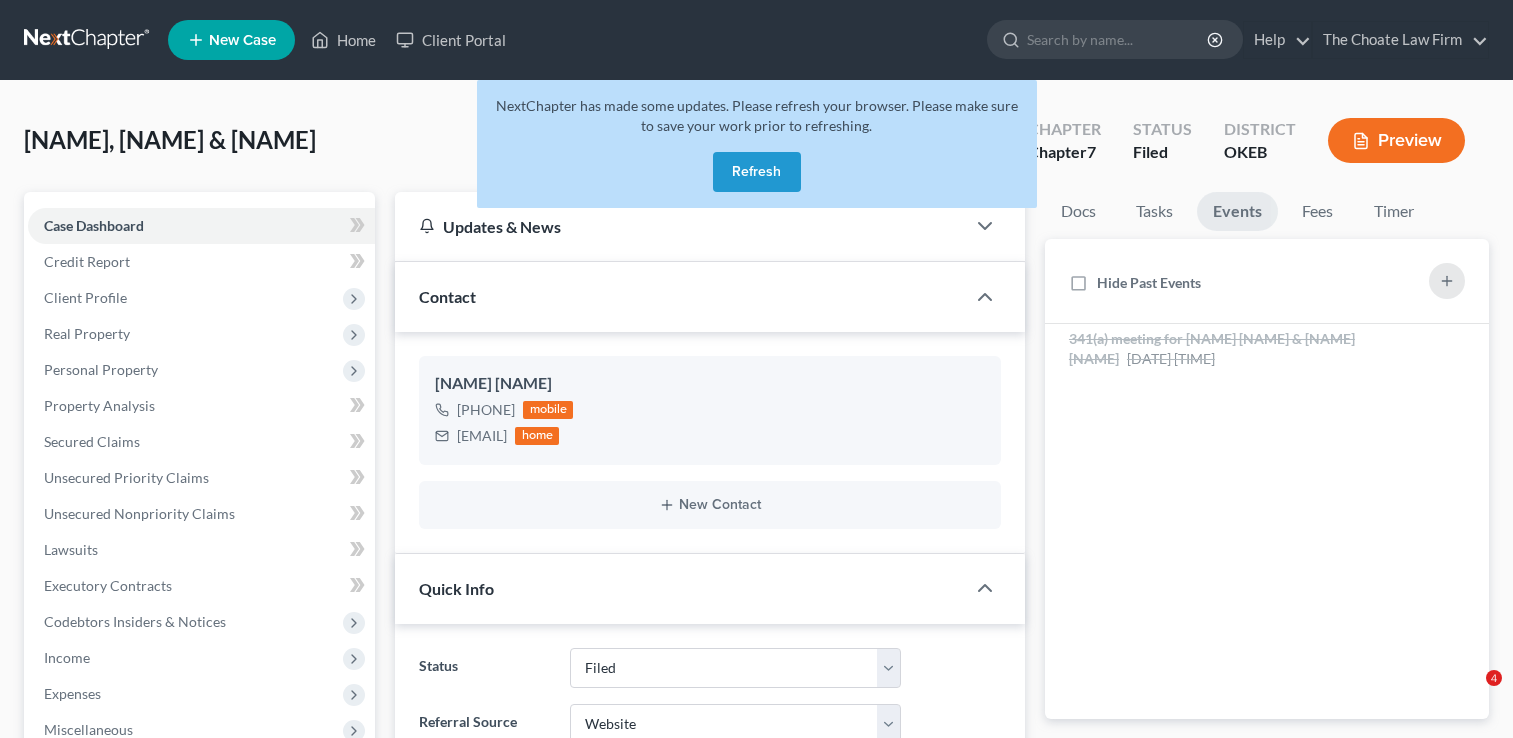 select on "2" 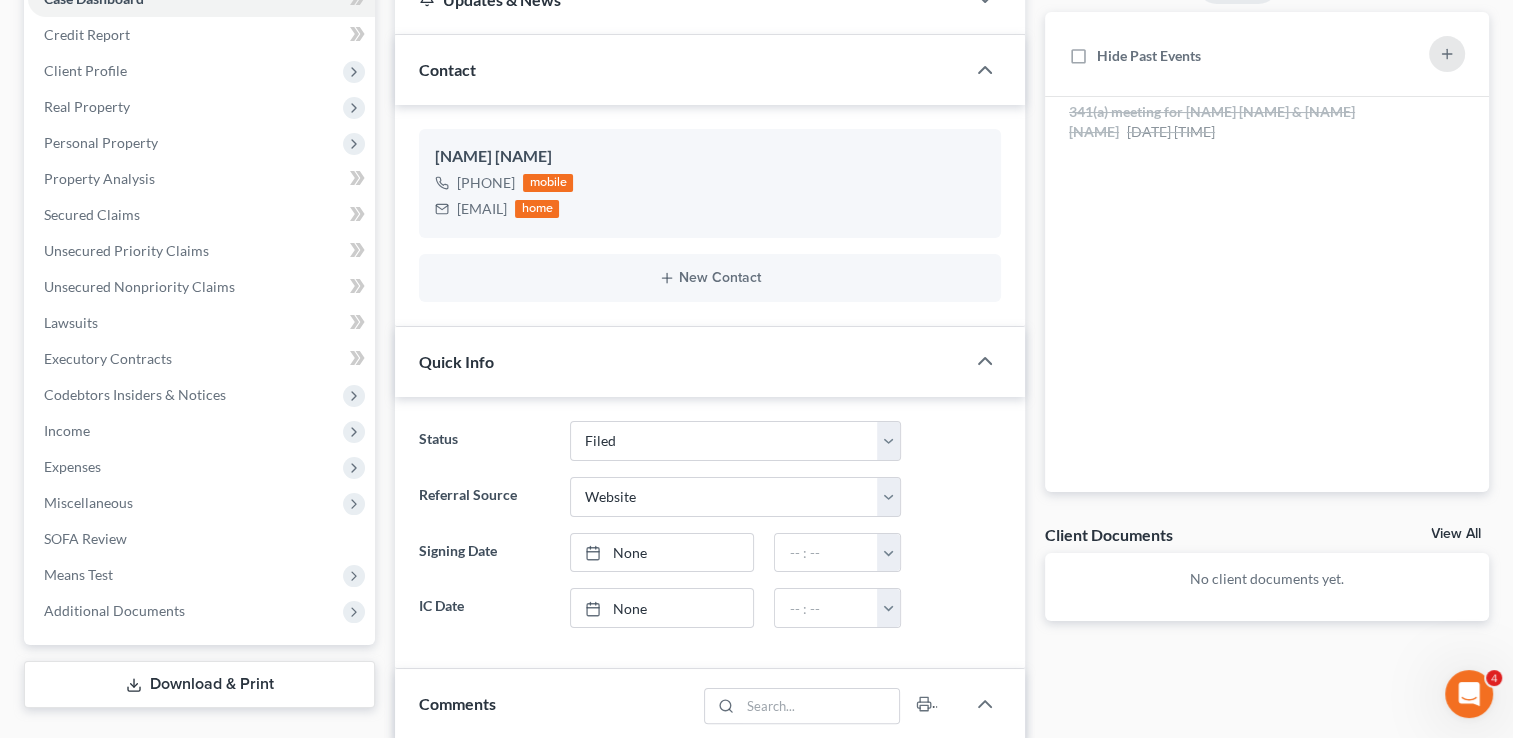 scroll, scrollTop: 2512, scrollLeft: 0, axis: vertical 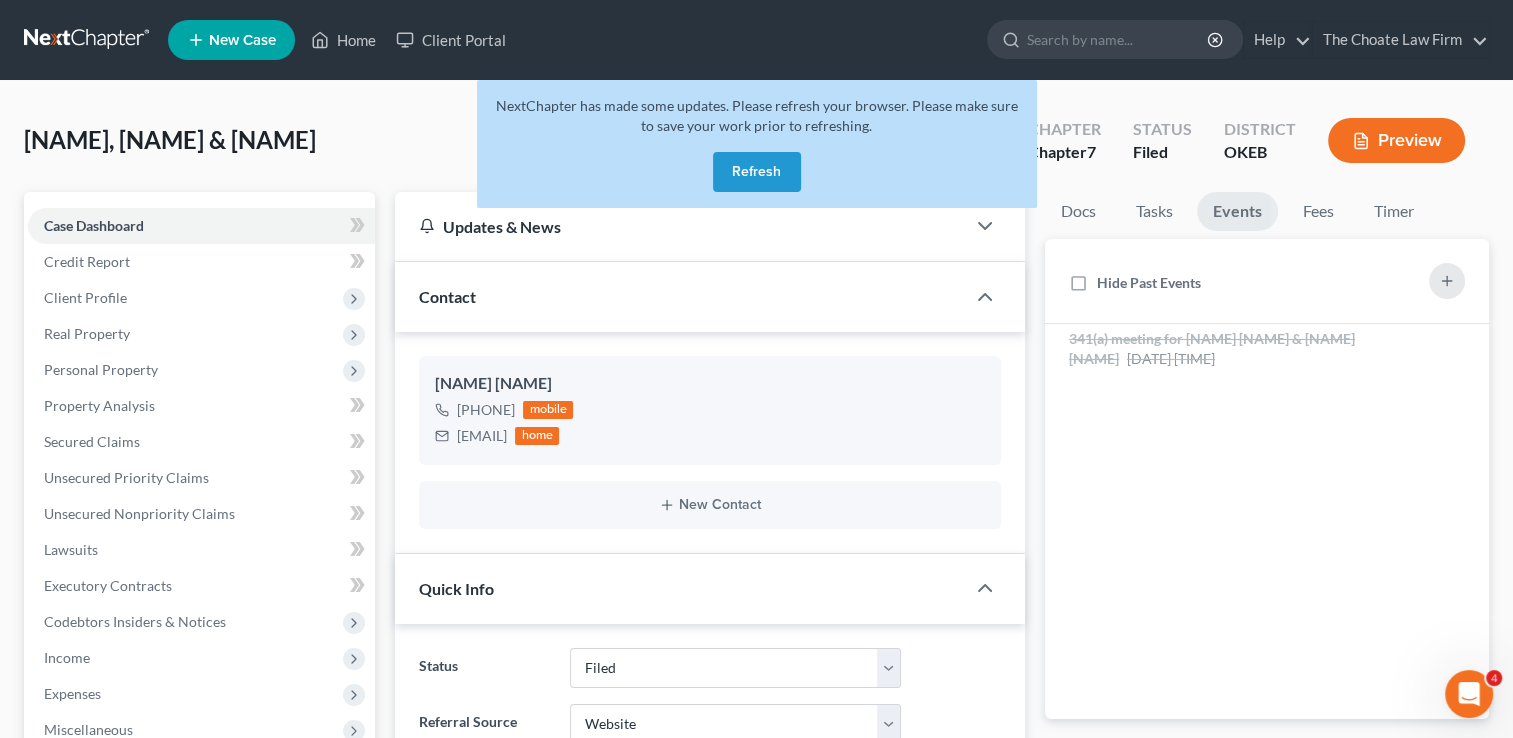 click on "Refresh" at bounding box center [757, 172] 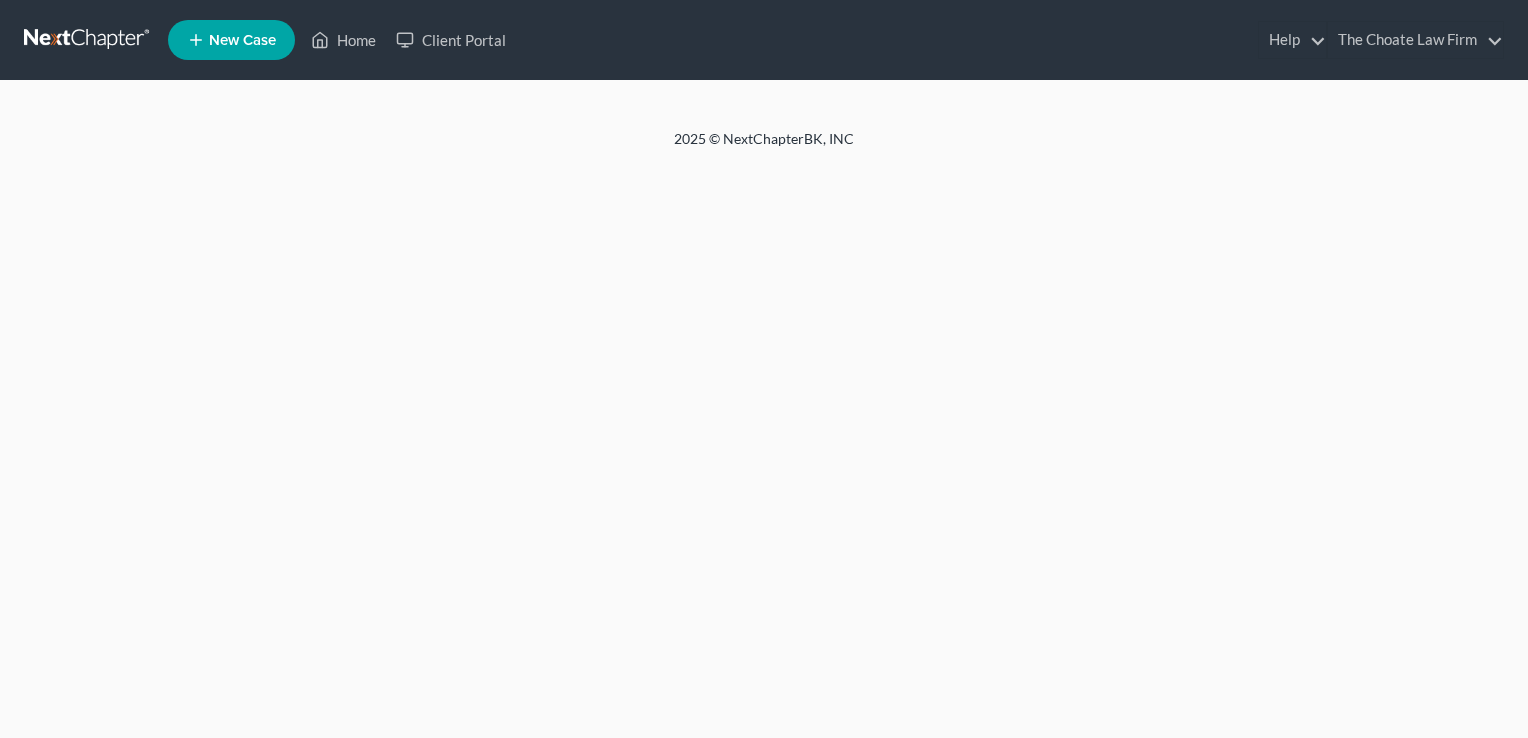 scroll, scrollTop: 0, scrollLeft: 0, axis: both 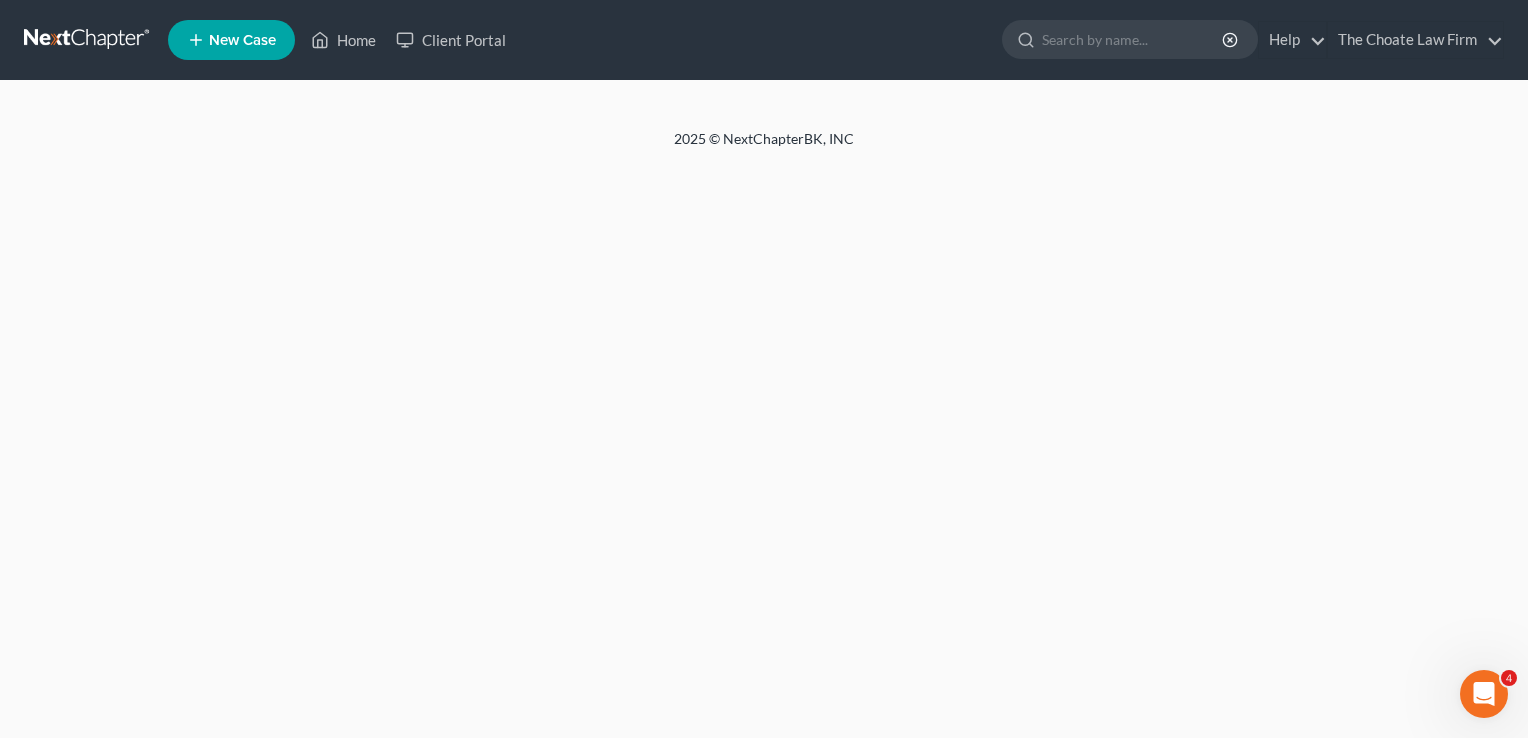 select on "3" 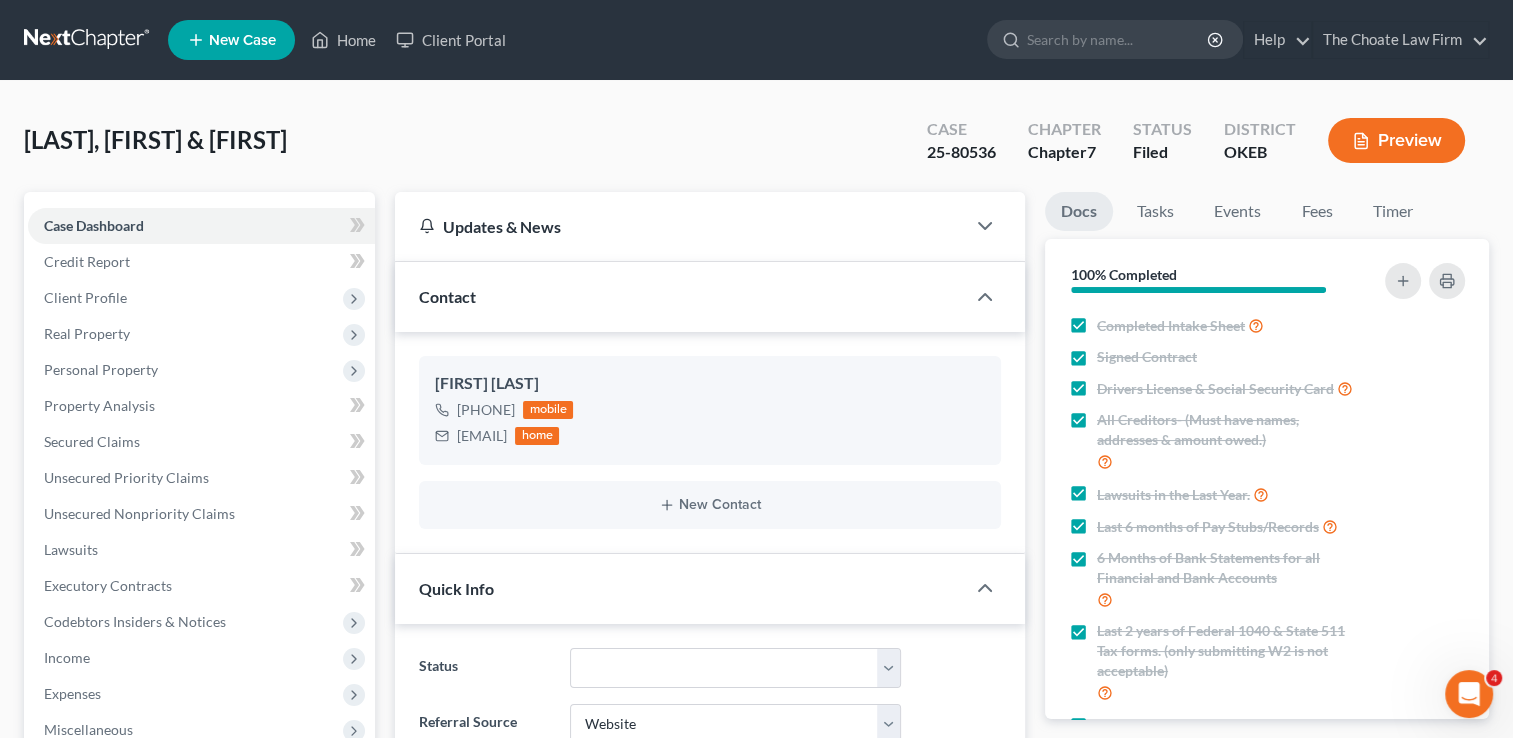 scroll, scrollTop: 2512, scrollLeft: 0, axis: vertical 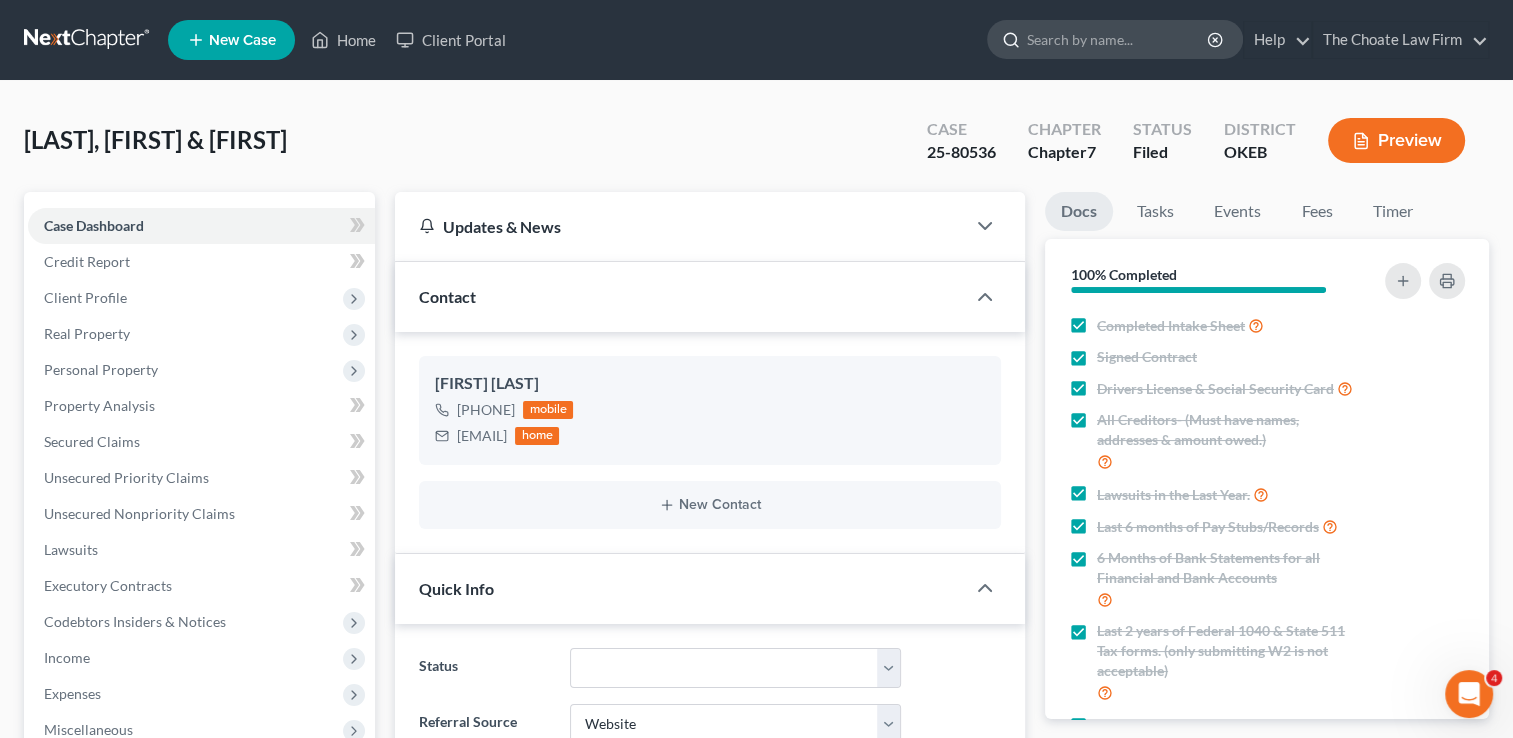 click at bounding box center [1118, 39] 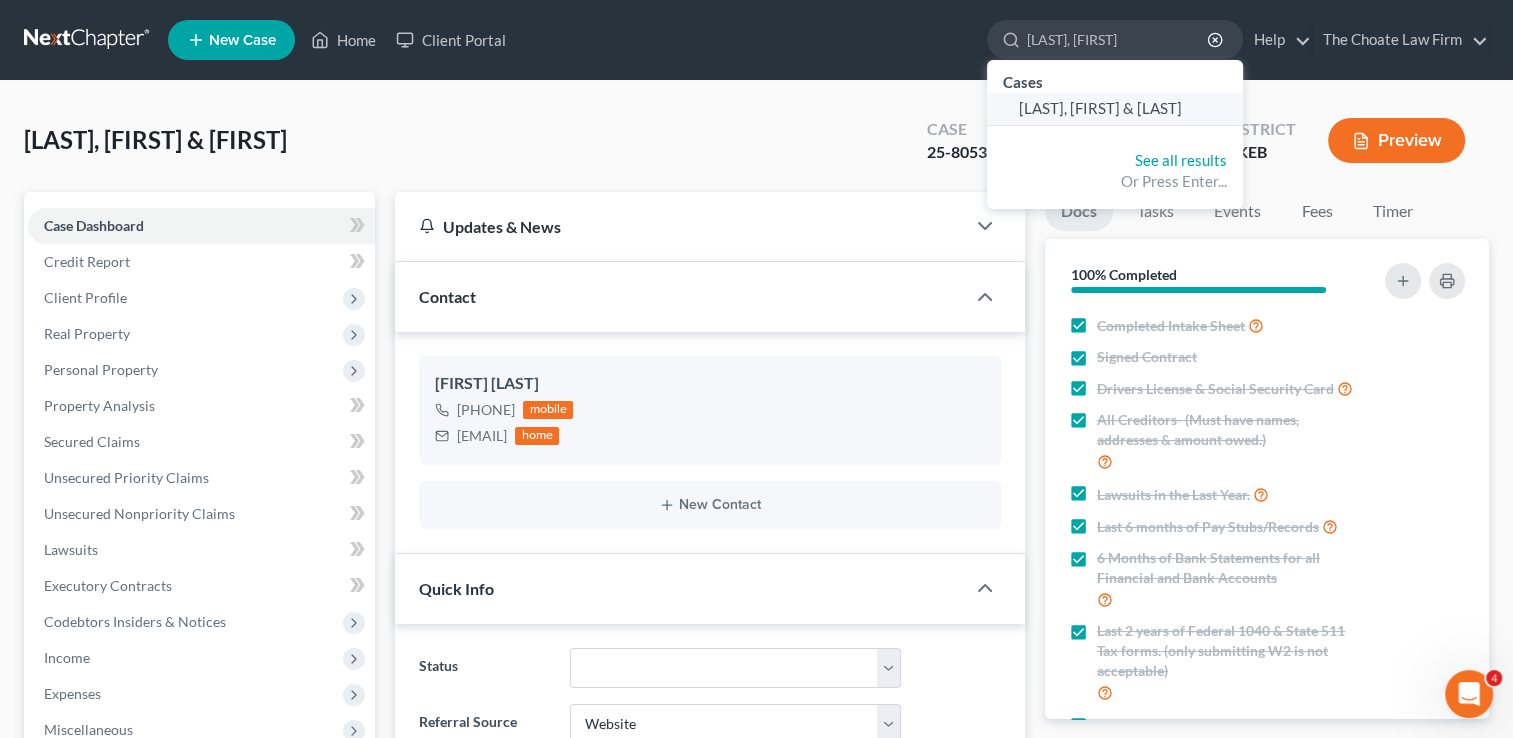 type on "Hays, Dustin" 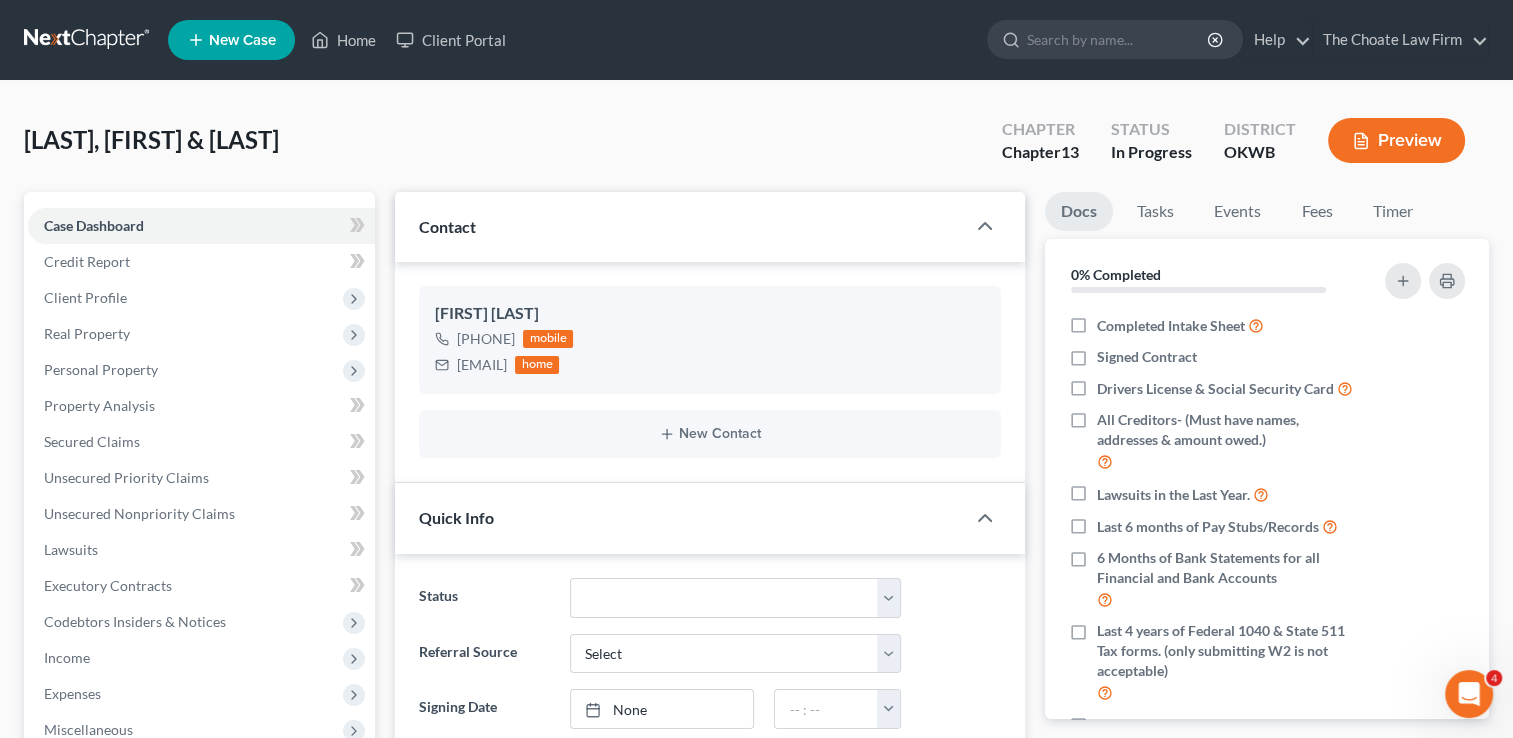 scroll, scrollTop: 423, scrollLeft: 0, axis: vertical 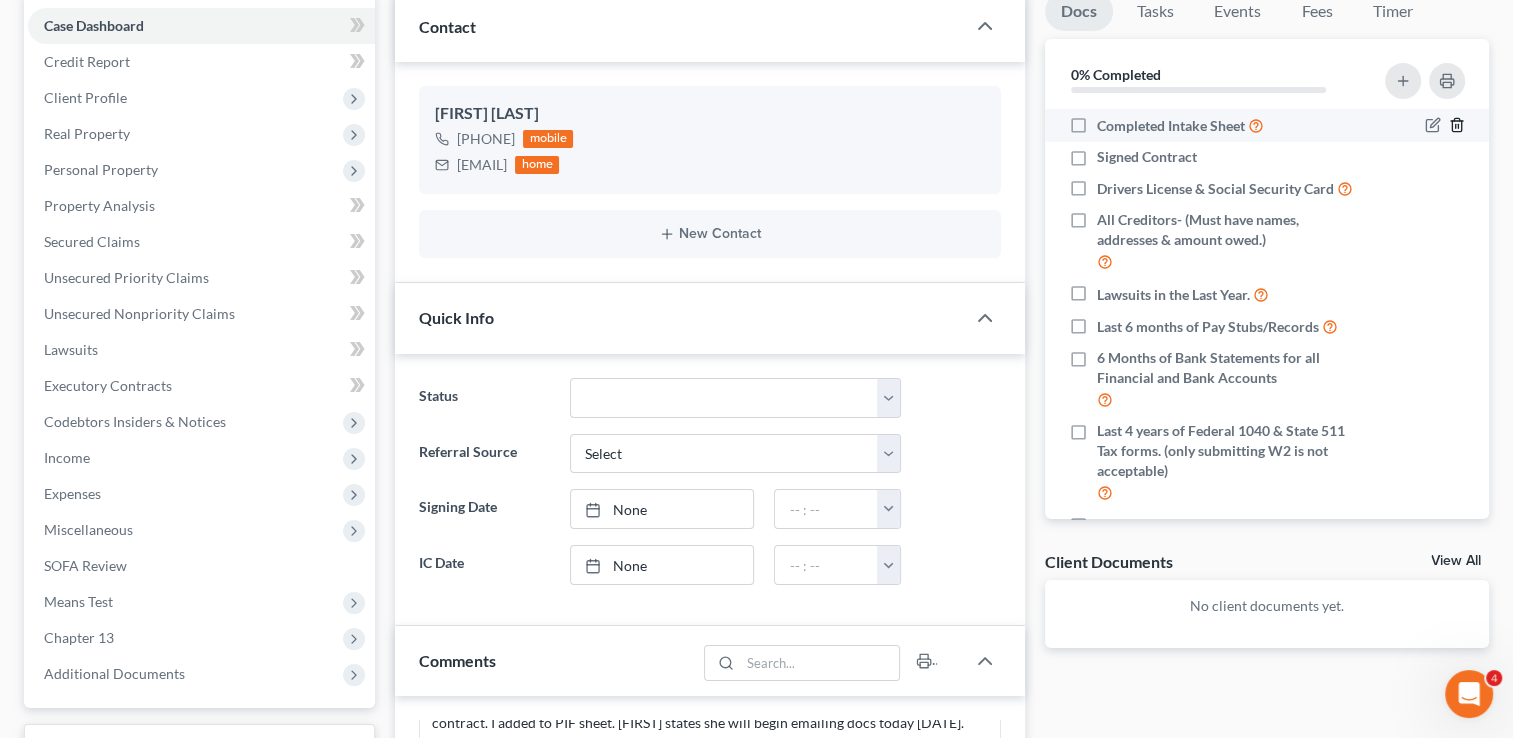 click 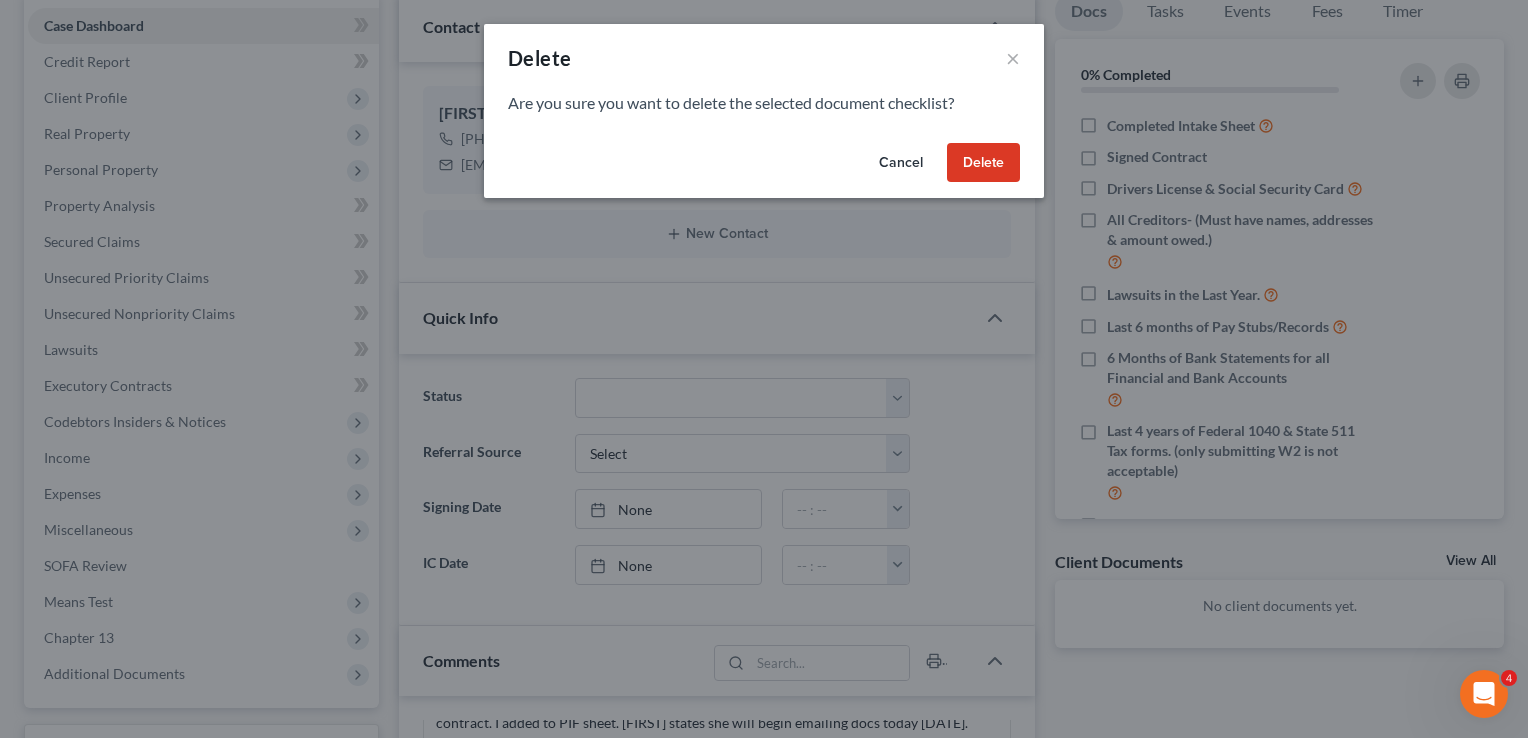 click on "Delete" at bounding box center [983, 163] 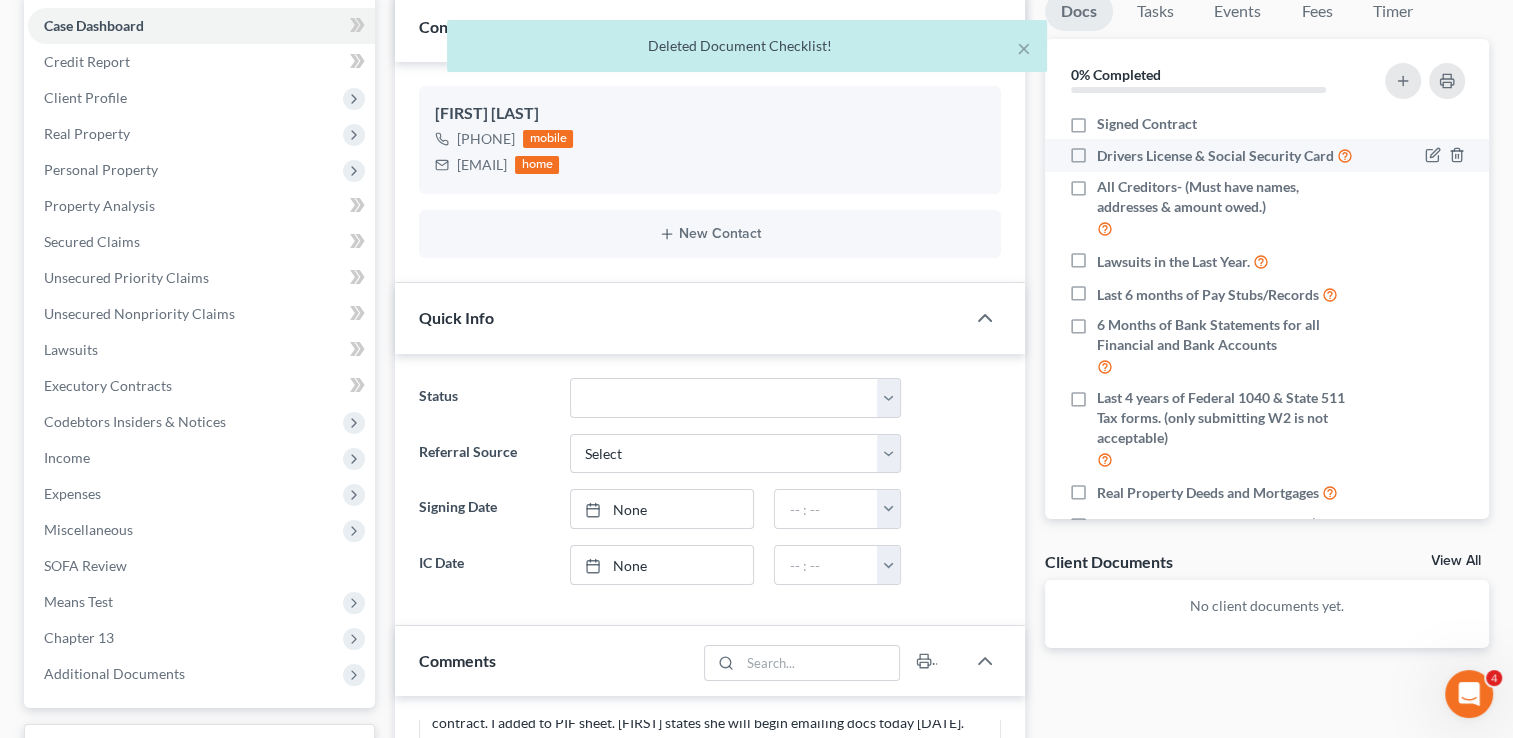click on "Drivers License & Social Security Card" at bounding box center [1225, 155] 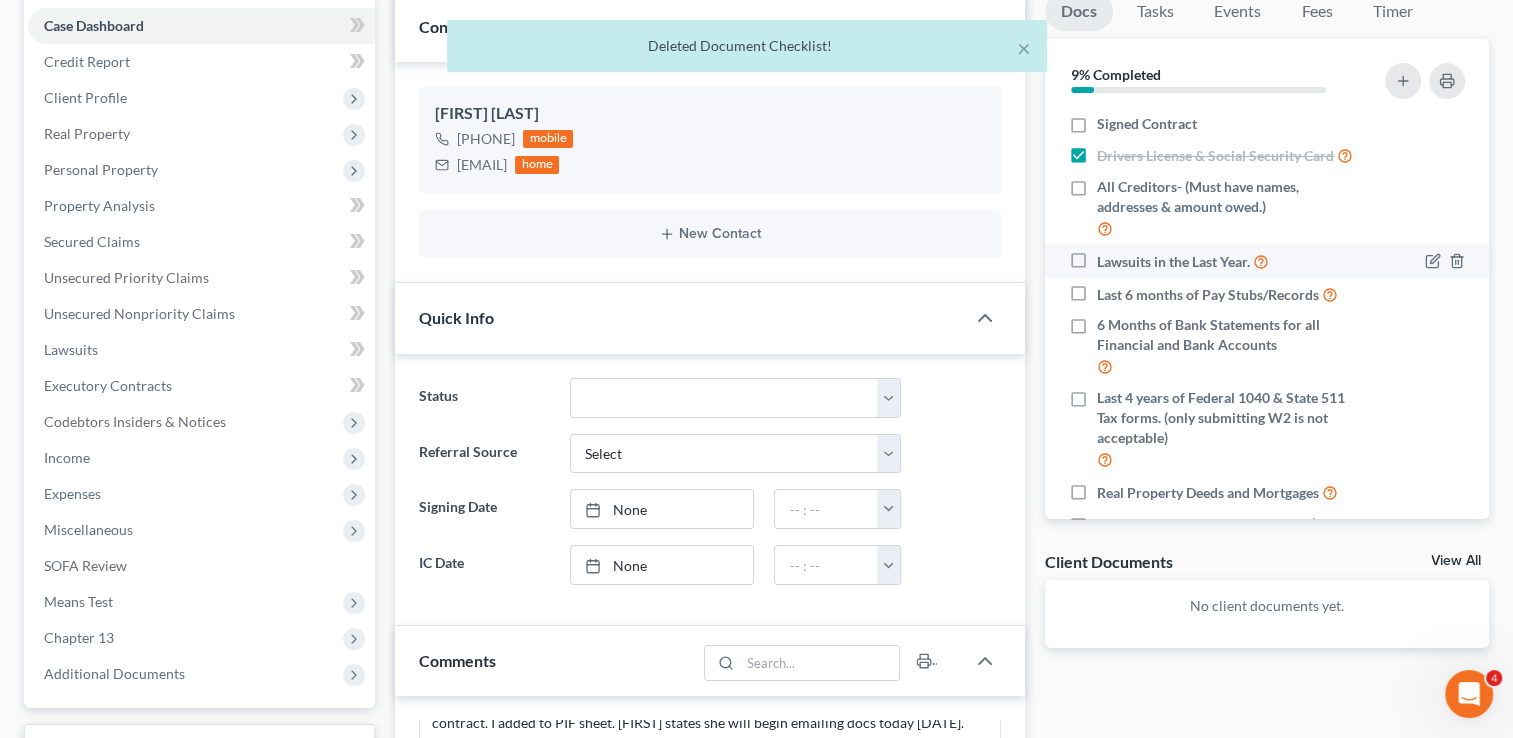 scroll, scrollTop: 100, scrollLeft: 0, axis: vertical 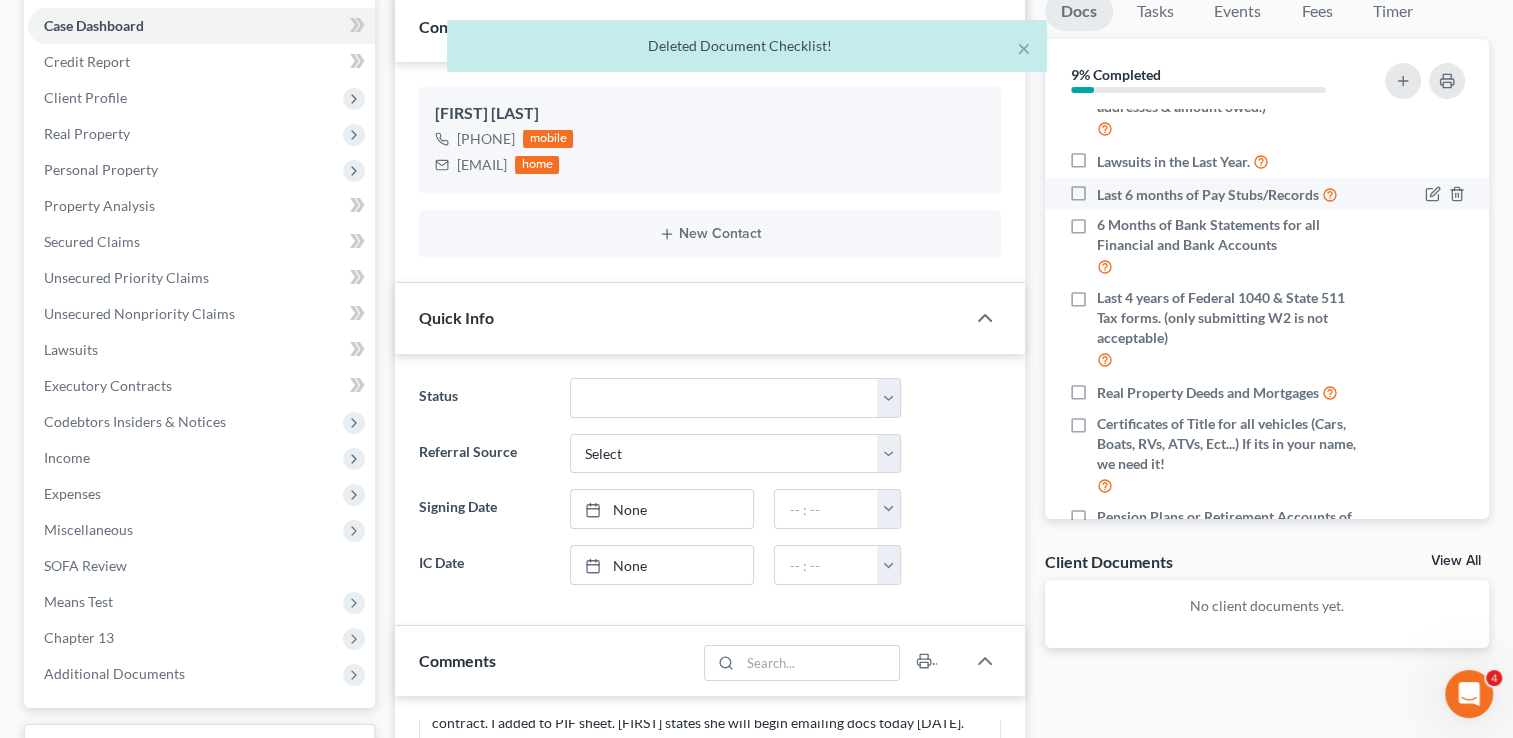 click on "Last 6 months of Pay Stubs/Records" at bounding box center (1217, 194) 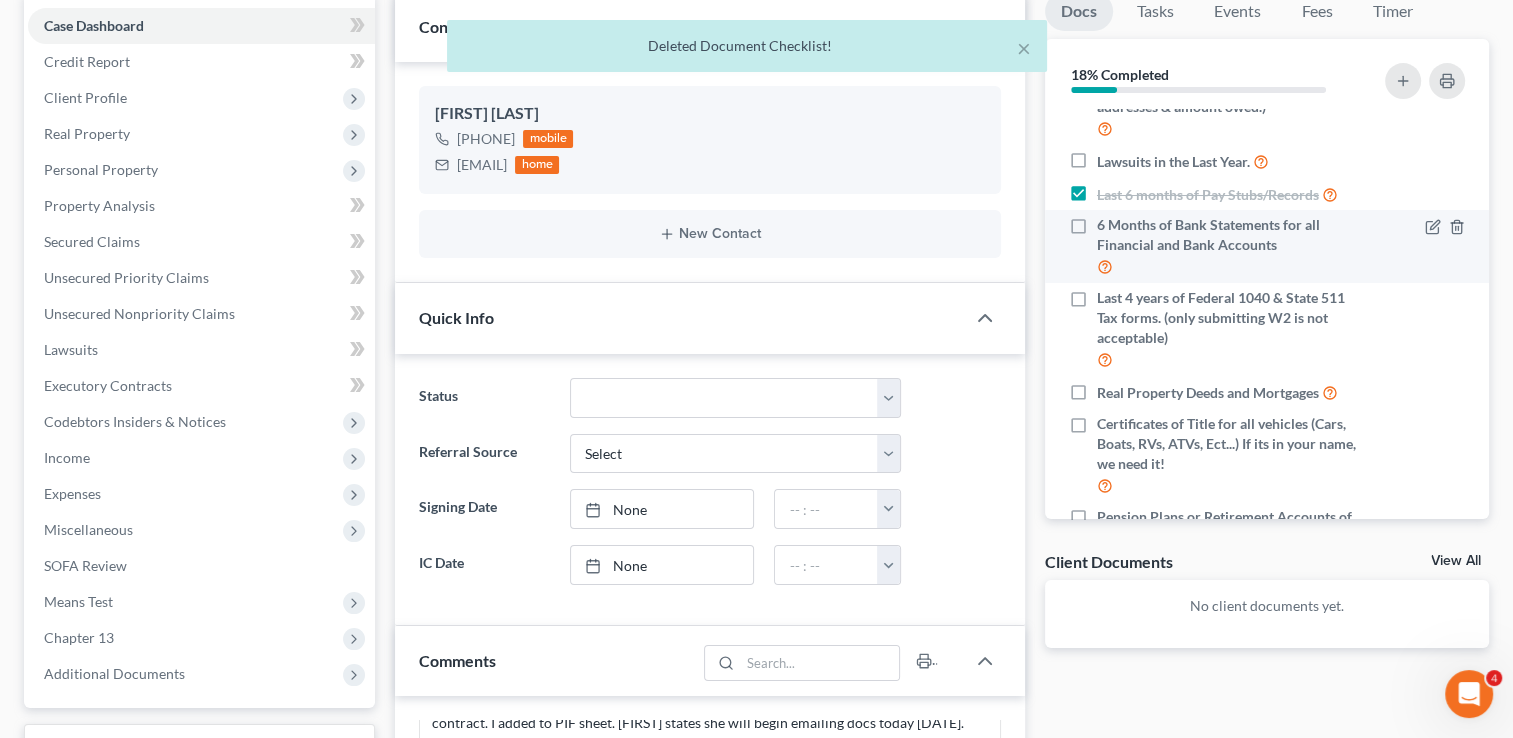 click on "6 Months of Bank Statements for all Financial and Bank Accounts" at bounding box center [1229, 246] 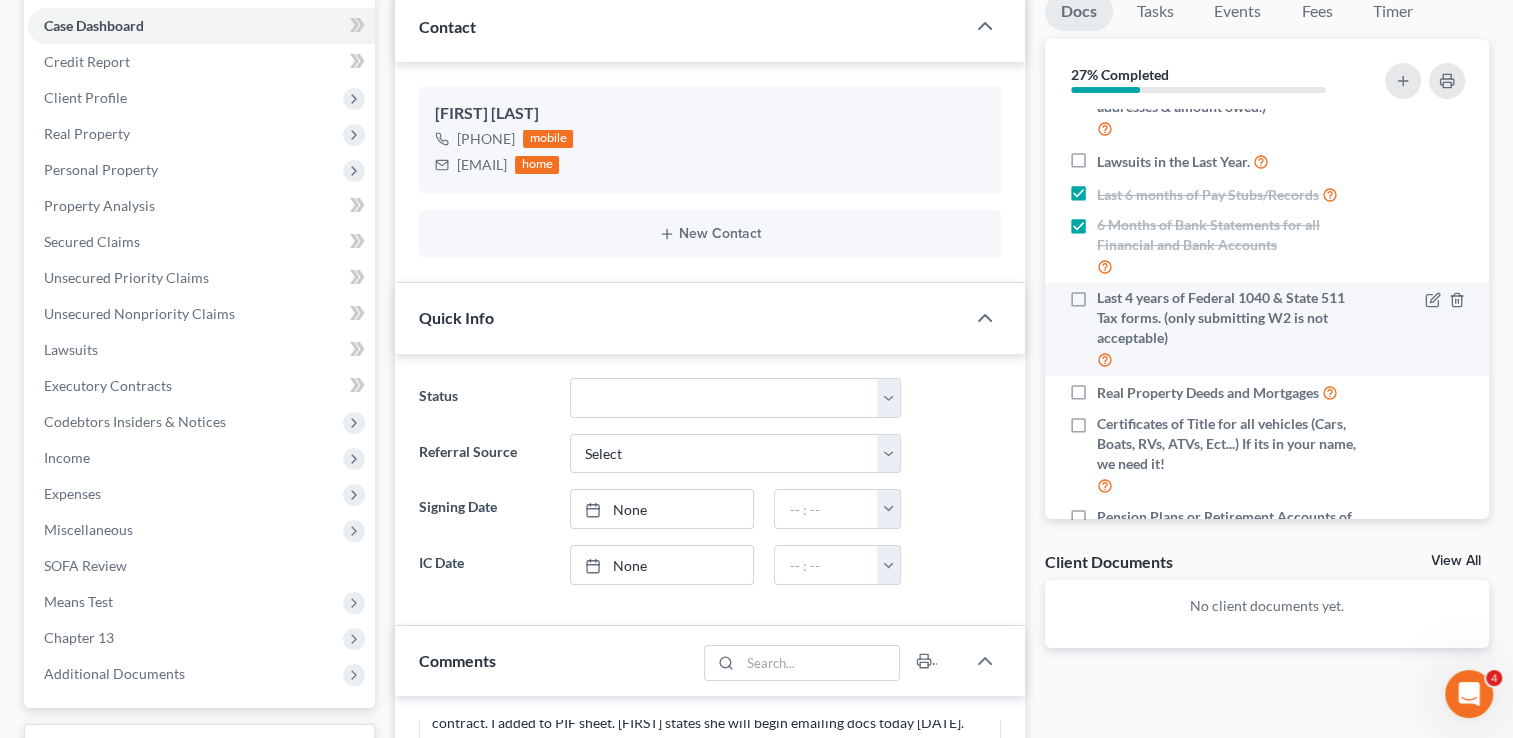 click on "Last 4 years of Federal 1040 & State 511 Tax forms. (only submitting W2 is not acceptable)" at bounding box center (1229, 329) 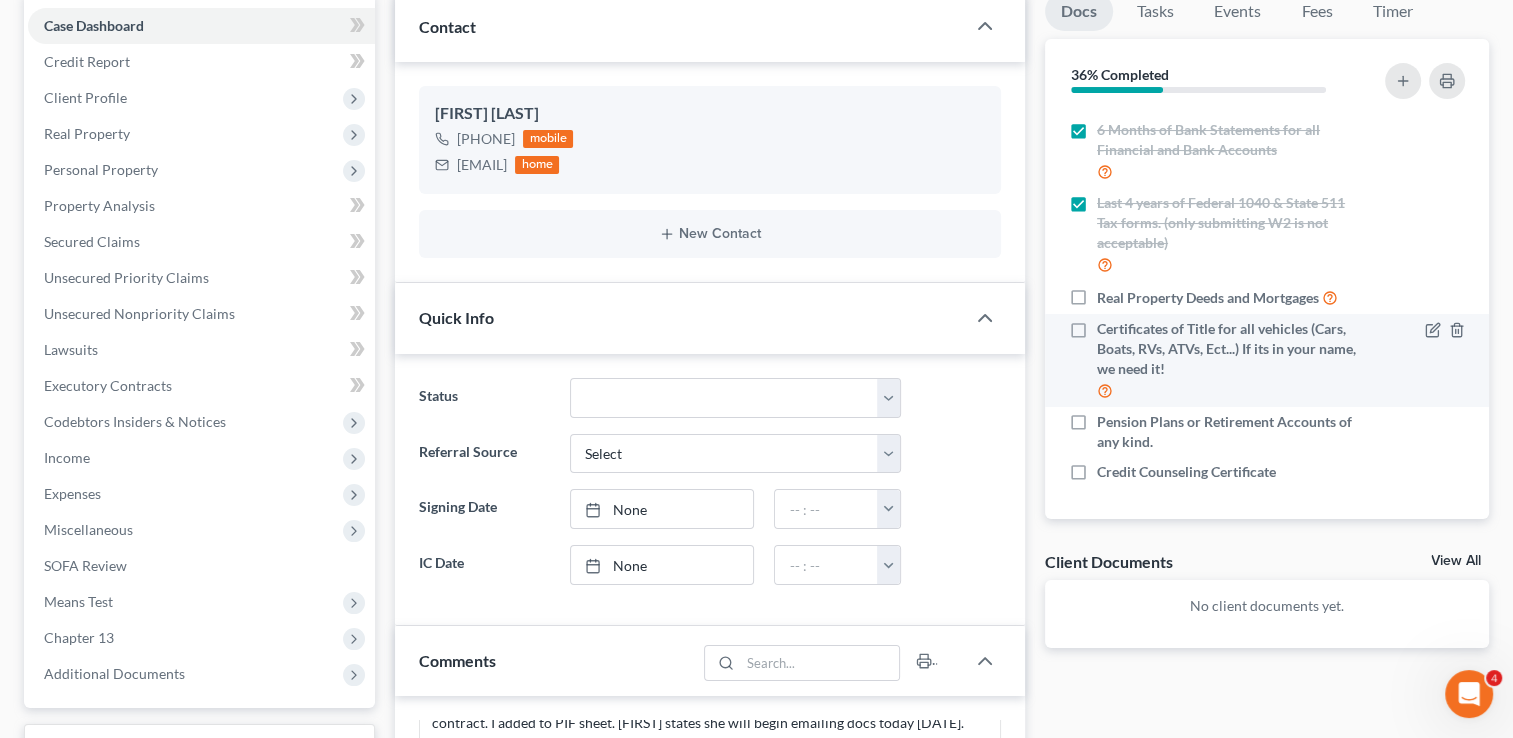 scroll, scrollTop: 215, scrollLeft: 0, axis: vertical 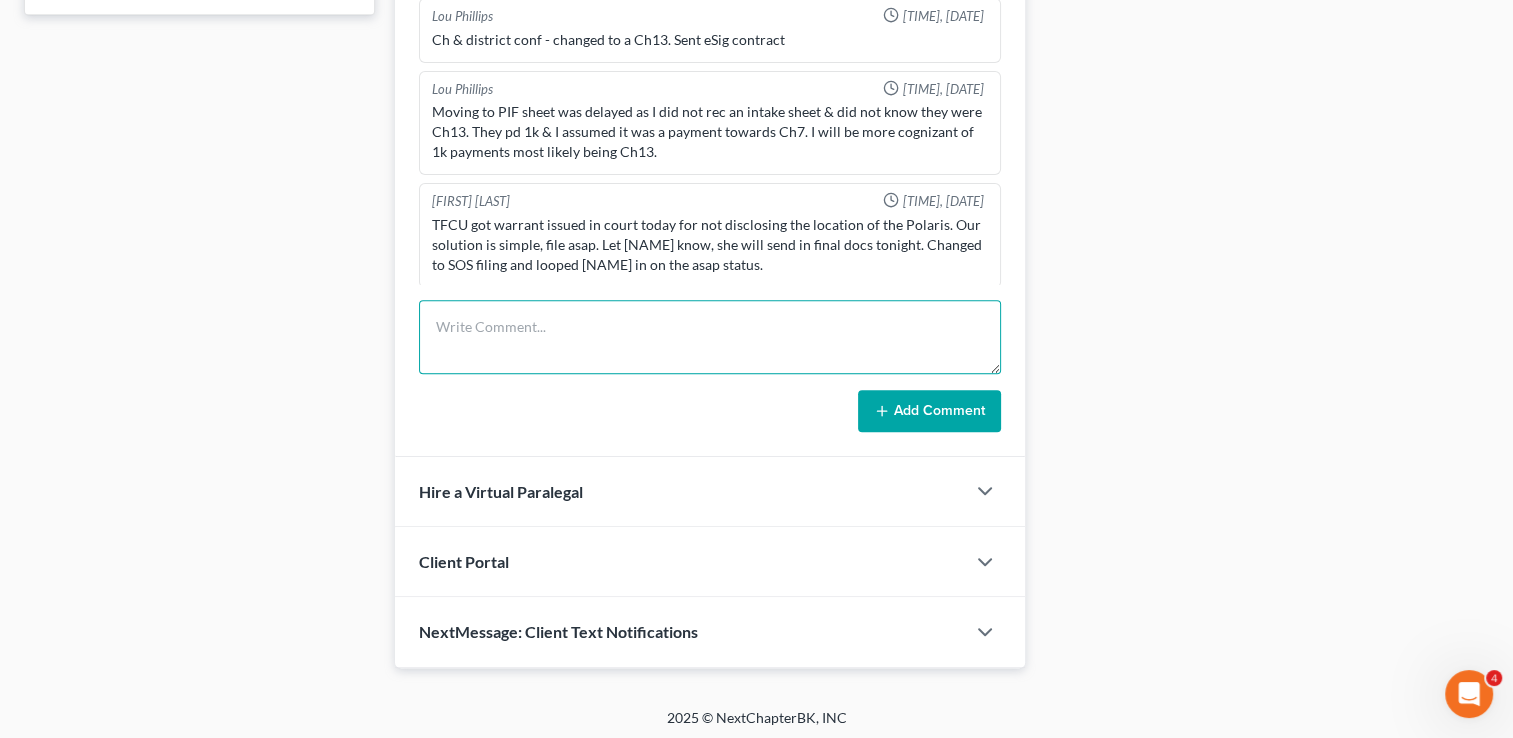 click at bounding box center [710, 337] 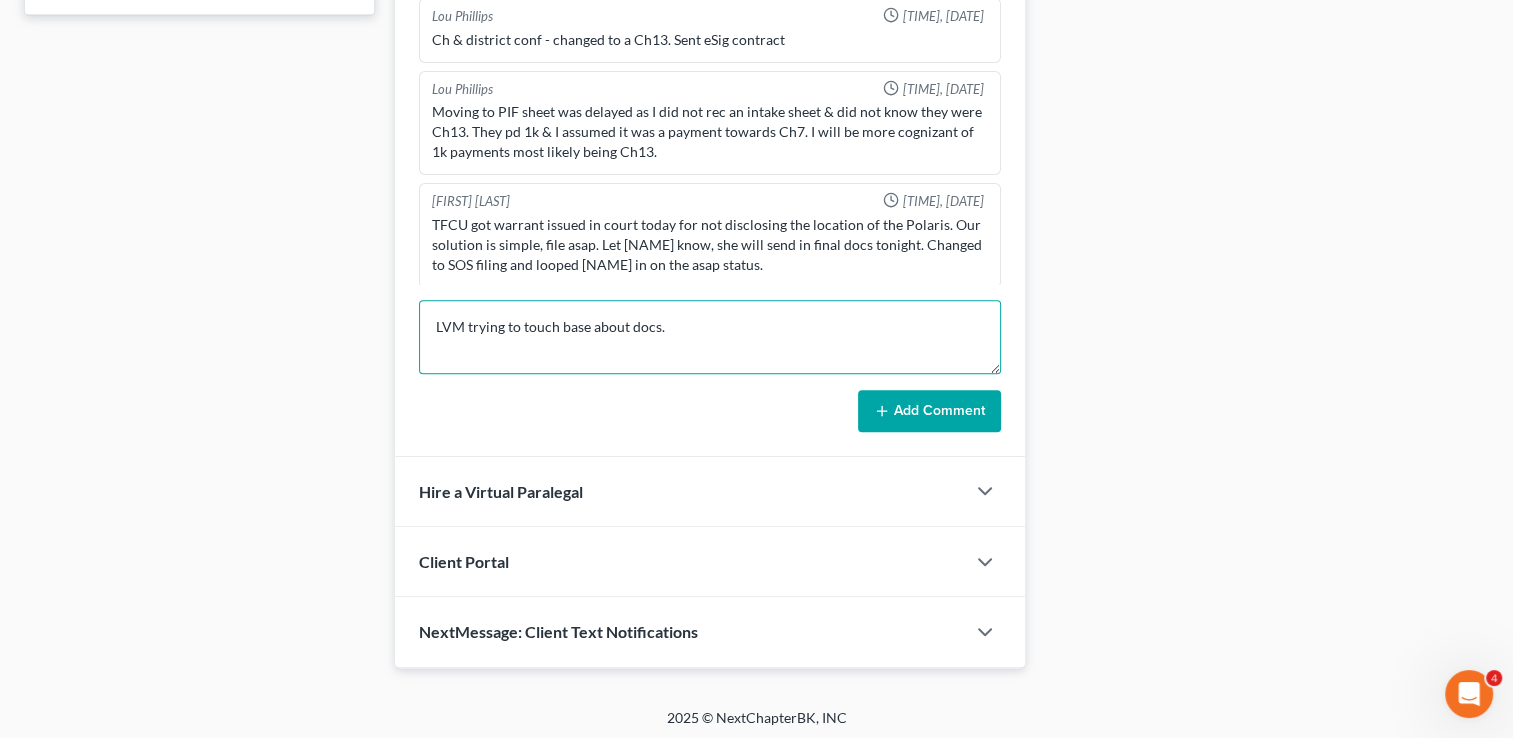 click on "LVM trying to touch base about docs." at bounding box center (710, 337) 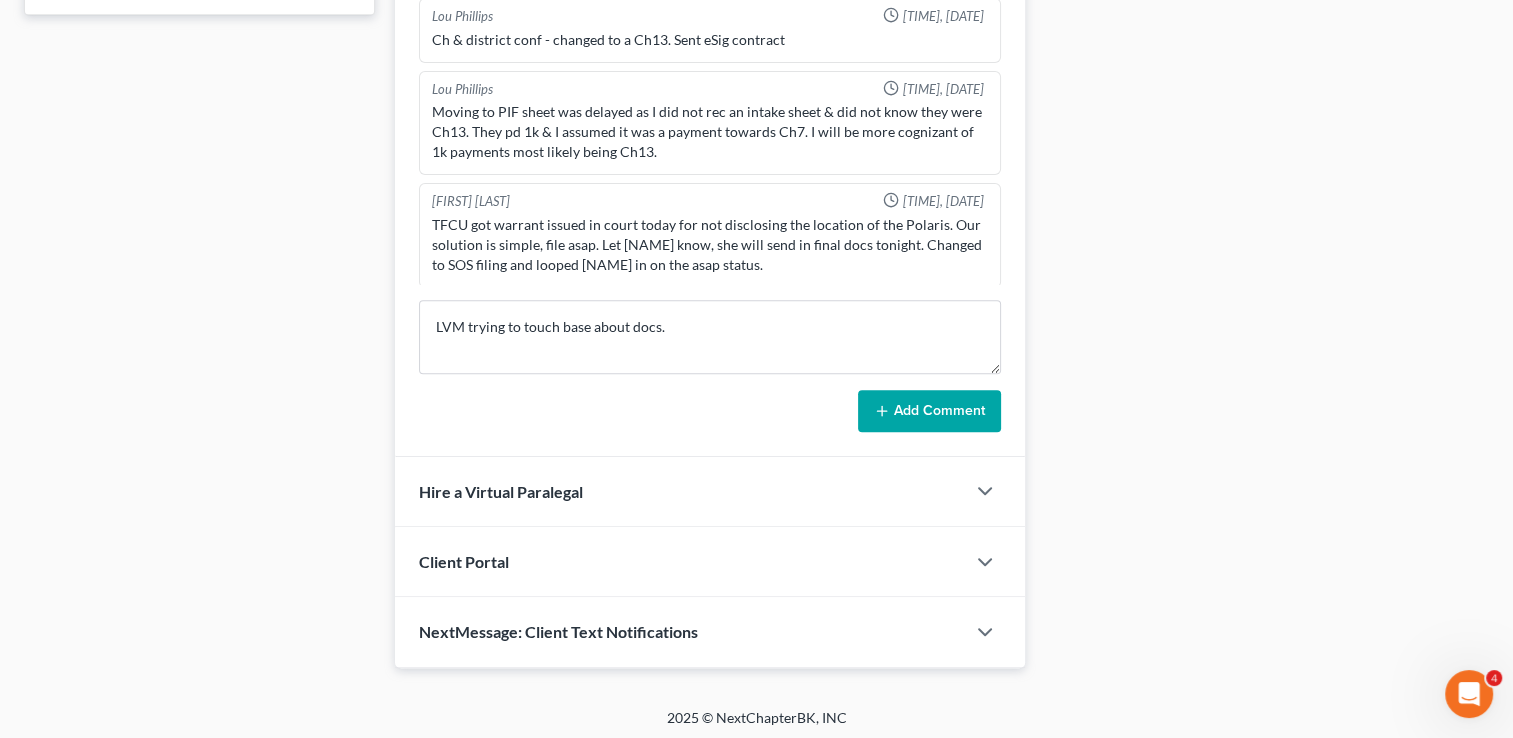 click 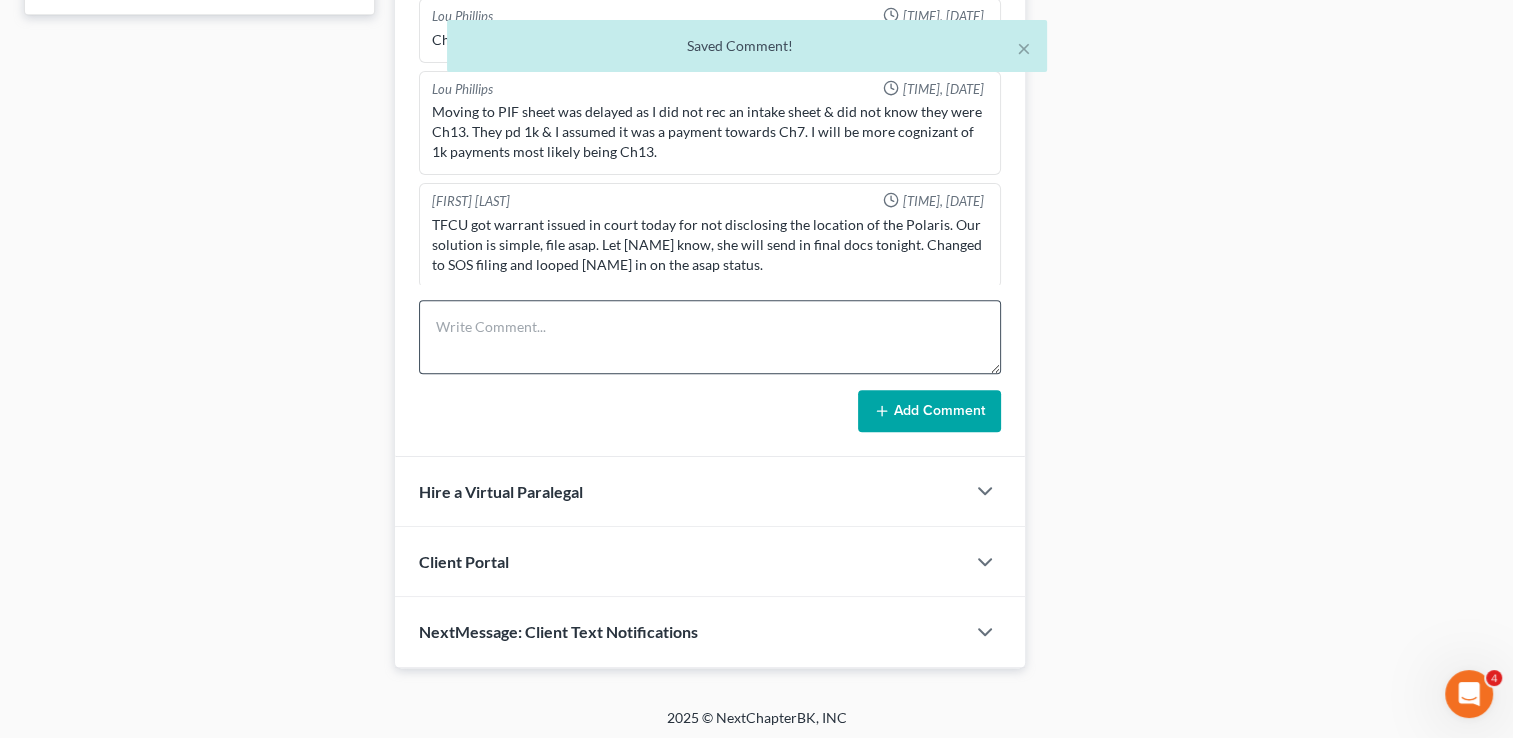 scroll, scrollTop: 496, scrollLeft: 0, axis: vertical 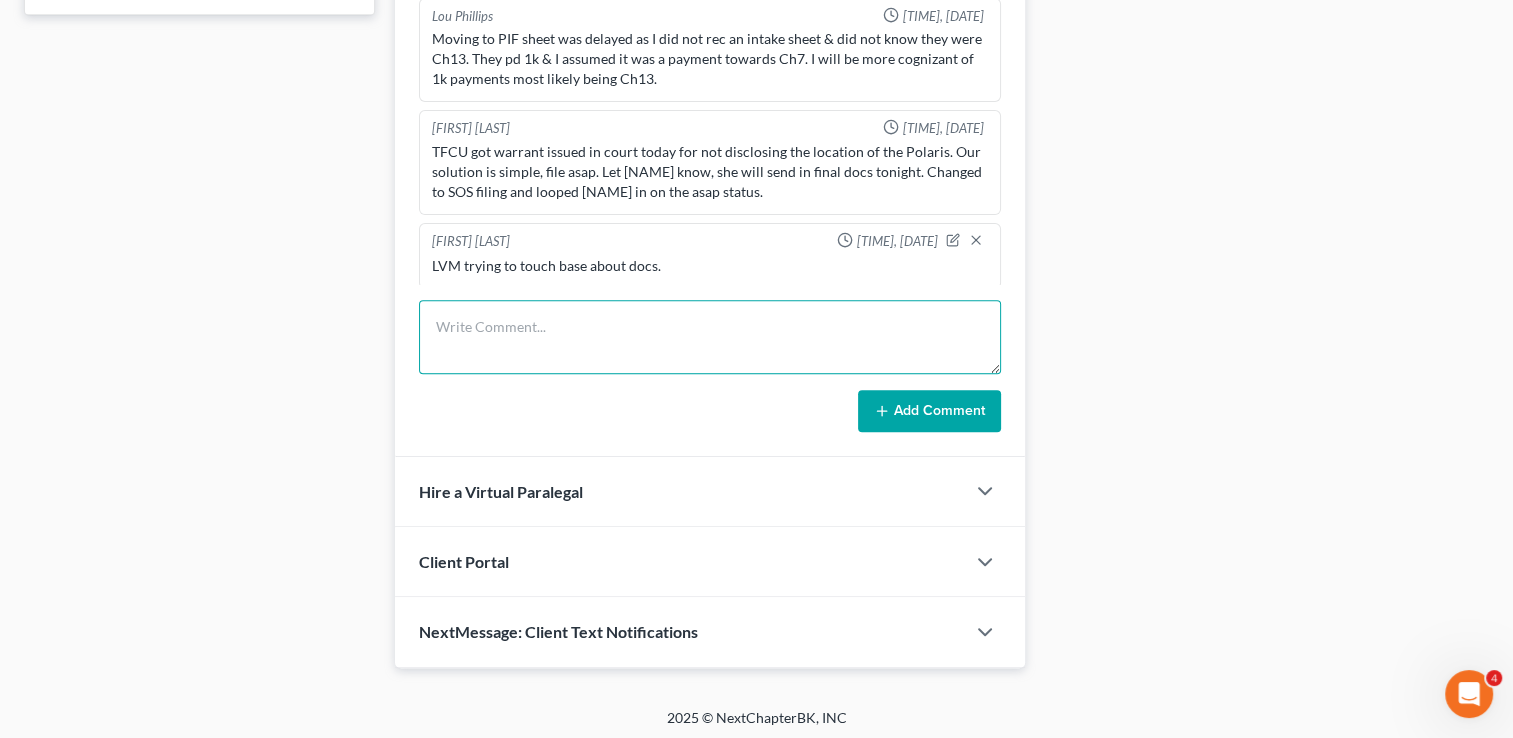 click at bounding box center [710, 337] 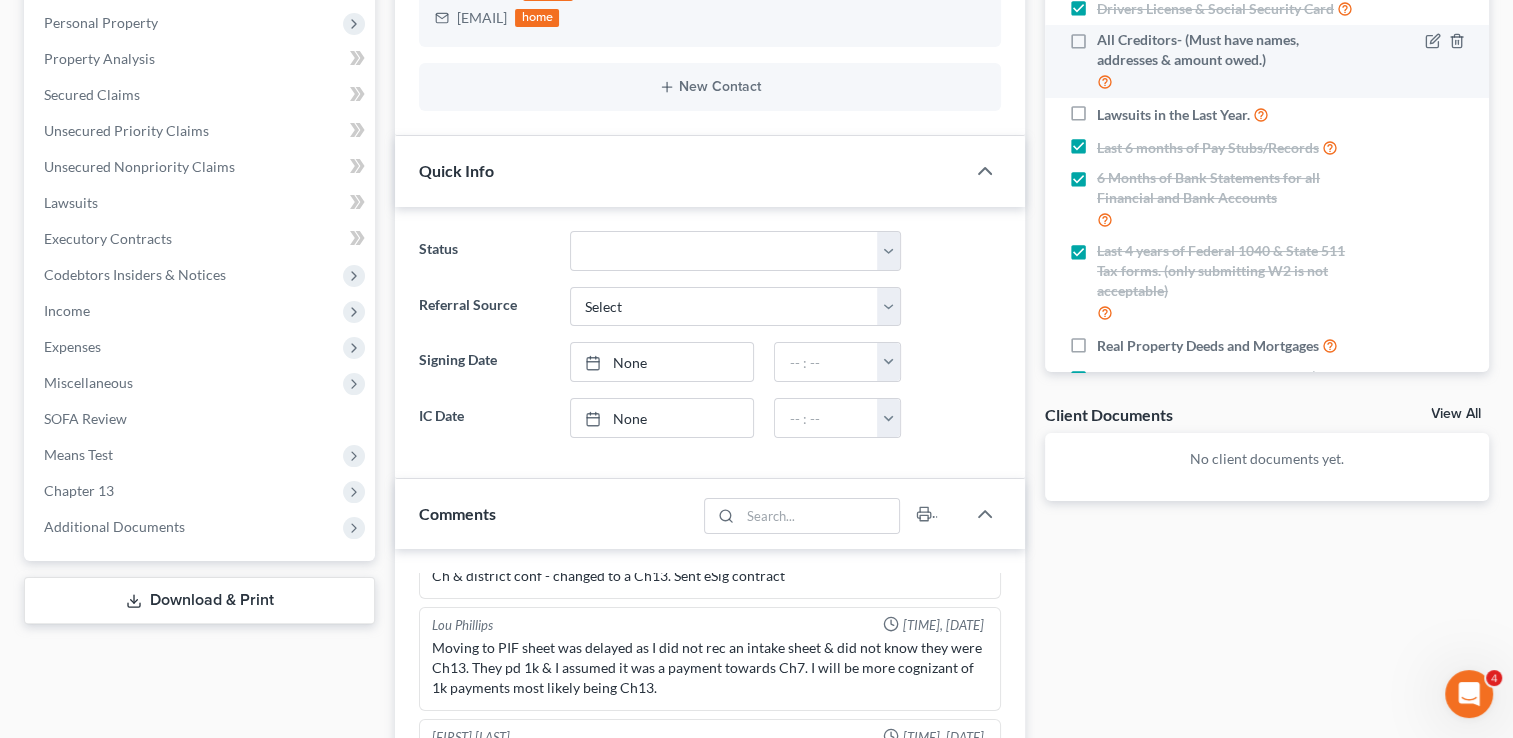 scroll, scrollTop: 156, scrollLeft: 0, axis: vertical 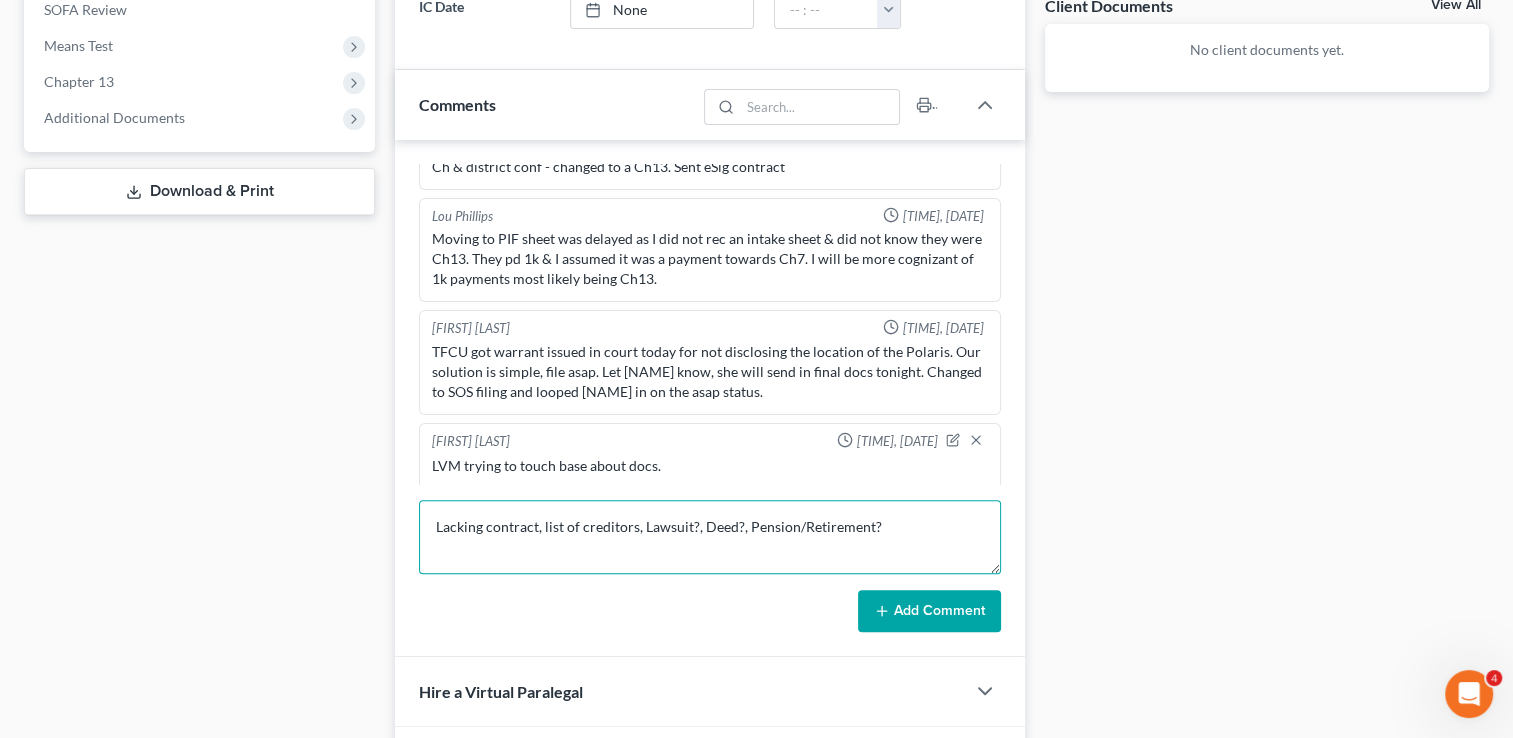 click on "Lacking contract, list of creditors, Lawsuit?, Deed?, Pension/Retirement?" at bounding box center [710, 537] 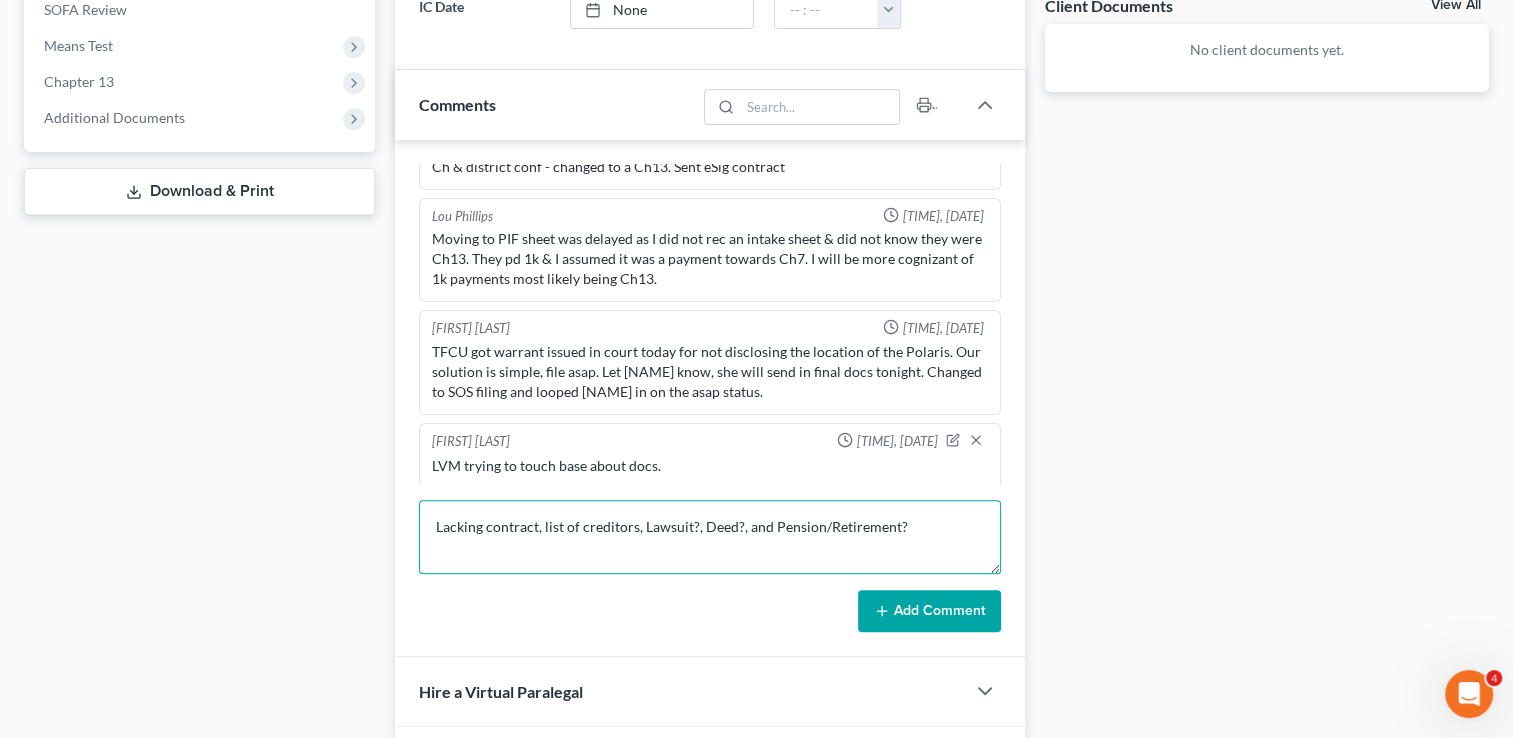 drag, startPoint x: 909, startPoint y: 525, endPoint x: 436, endPoint y: 540, distance: 473.2378 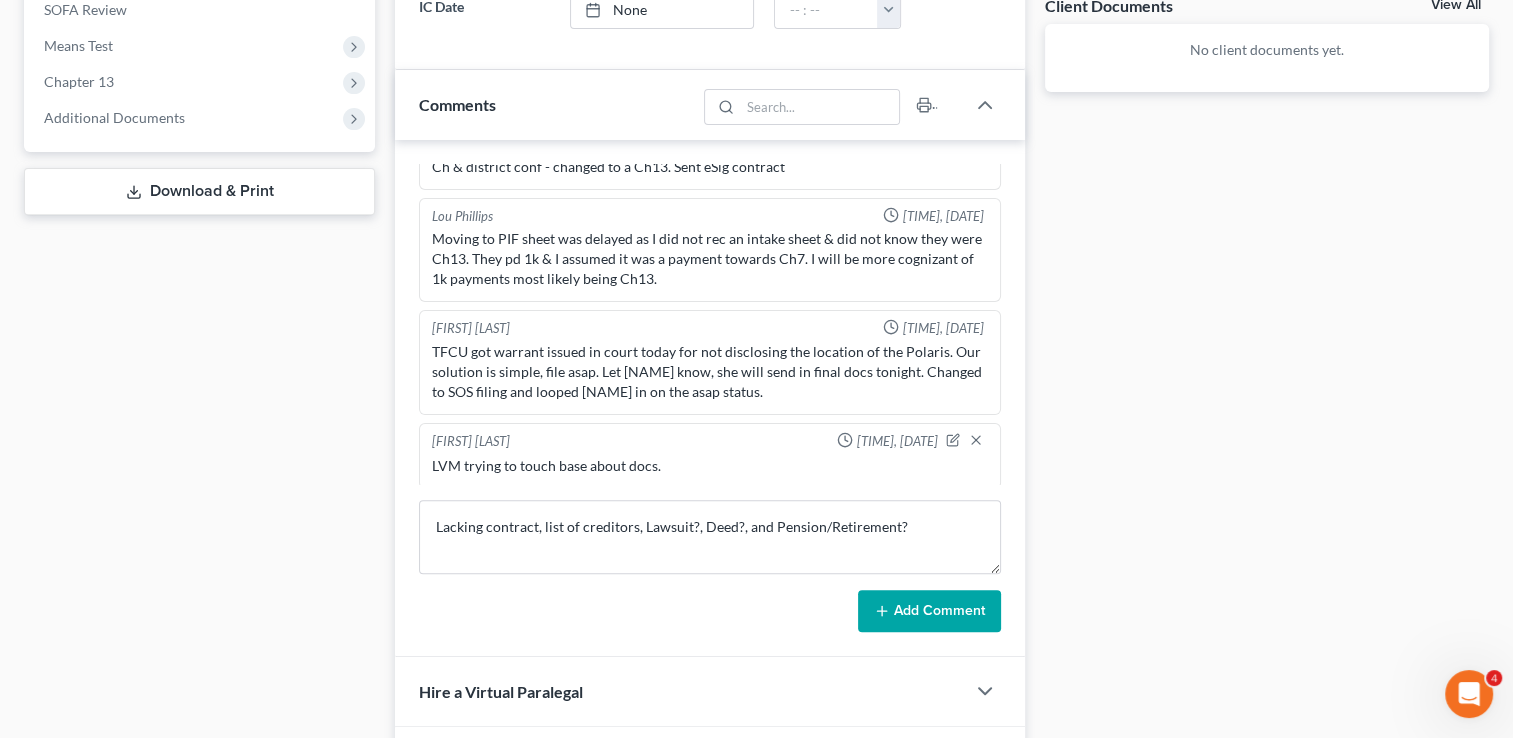 click on "Add Comment" at bounding box center (929, 611) 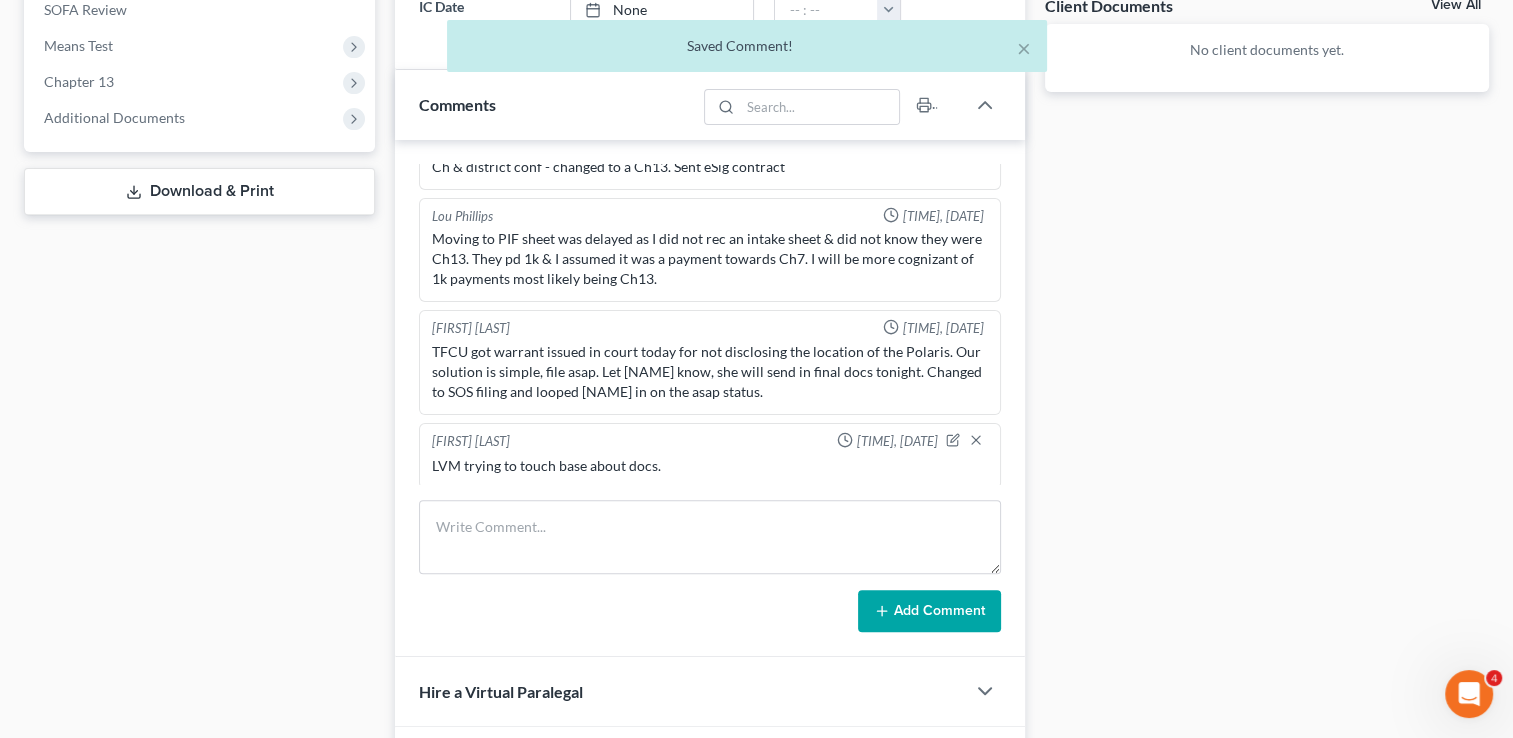 scroll, scrollTop: 570, scrollLeft: 0, axis: vertical 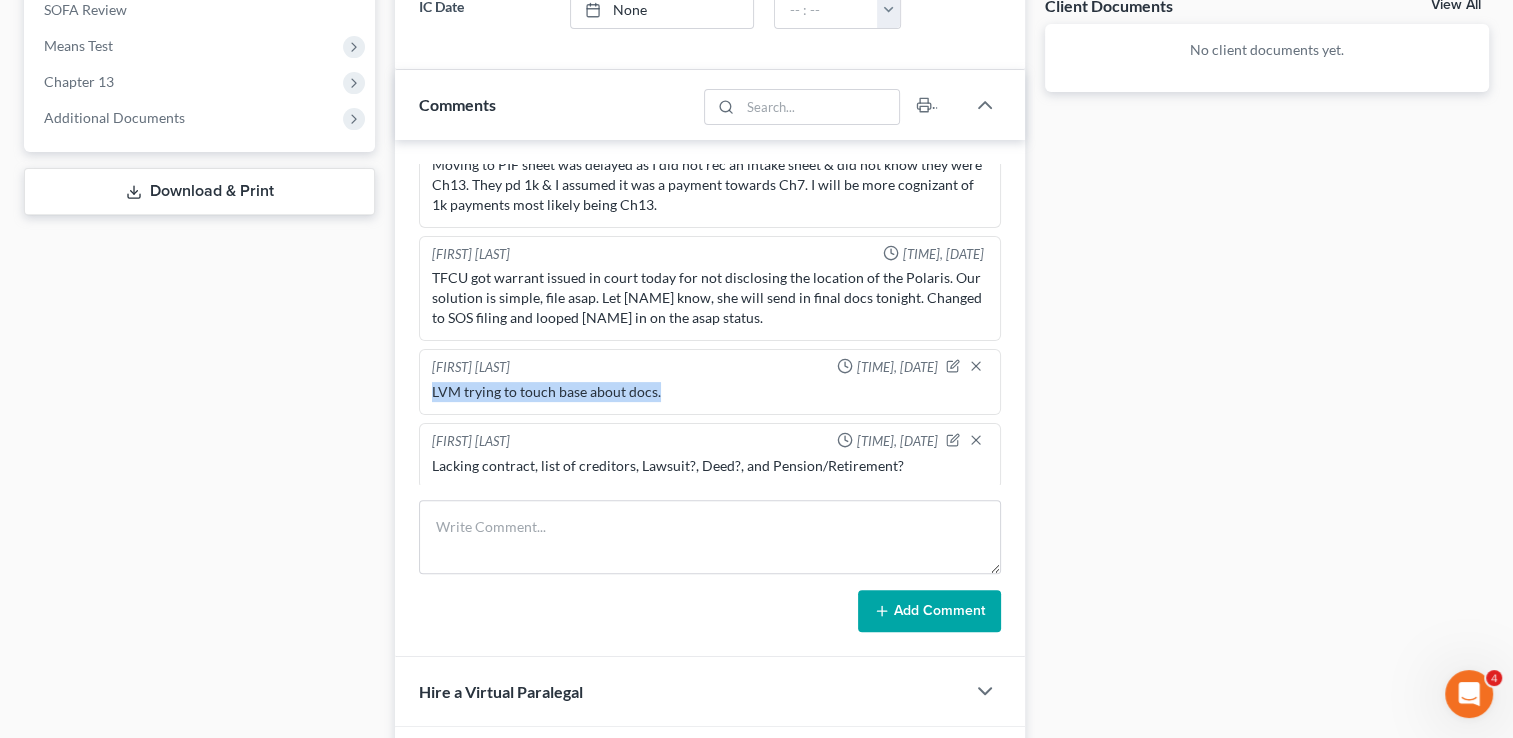 drag, startPoint x: 659, startPoint y: 385, endPoint x: 433, endPoint y: 391, distance: 226.07964 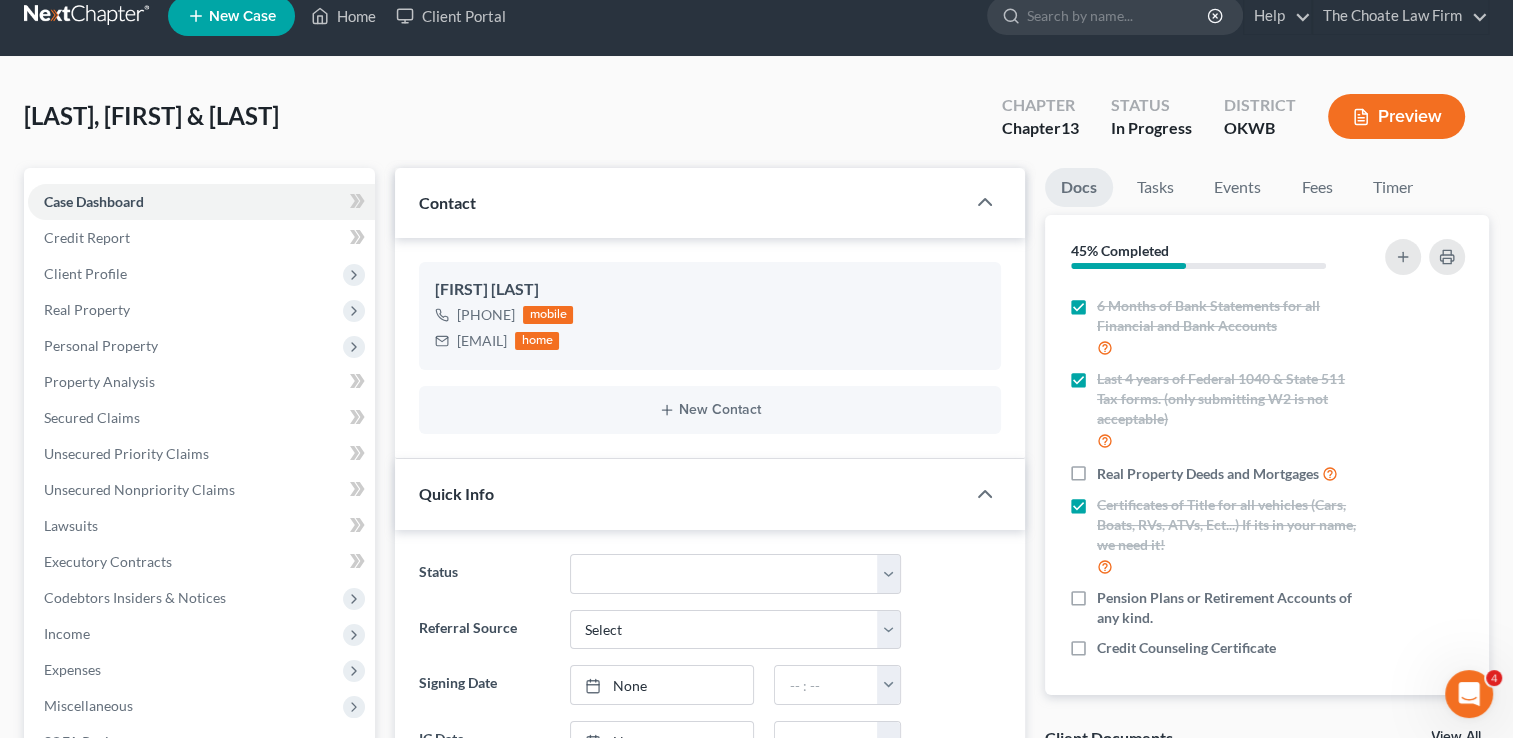 scroll, scrollTop: 0, scrollLeft: 0, axis: both 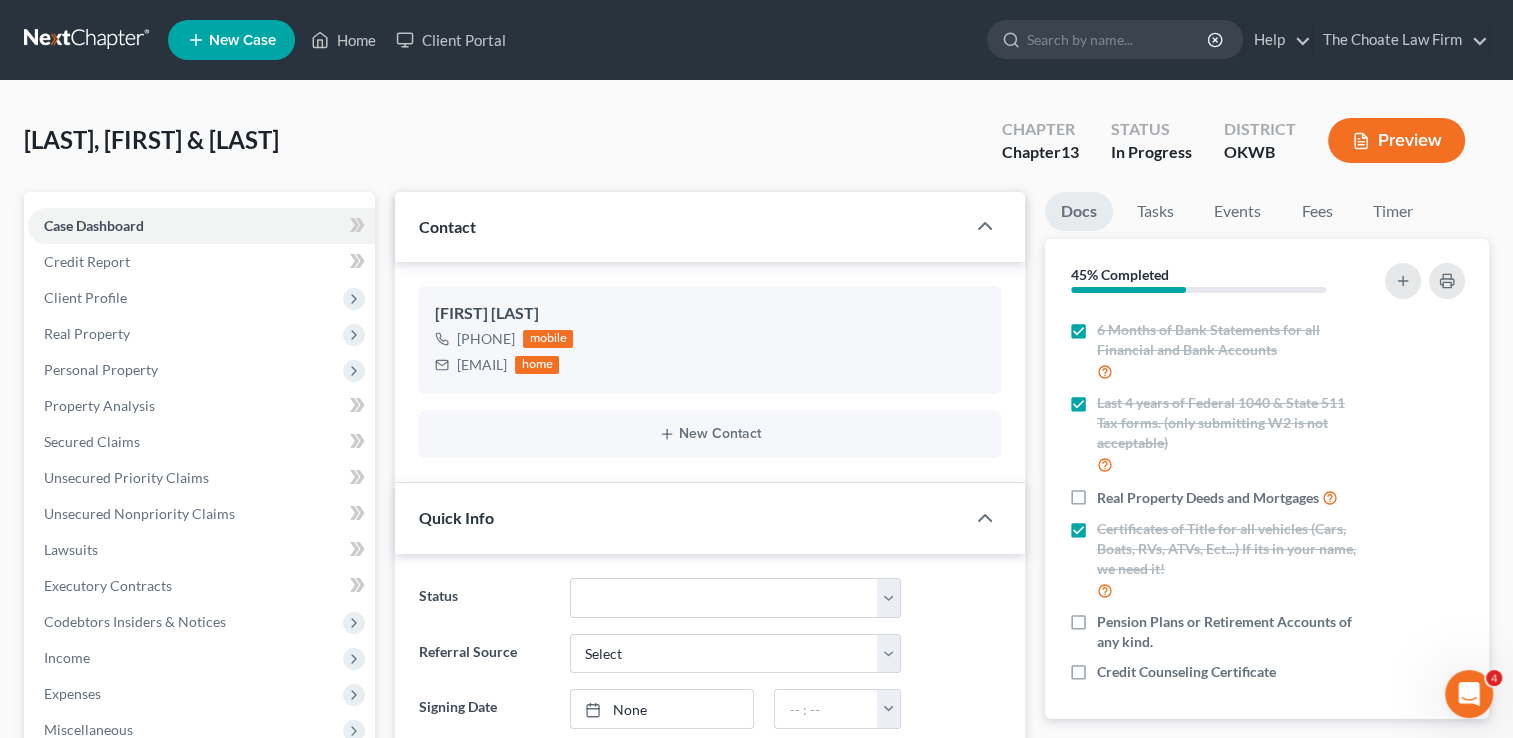 click at bounding box center [88, 40] 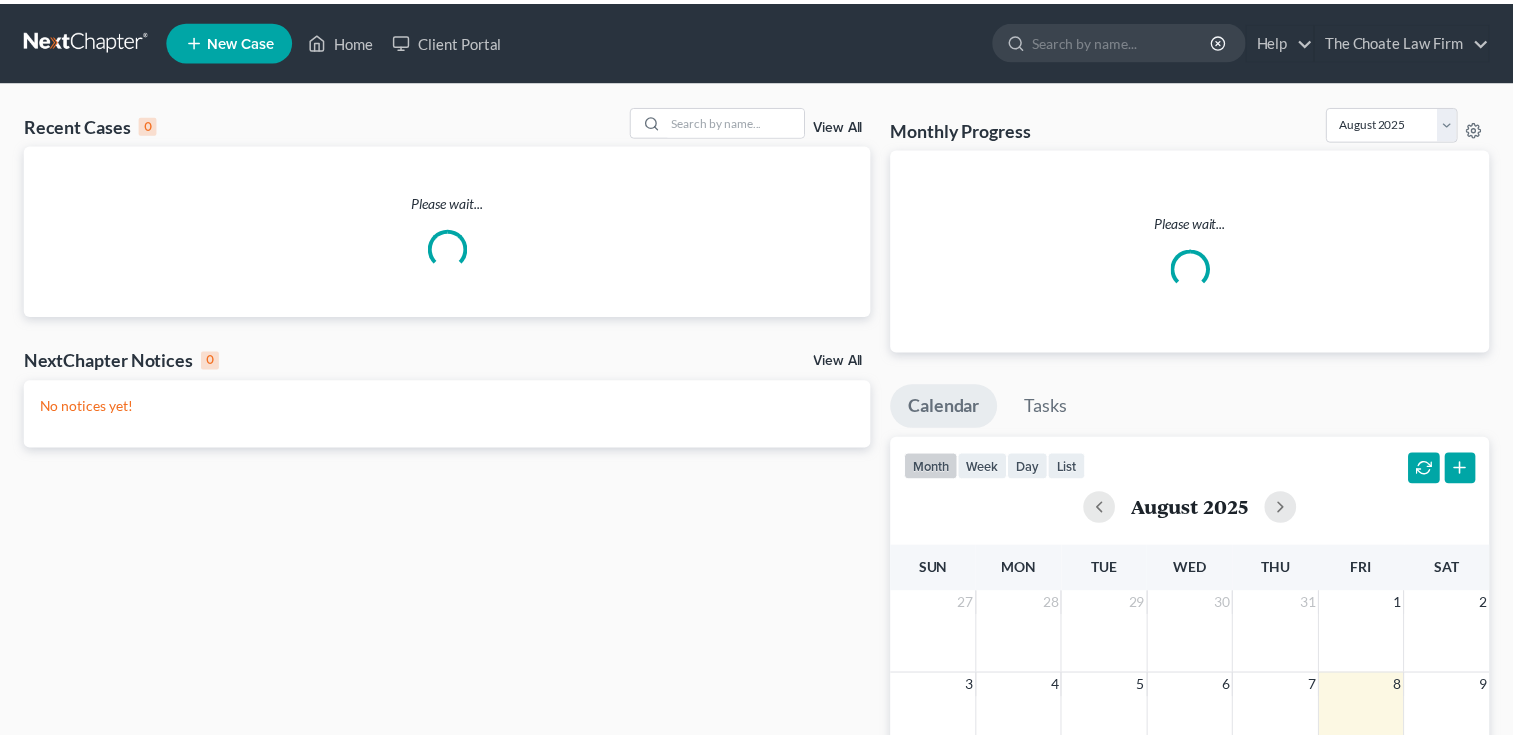 scroll, scrollTop: 0, scrollLeft: 0, axis: both 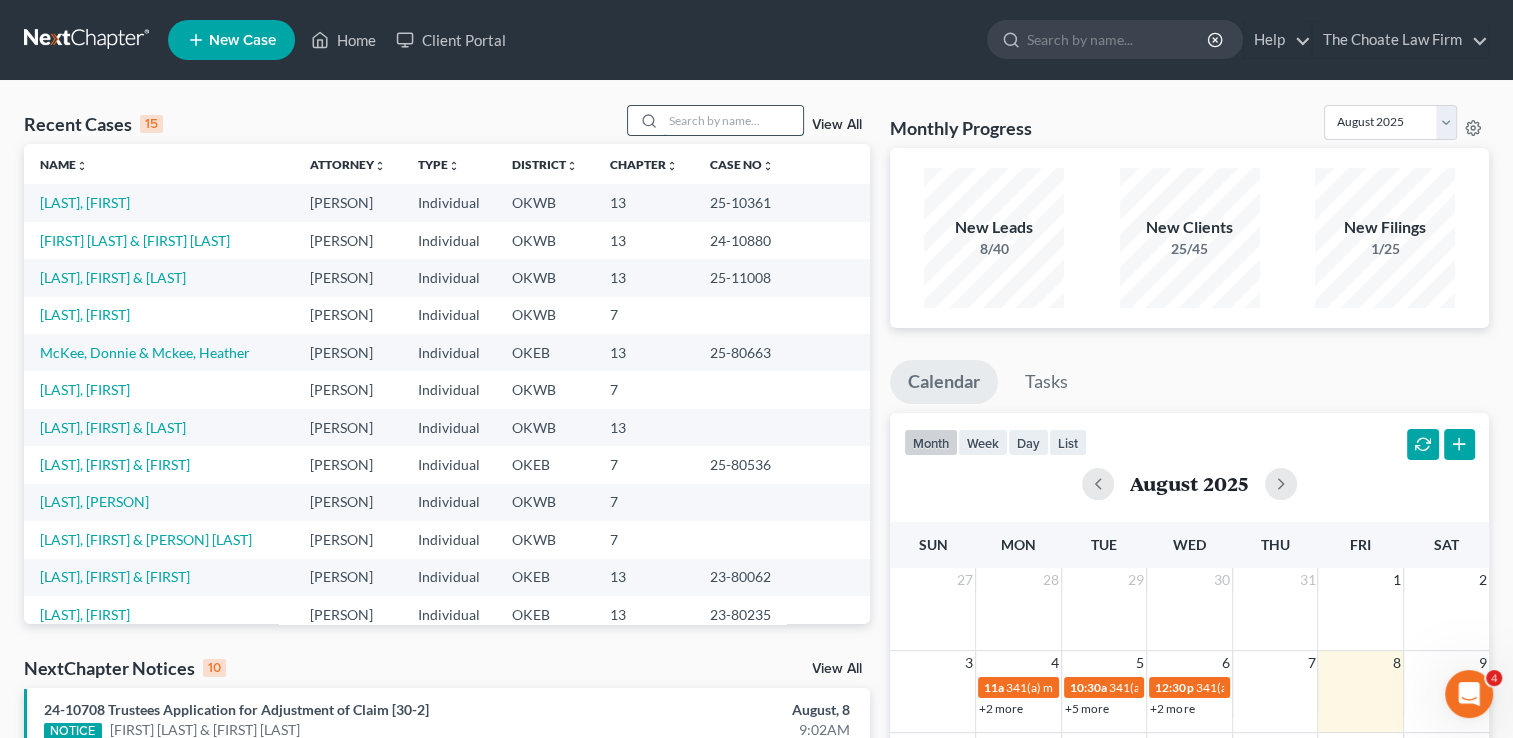 click at bounding box center (733, 120) 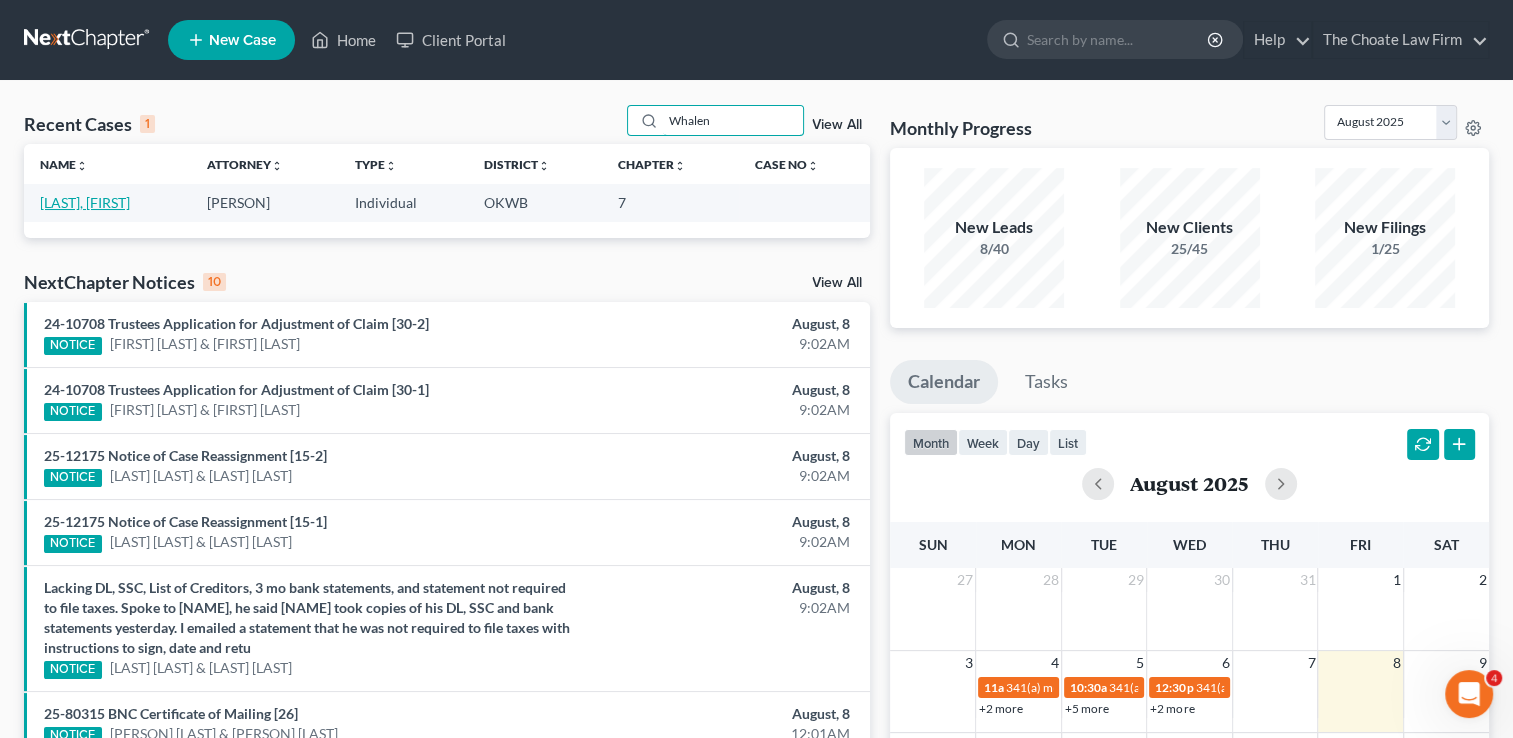 type on "Whalen" 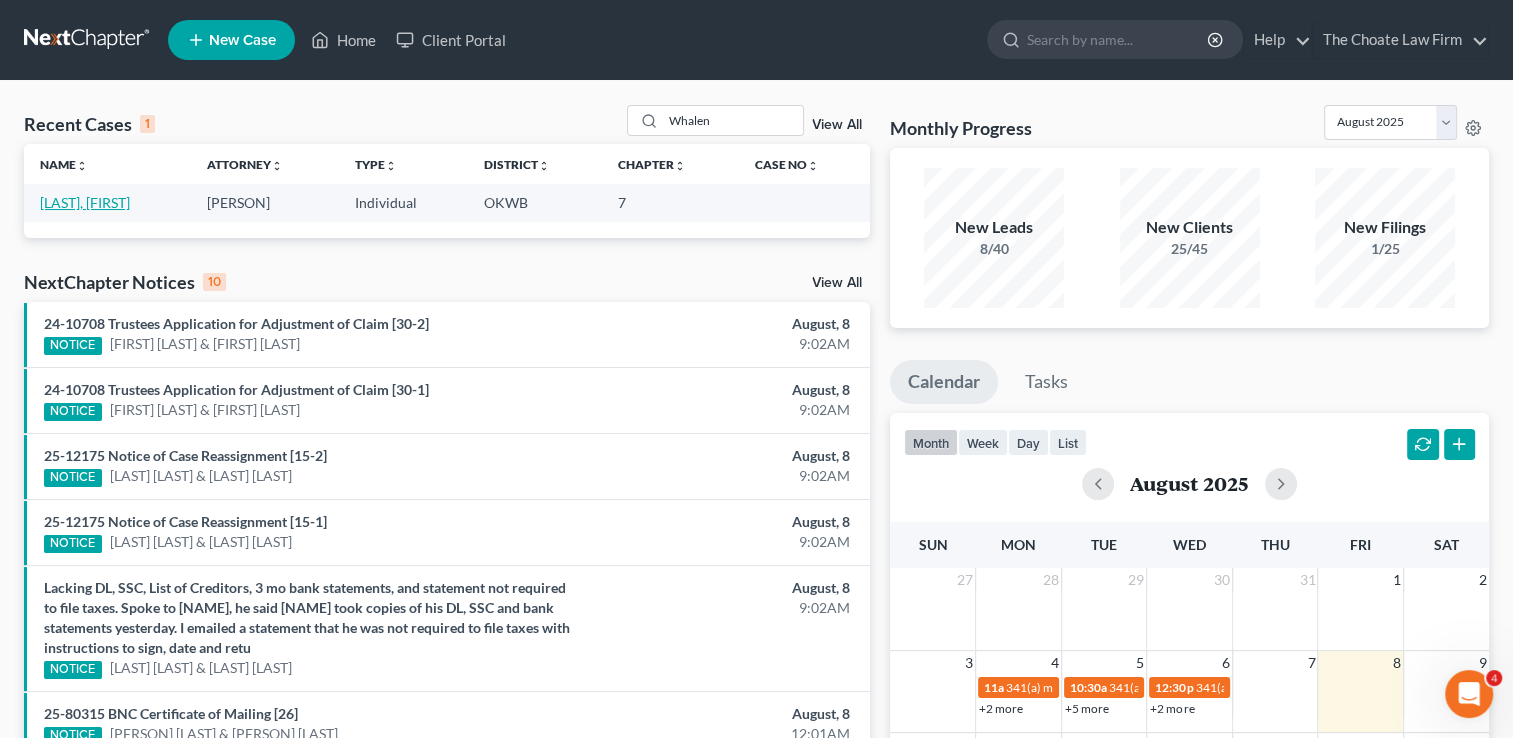 click on "[LAST], [FIRST]" at bounding box center (85, 202) 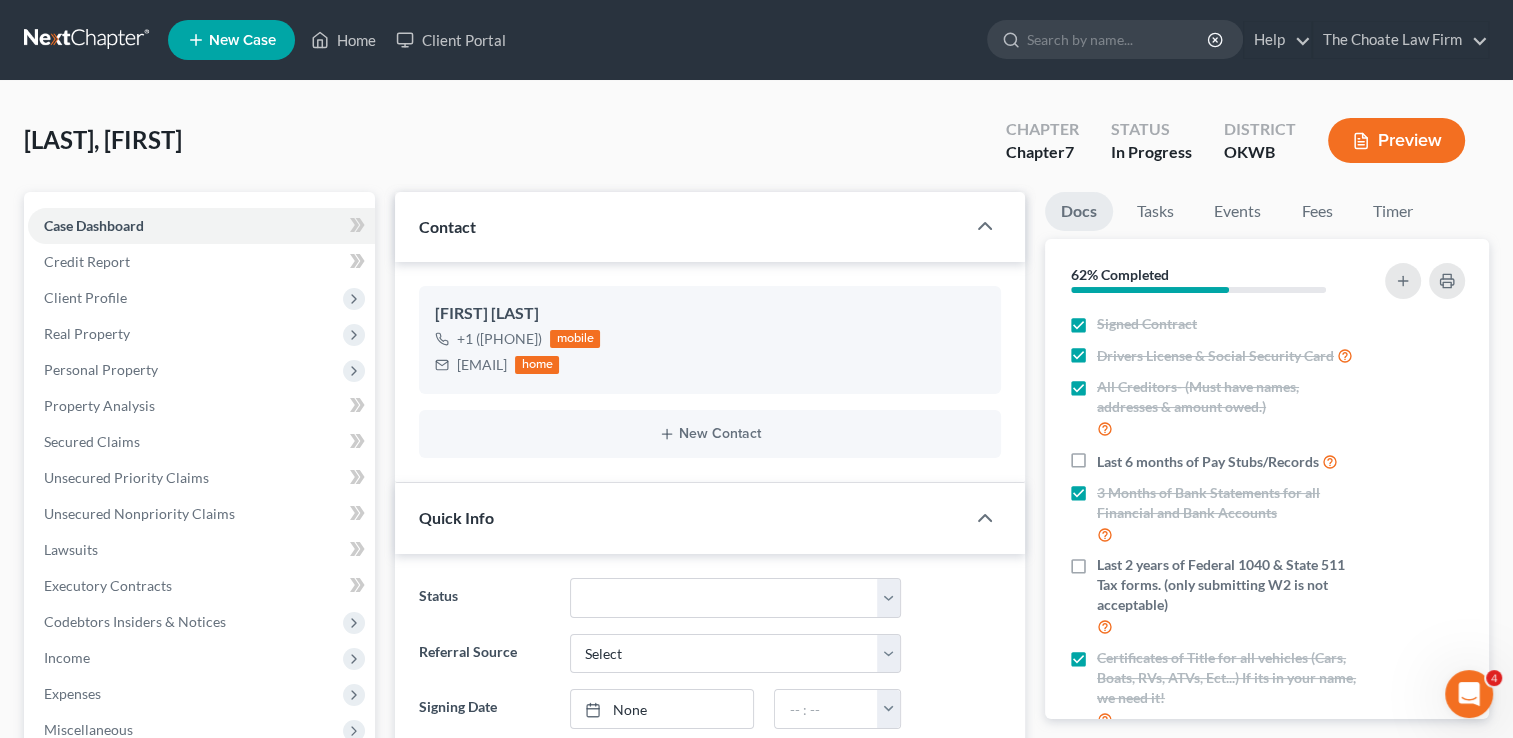 scroll, scrollTop: 42, scrollLeft: 0, axis: vertical 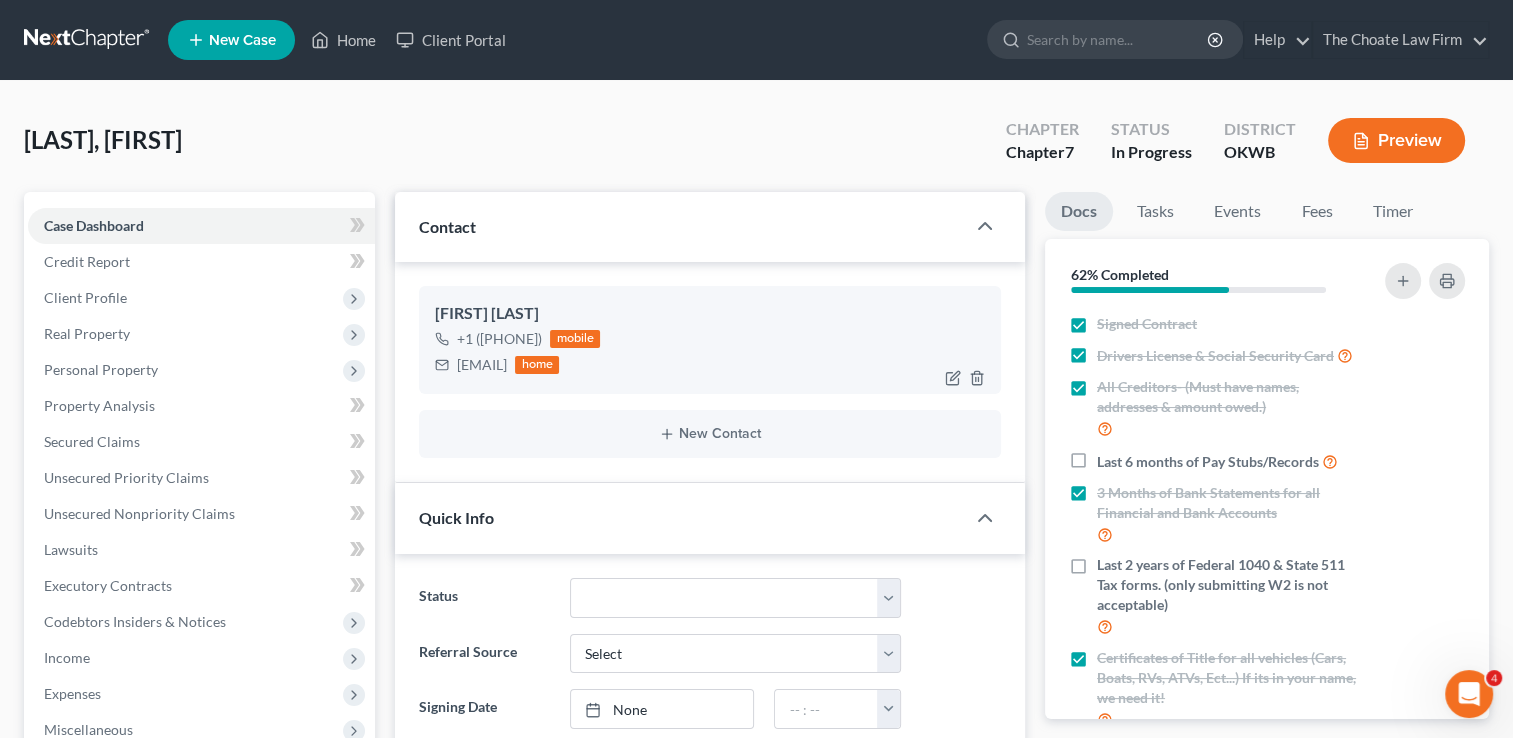 drag, startPoint x: 609, startPoint y: 366, endPoint x: 460, endPoint y: 379, distance: 149.56604 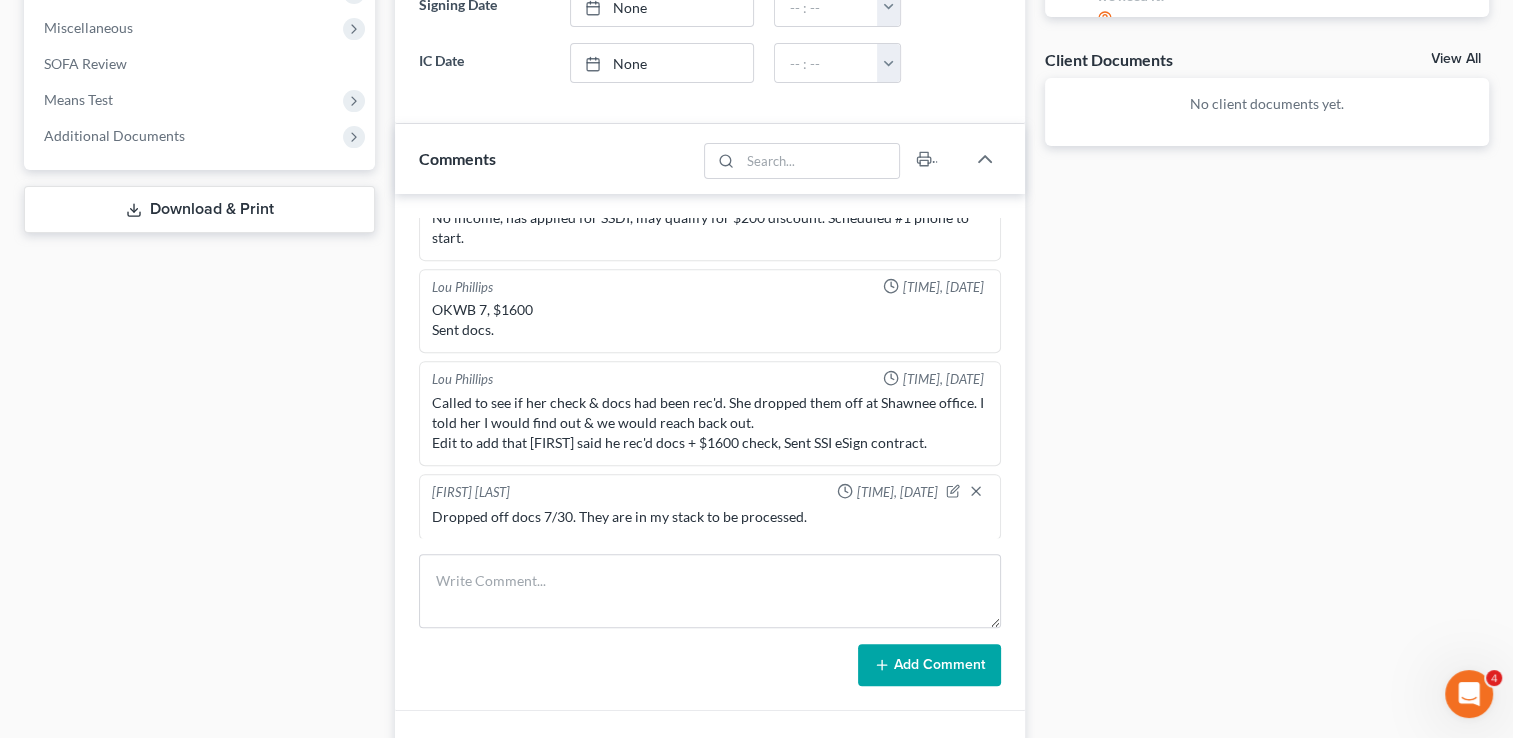 scroll, scrollTop: 800, scrollLeft: 0, axis: vertical 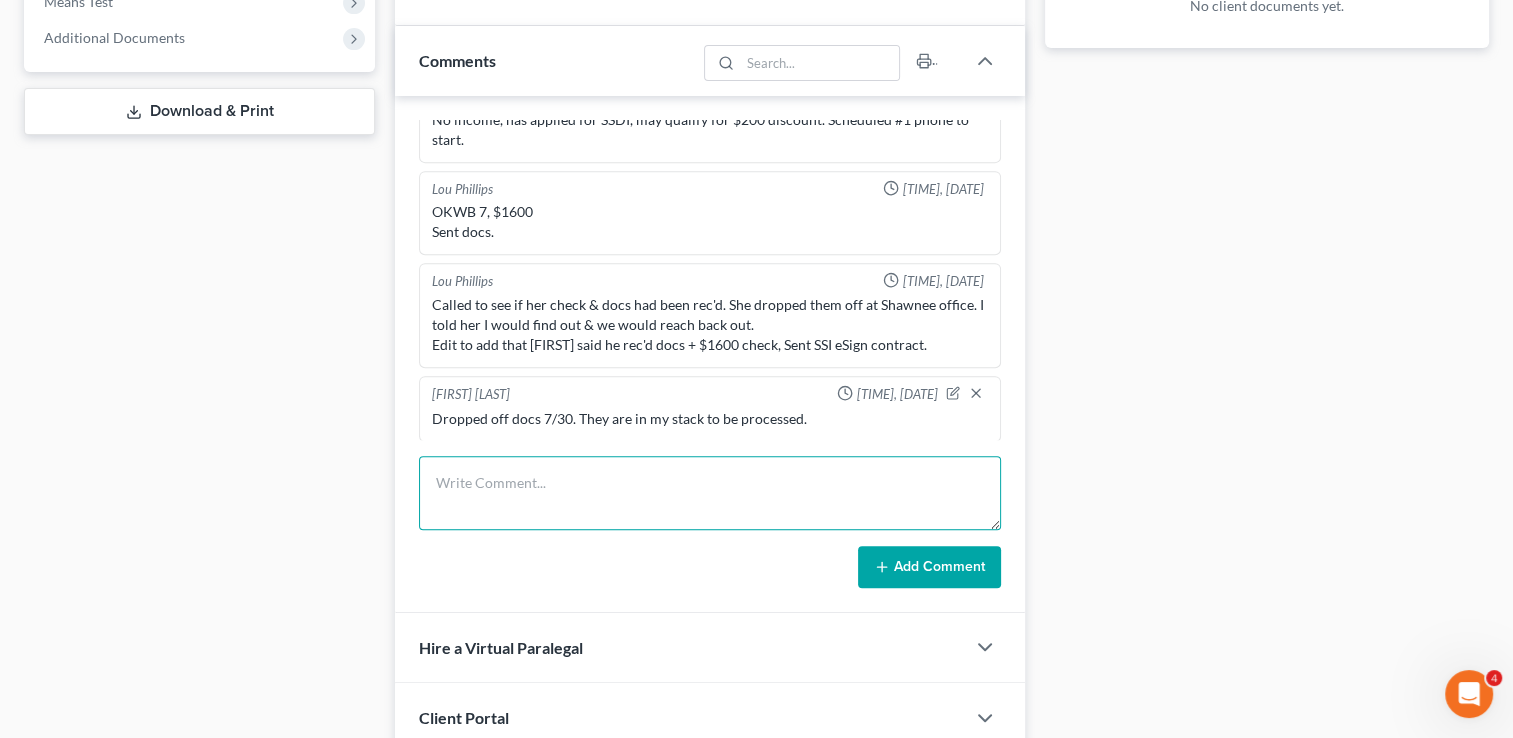 click at bounding box center [710, 493] 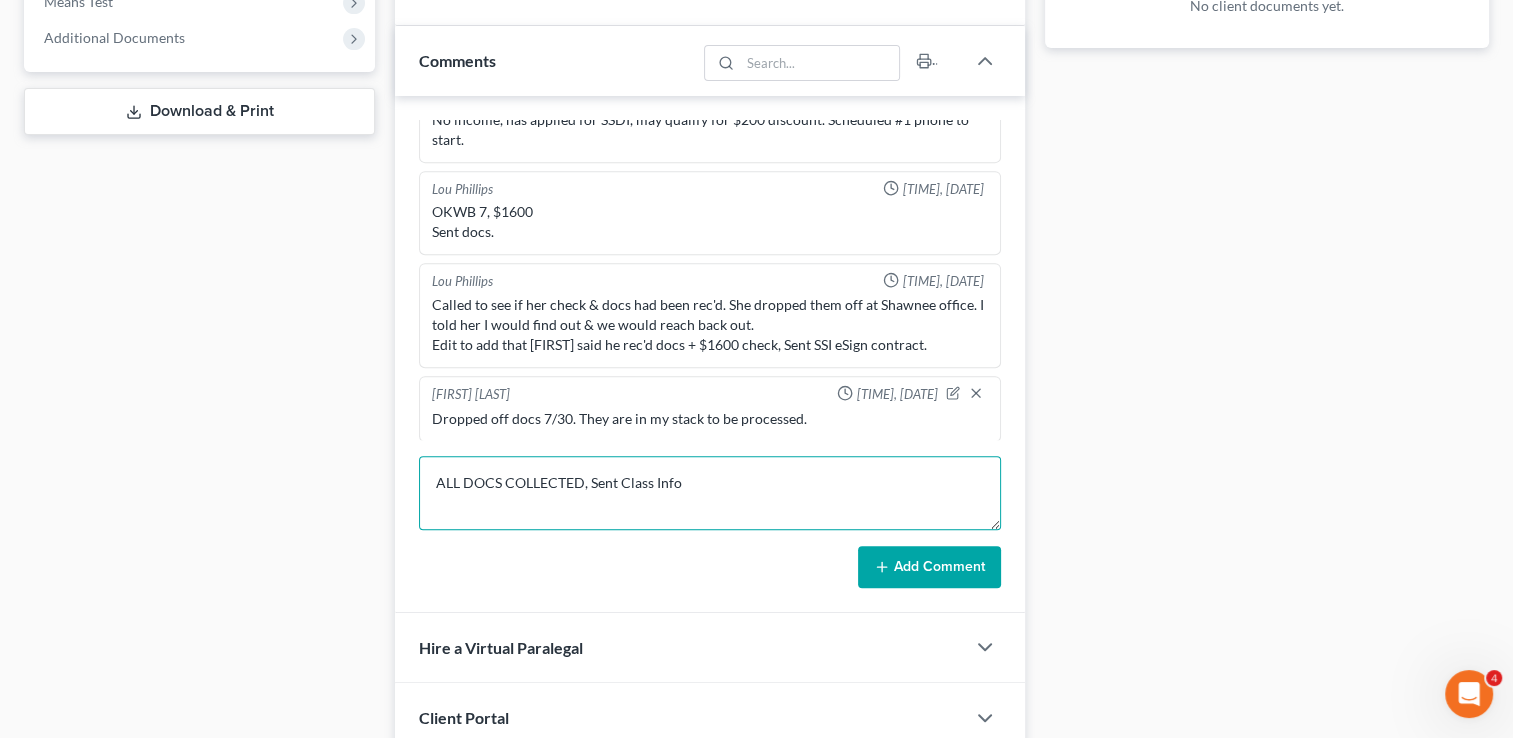 click on "ALL DOCS COLLECTED, Sent Class Info" at bounding box center [710, 493] 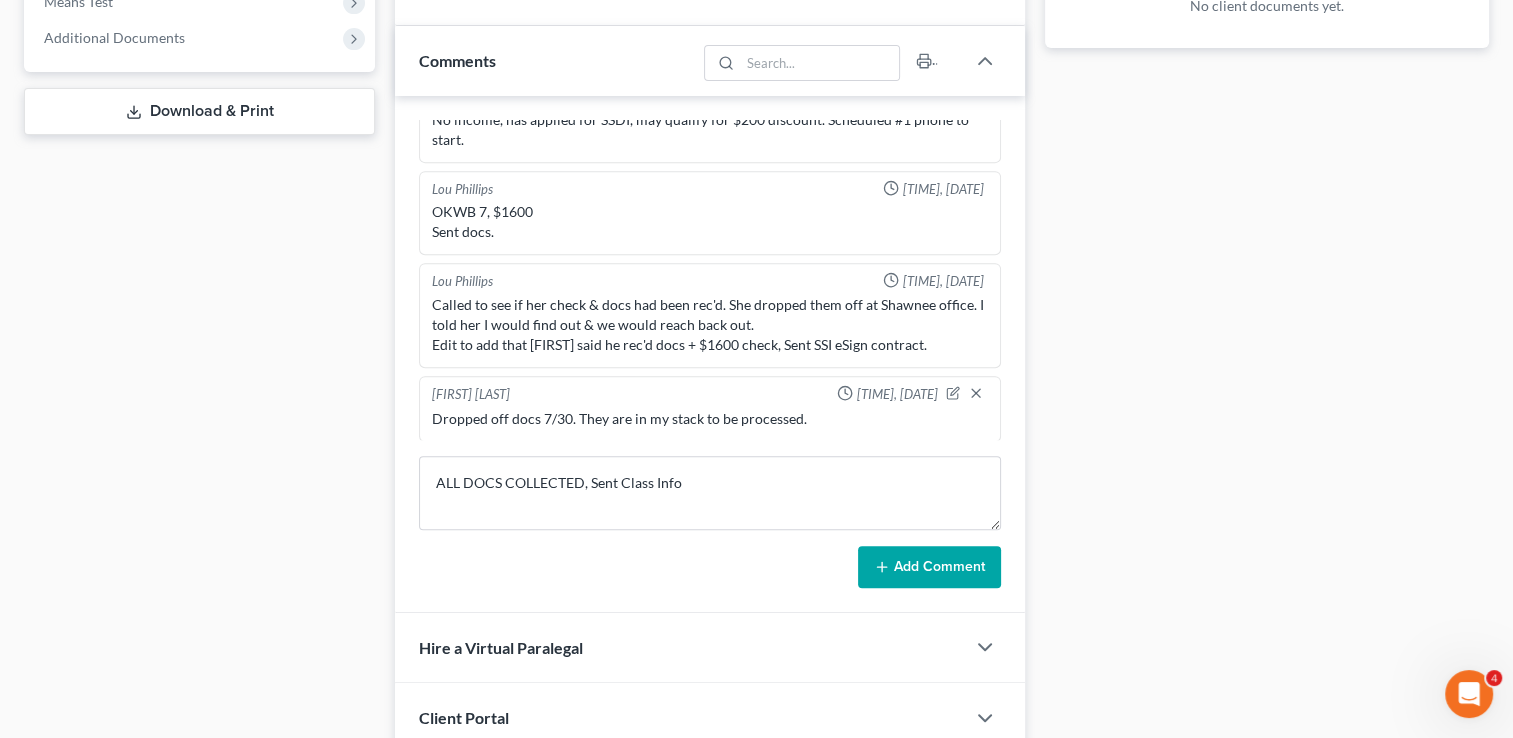 click on "Add Comment" at bounding box center [929, 567] 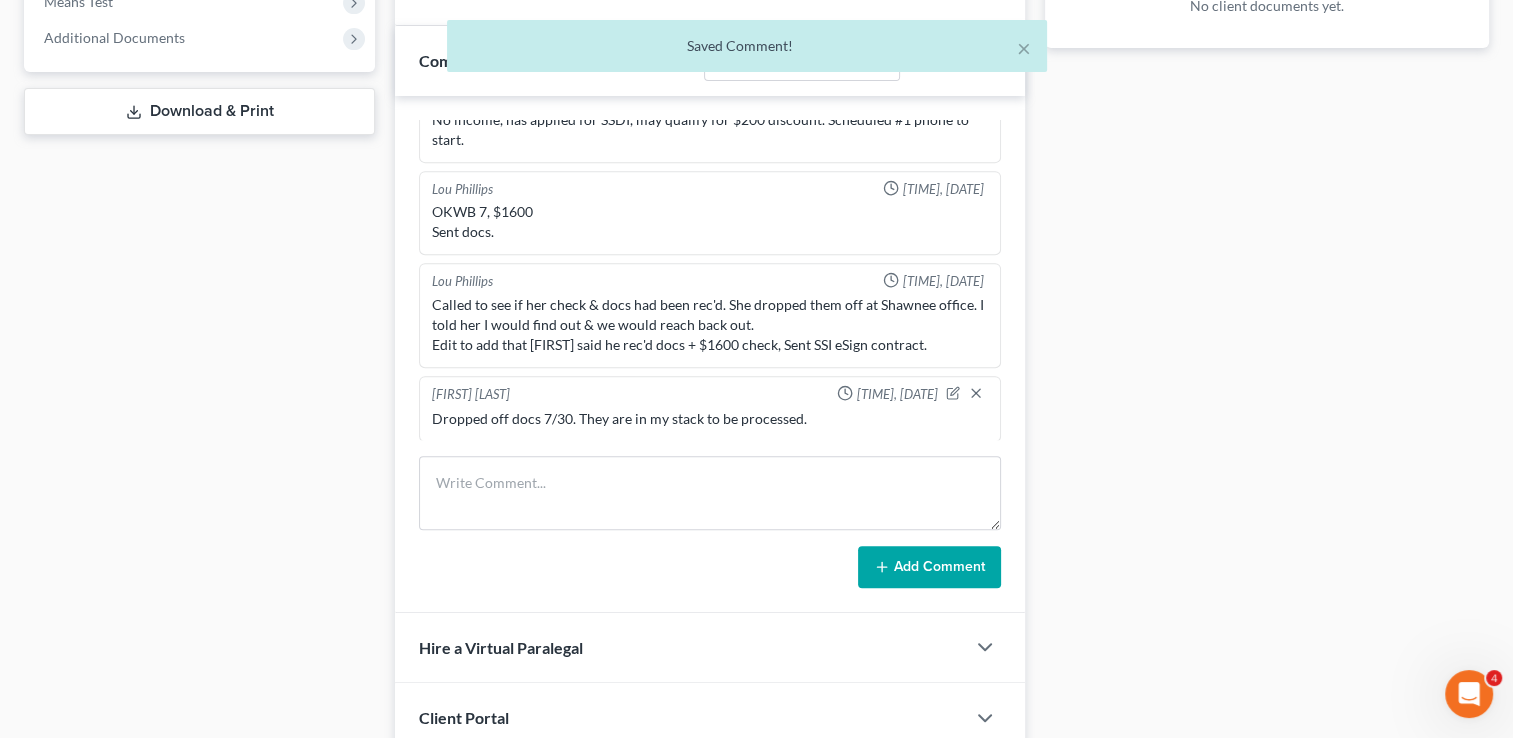 scroll, scrollTop: 116, scrollLeft: 0, axis: vertical 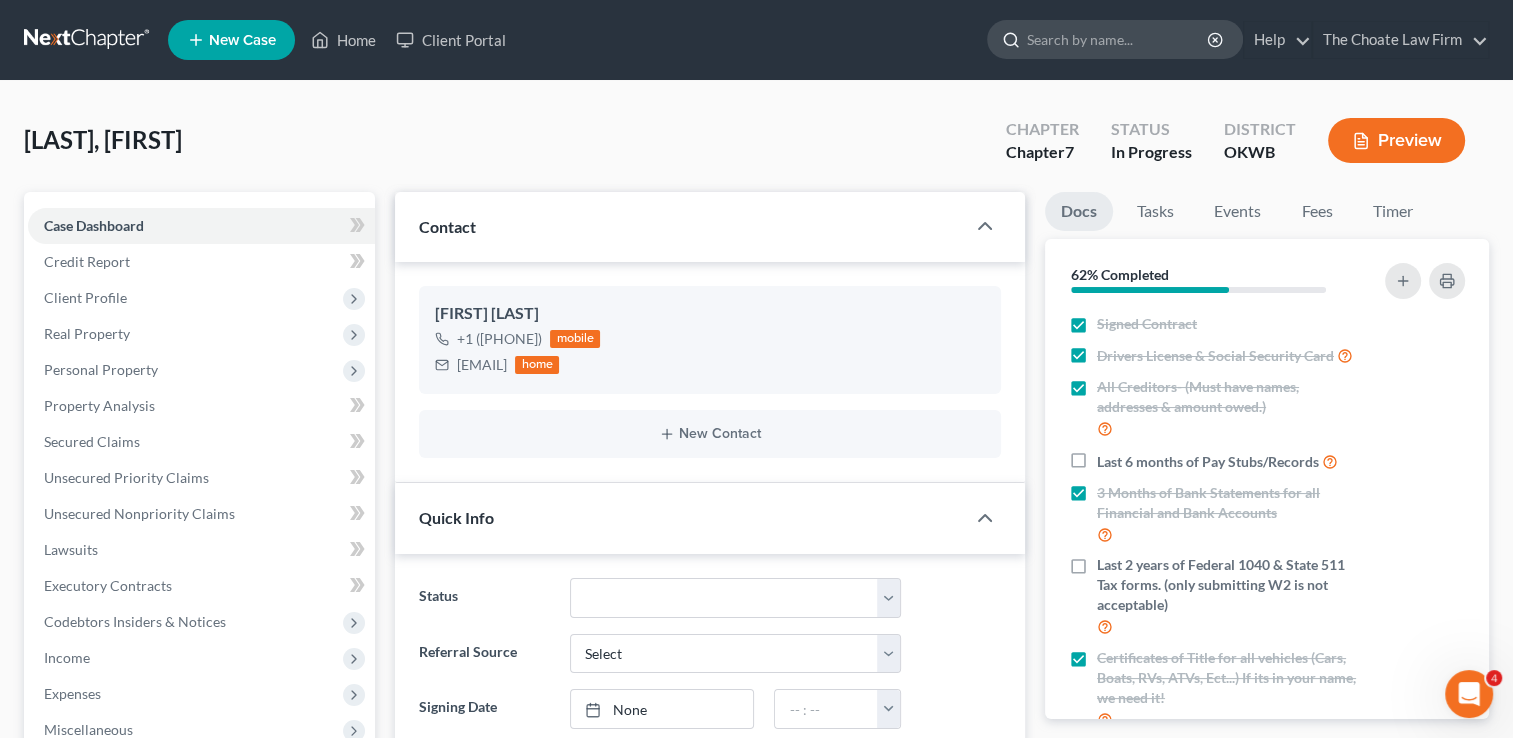 click at bounding box center (1118, 39) 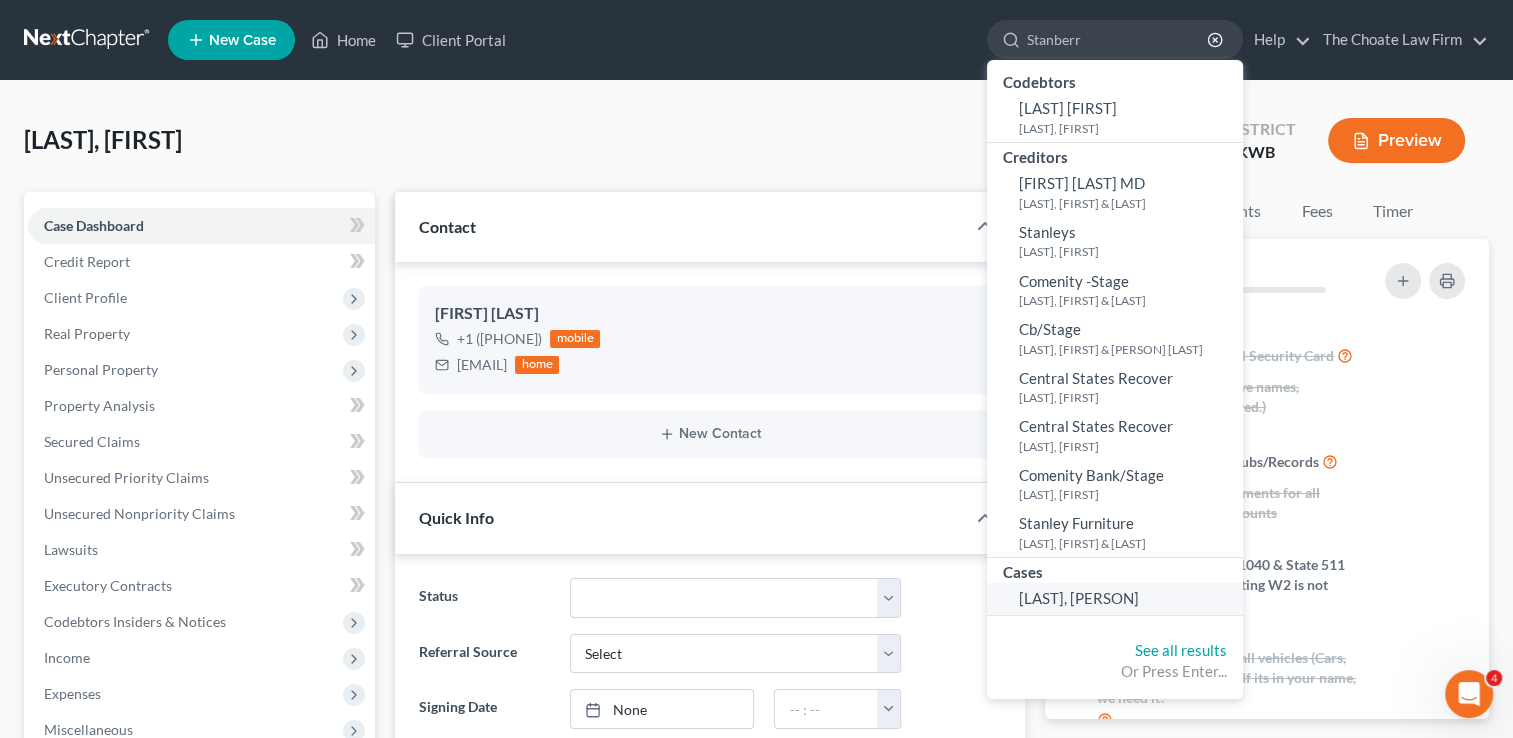 type on "Stanberr" 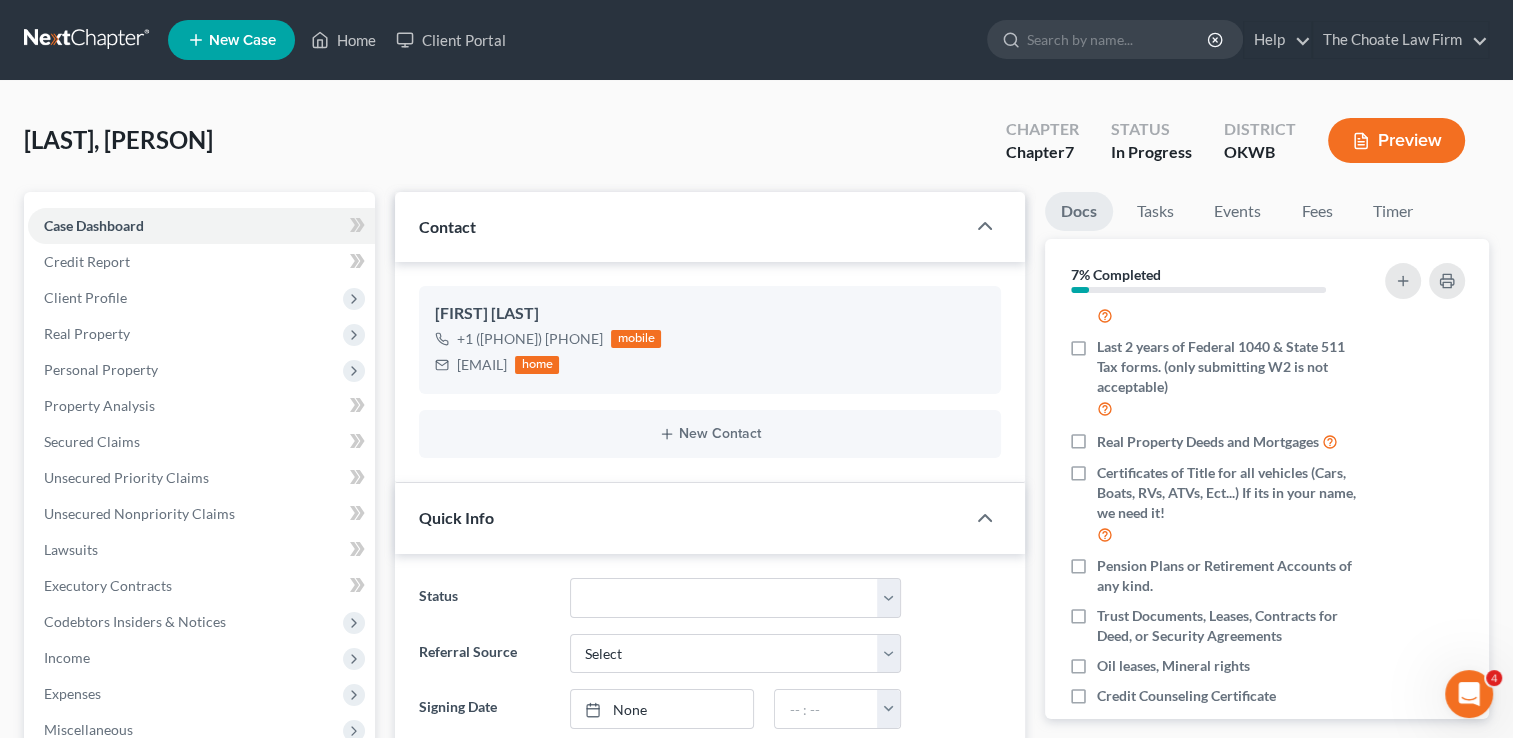 scroll, scrollTop: 300, scrollLeft: 0, axis: vertical 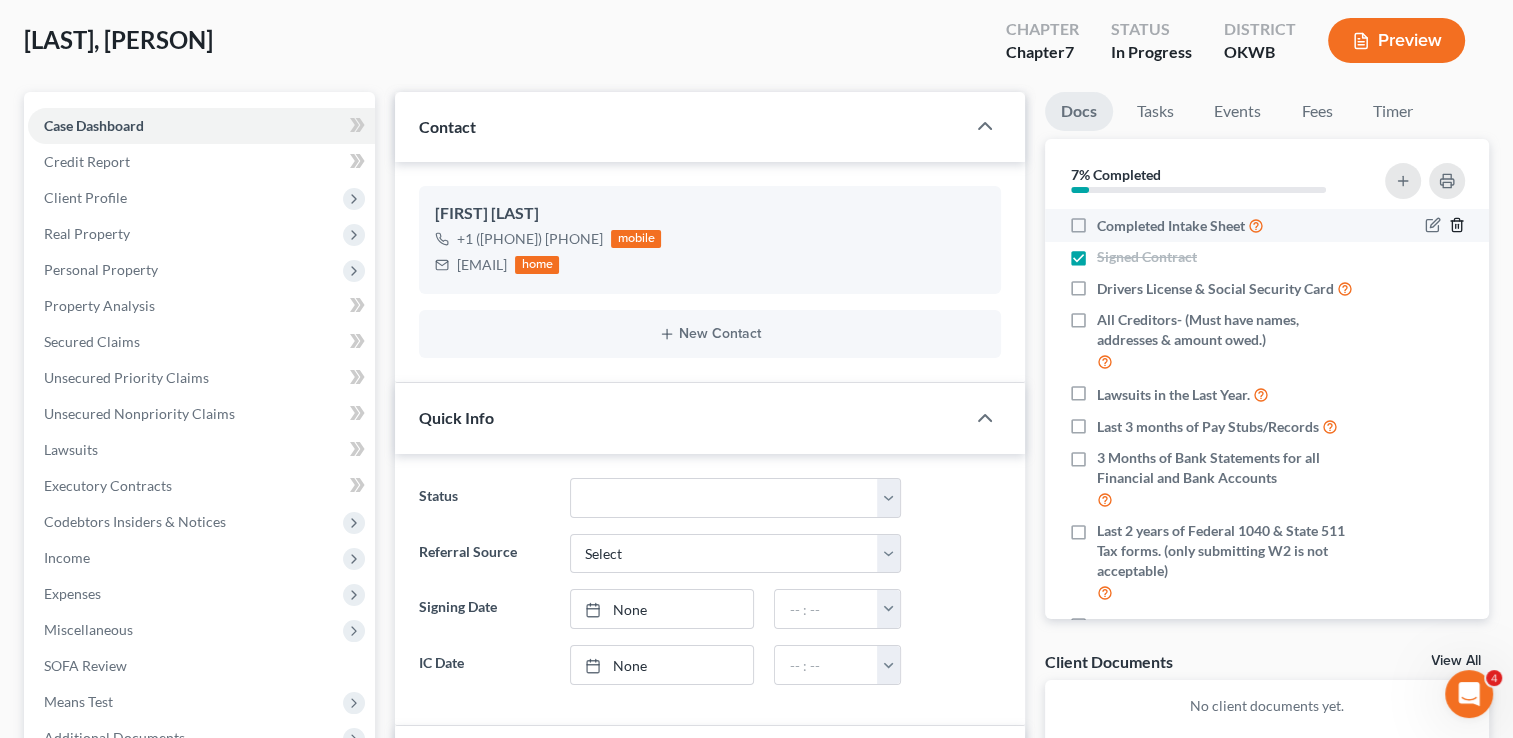 click 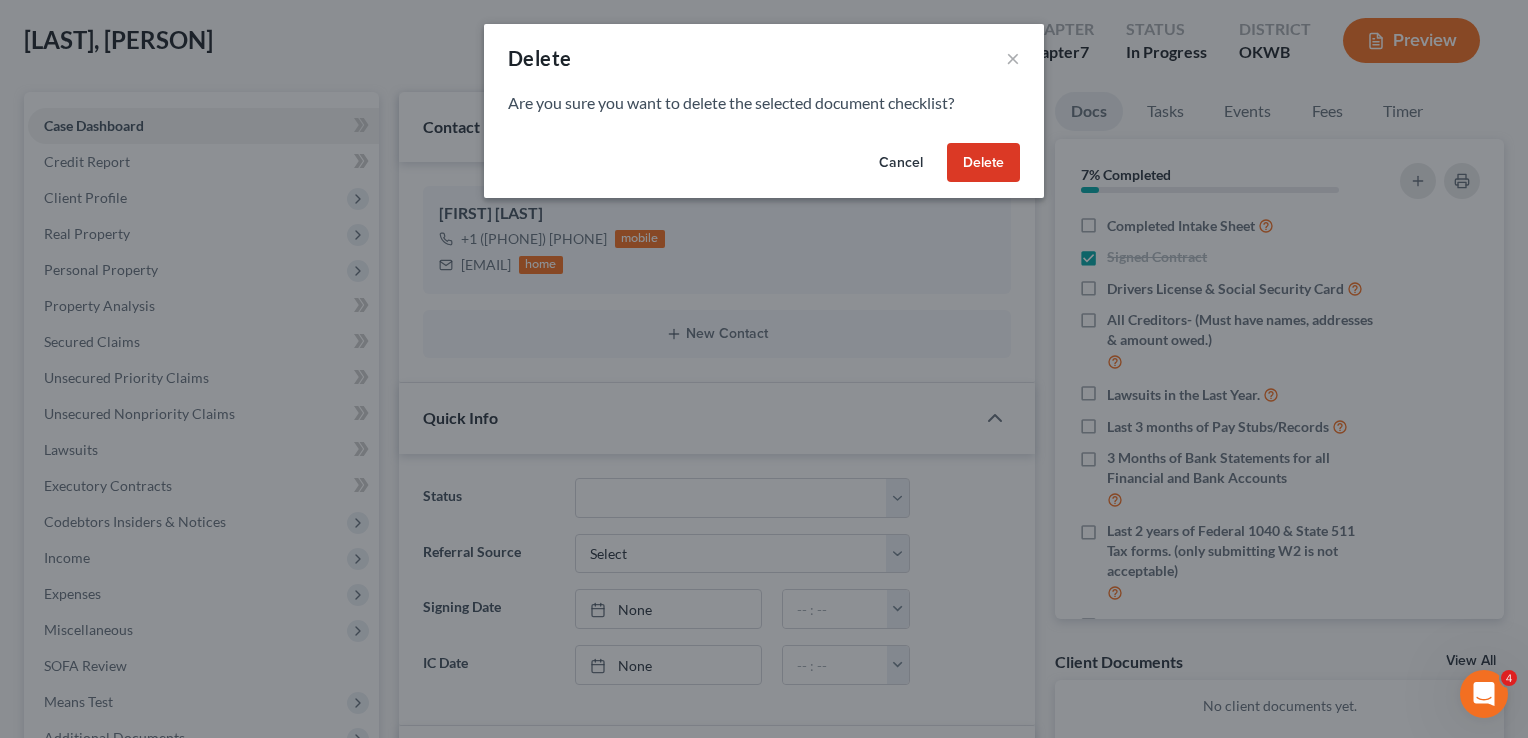 click on "Delete" at bounding box center (983, 163) 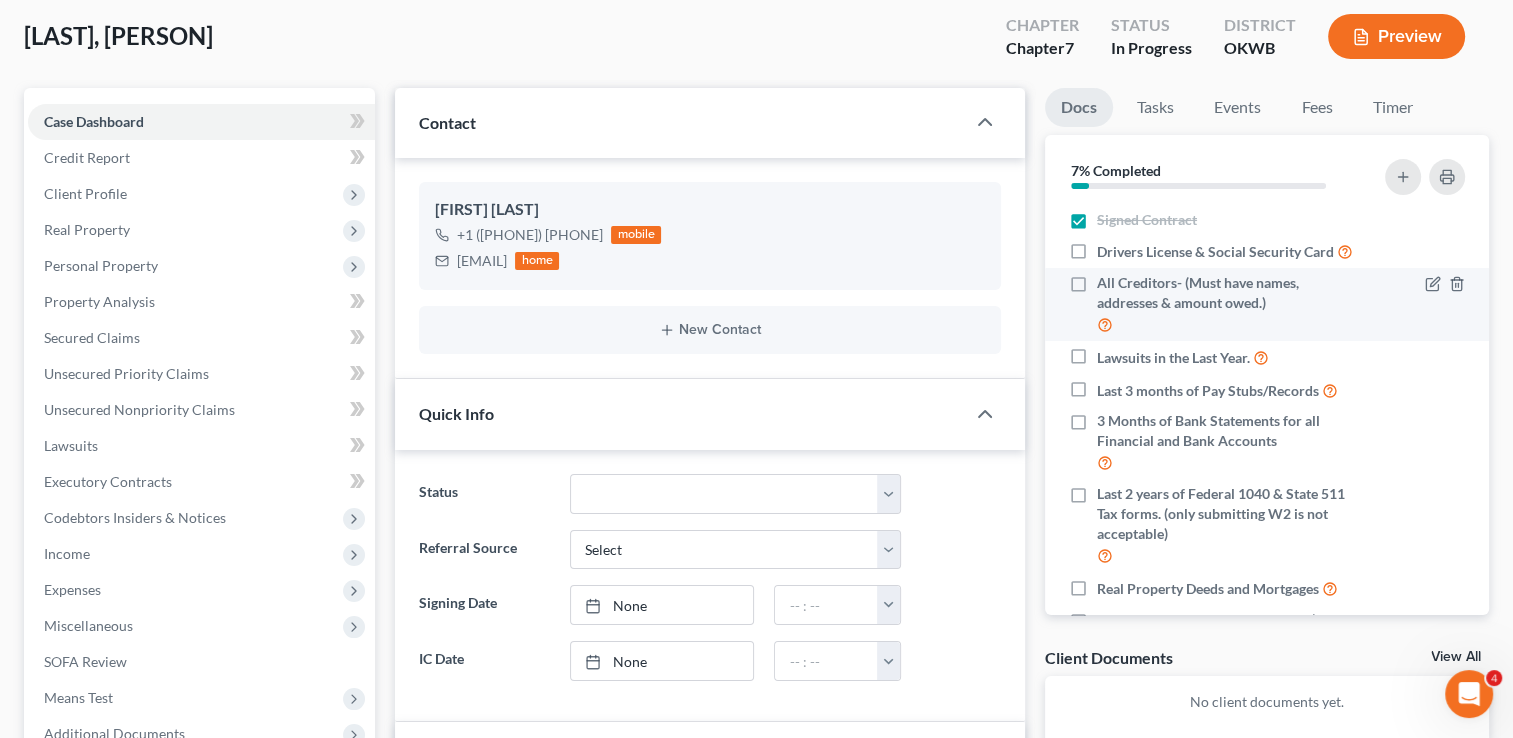 scroll, scrollTop: 100, scrollLeft: 0, axis: vertical 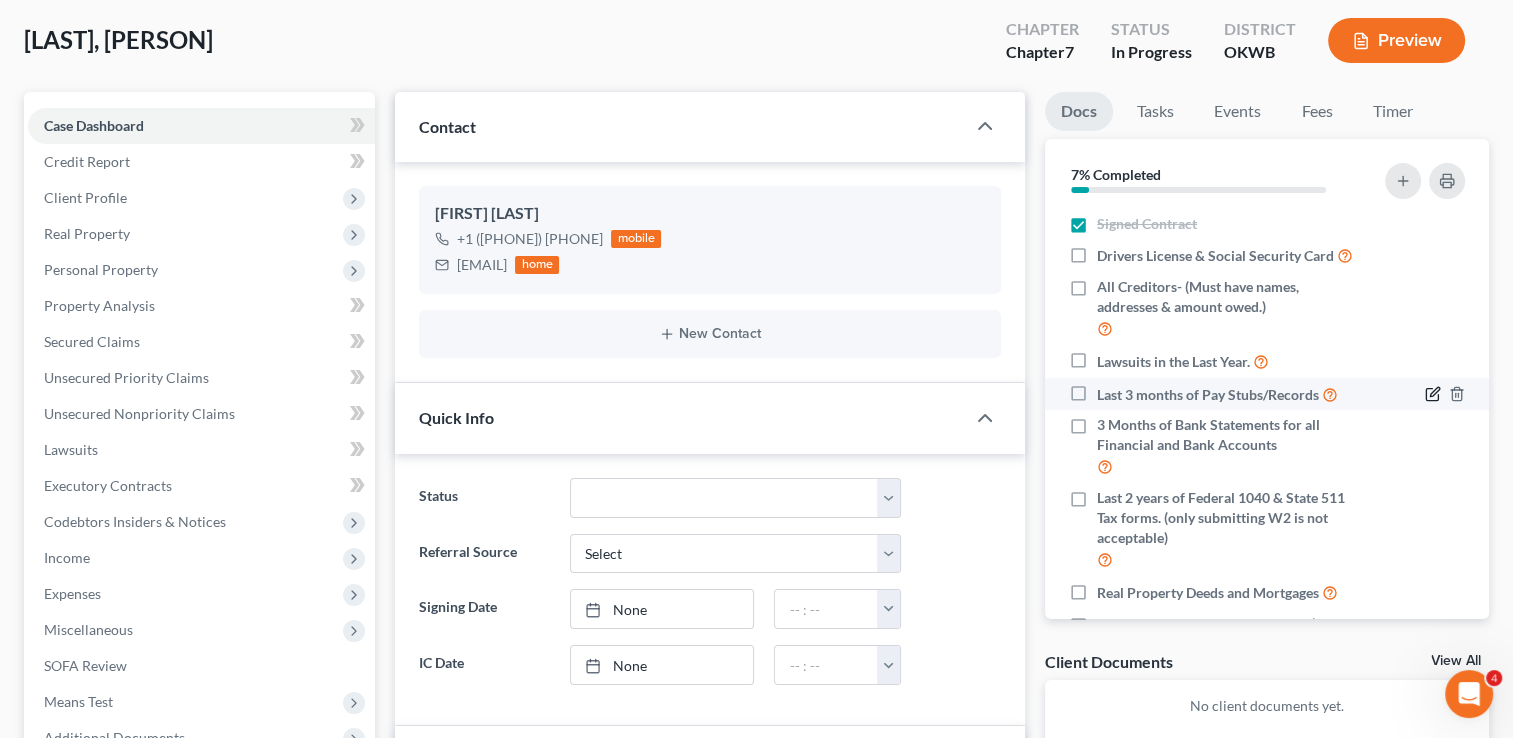 click 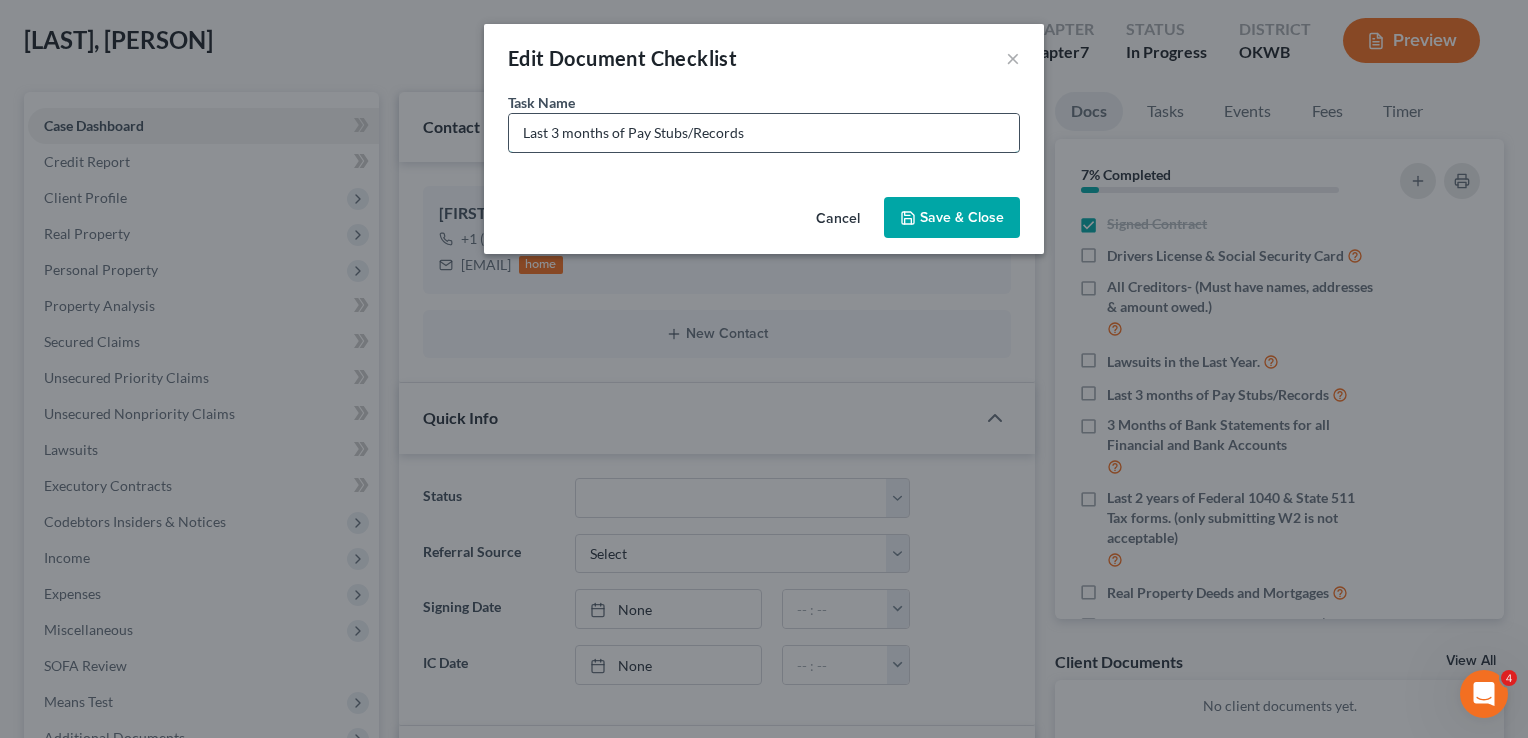 click on "Last 3 months of Pay Stubs/Records" at bounding box center [764, 133] 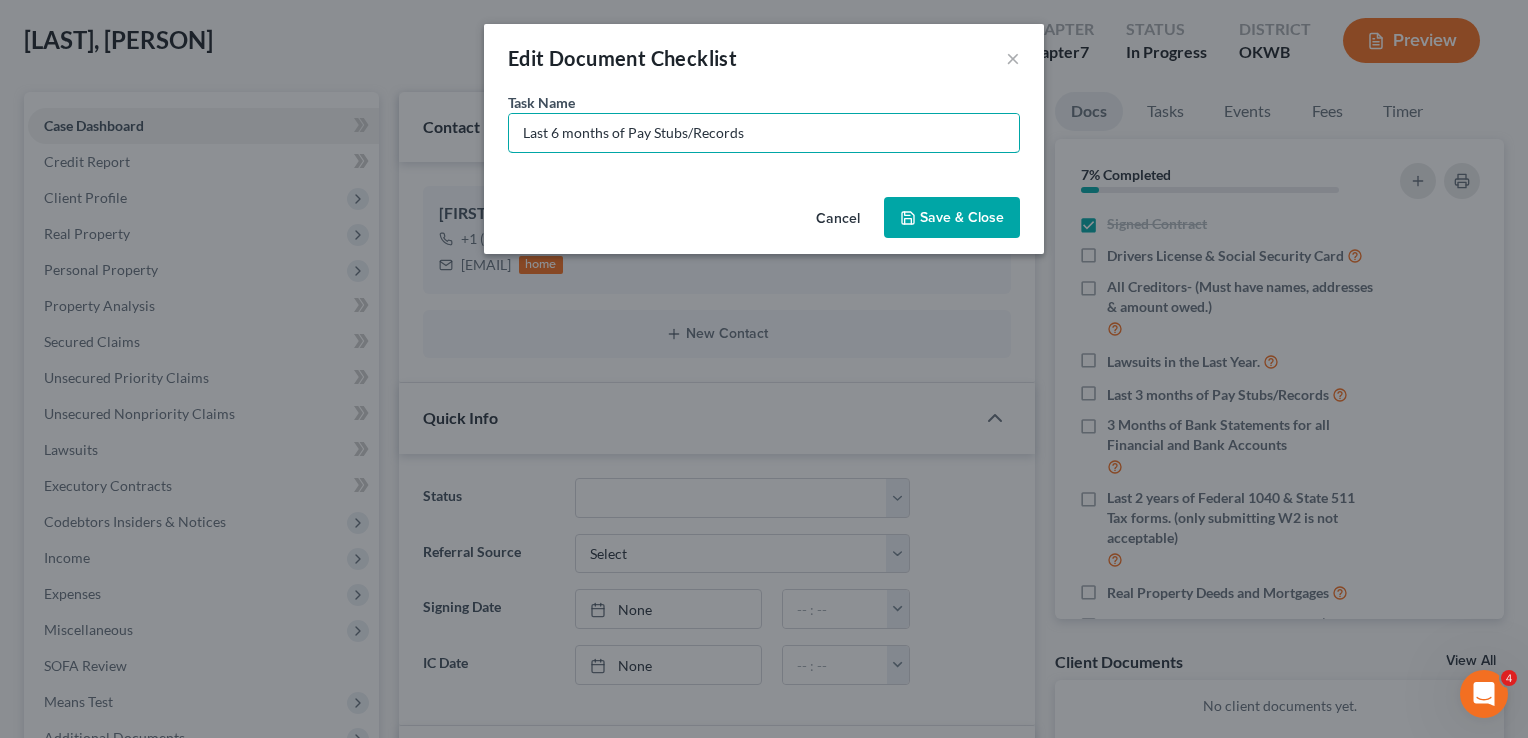 type on "Last 6 months of Pay Stubs/Records" 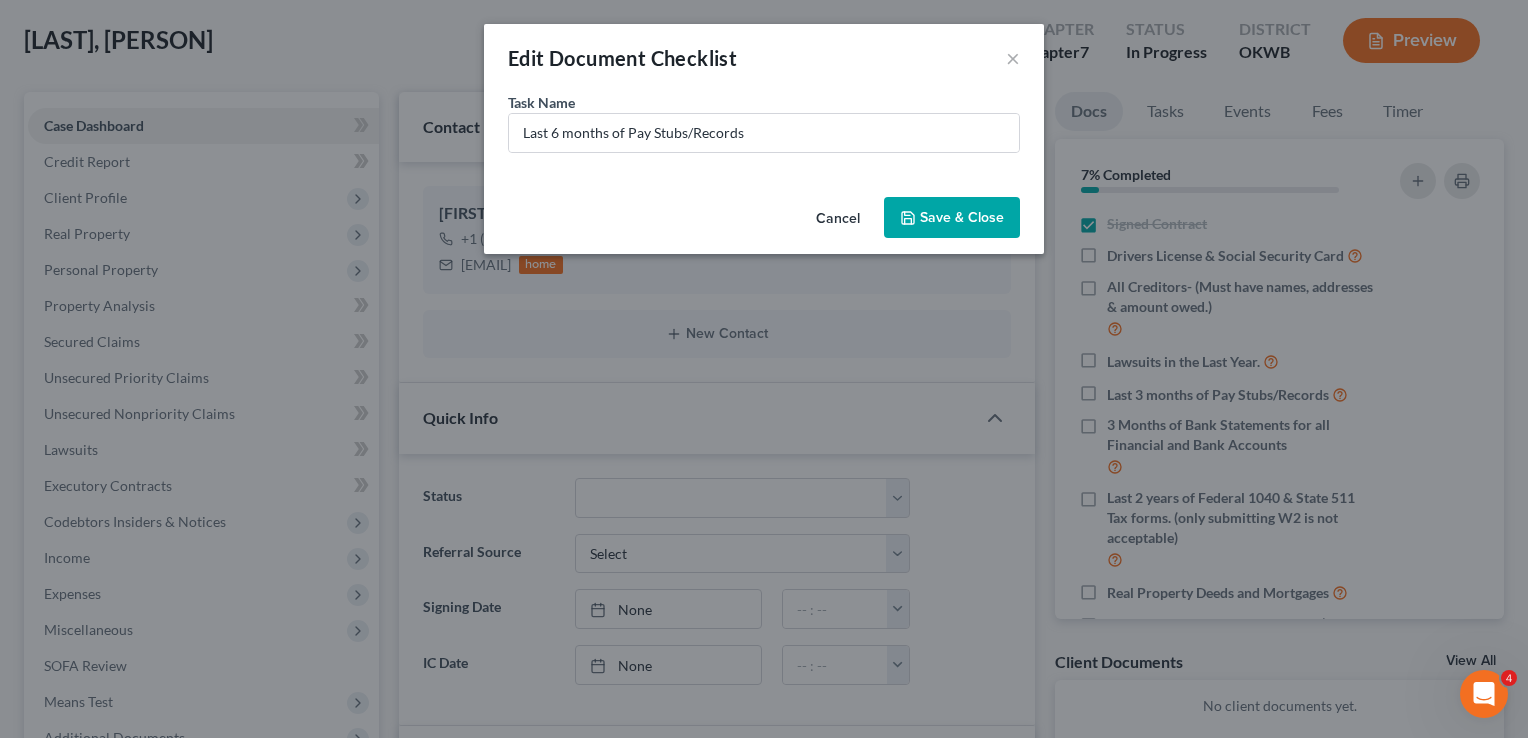 click on "Save & Close" at bounding box center (952, 218) 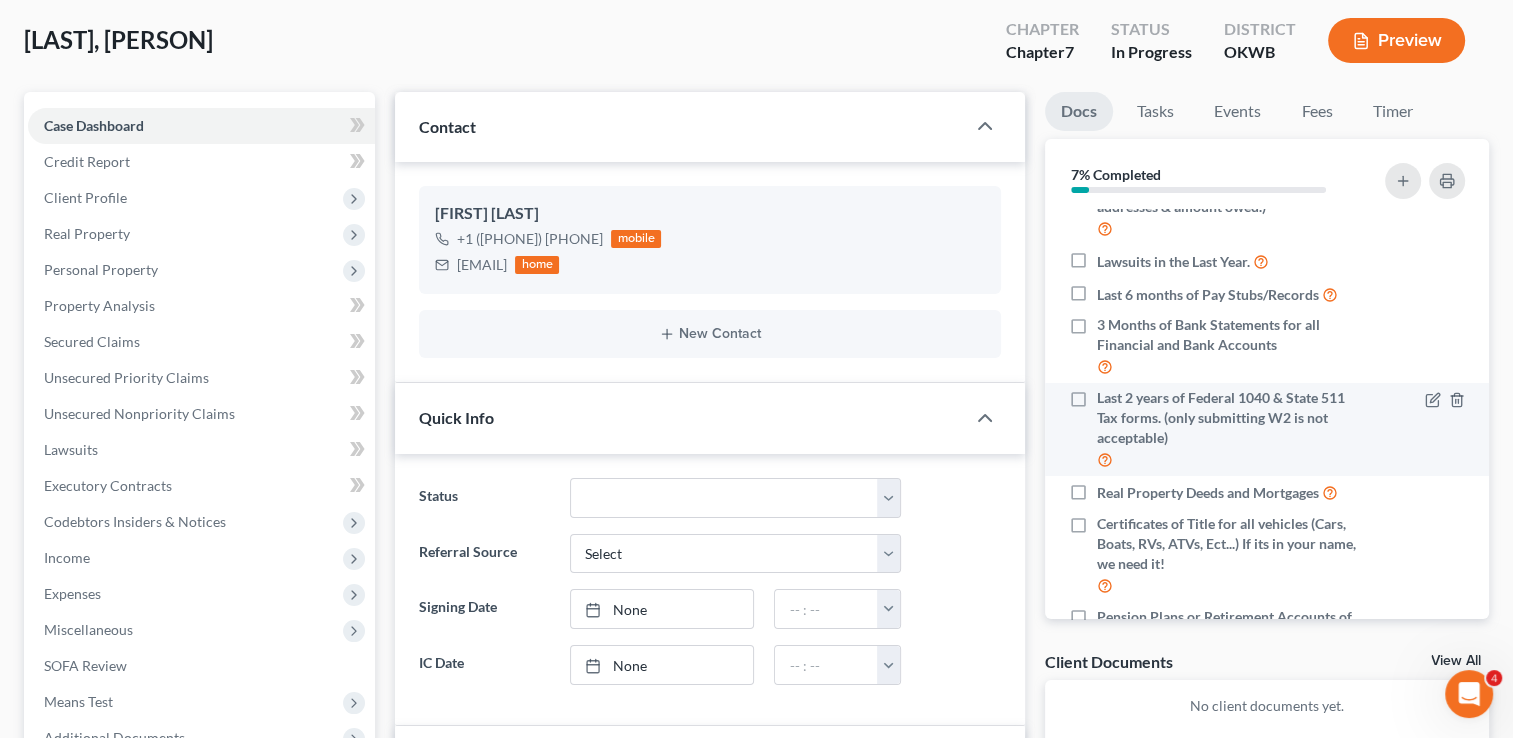 scroll, scrollTop: 0, scrollLeft: 0, axis: both 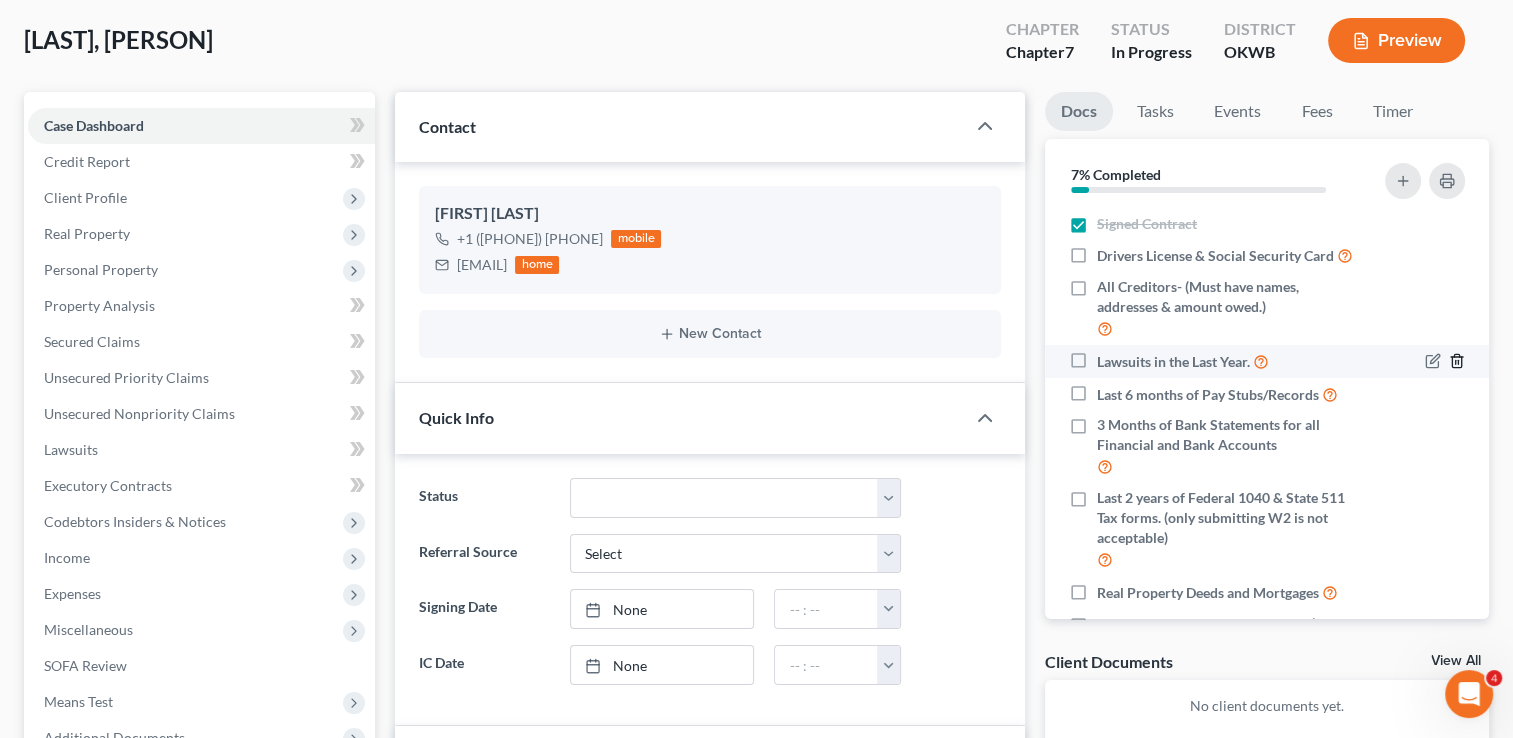 click 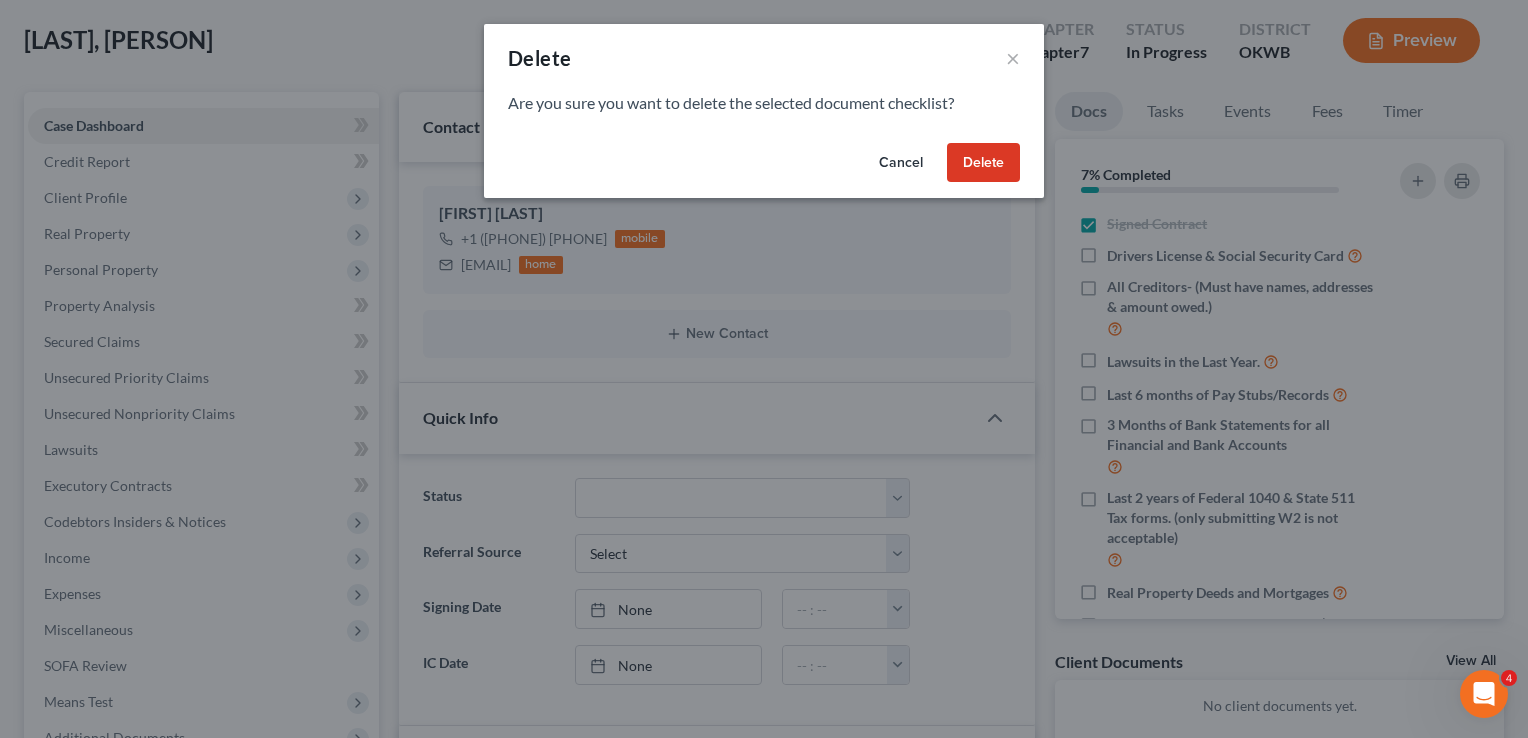 click on "Delete" at bounding box center (983, 163) 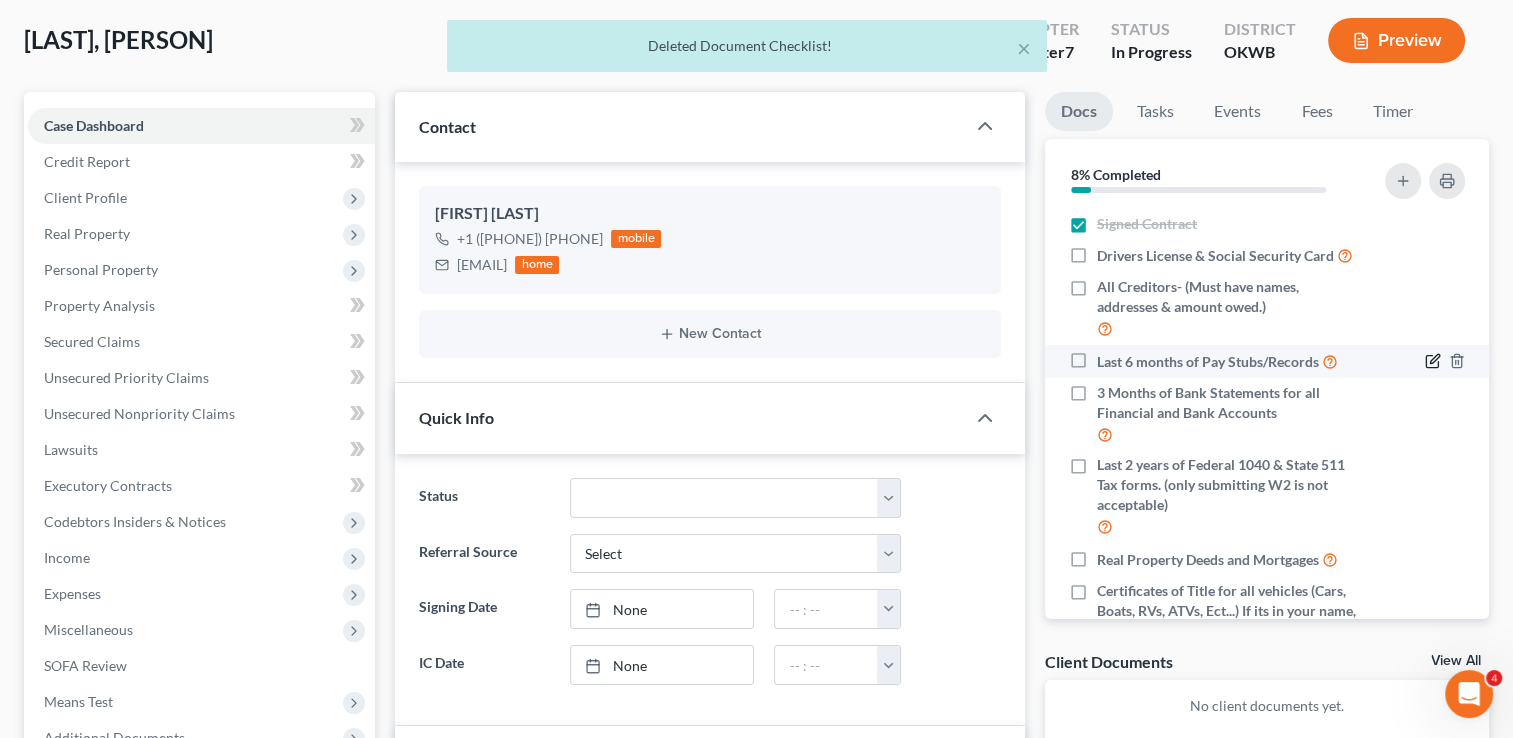 click 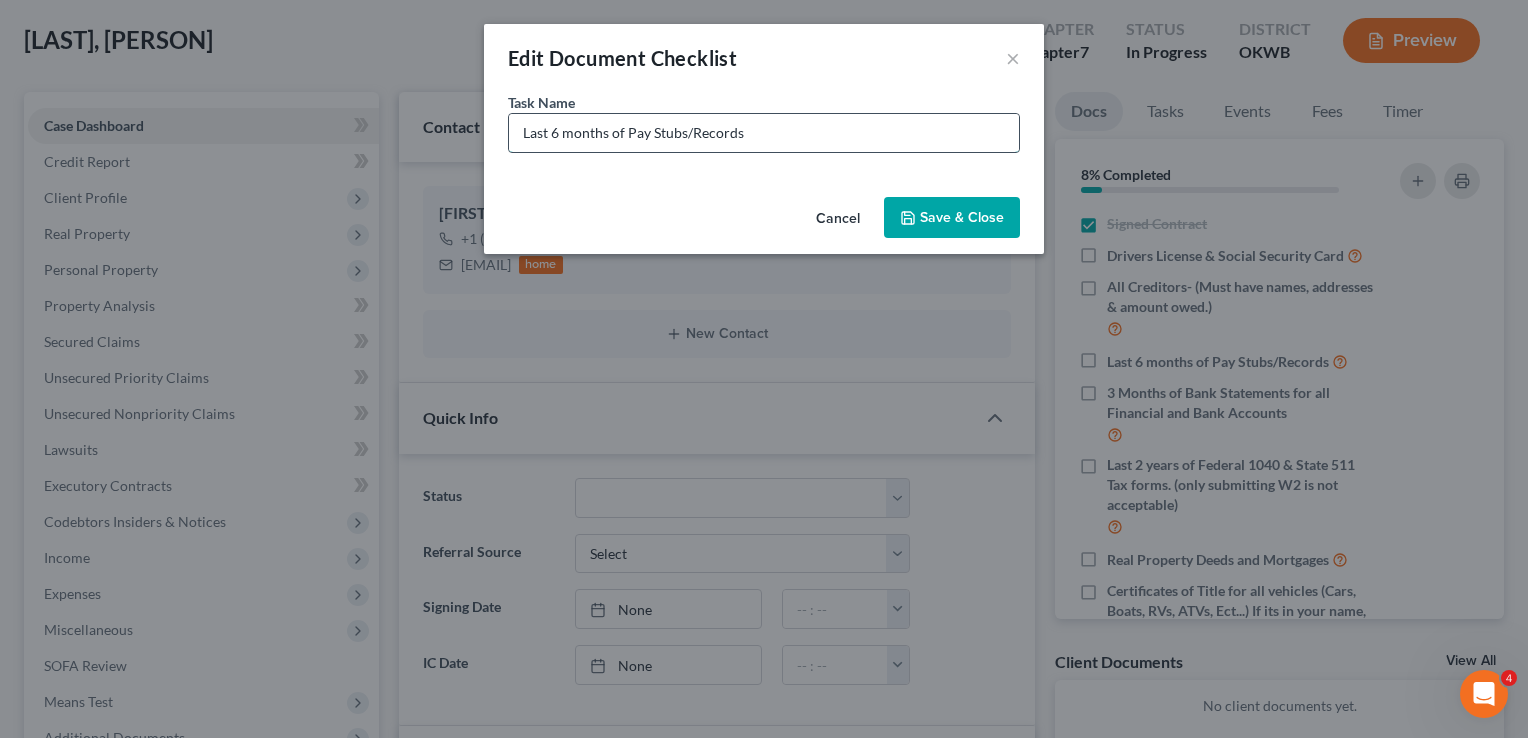 click on "Last 6 months of Pay Stubs/Records" at bounding box center [764, 133] 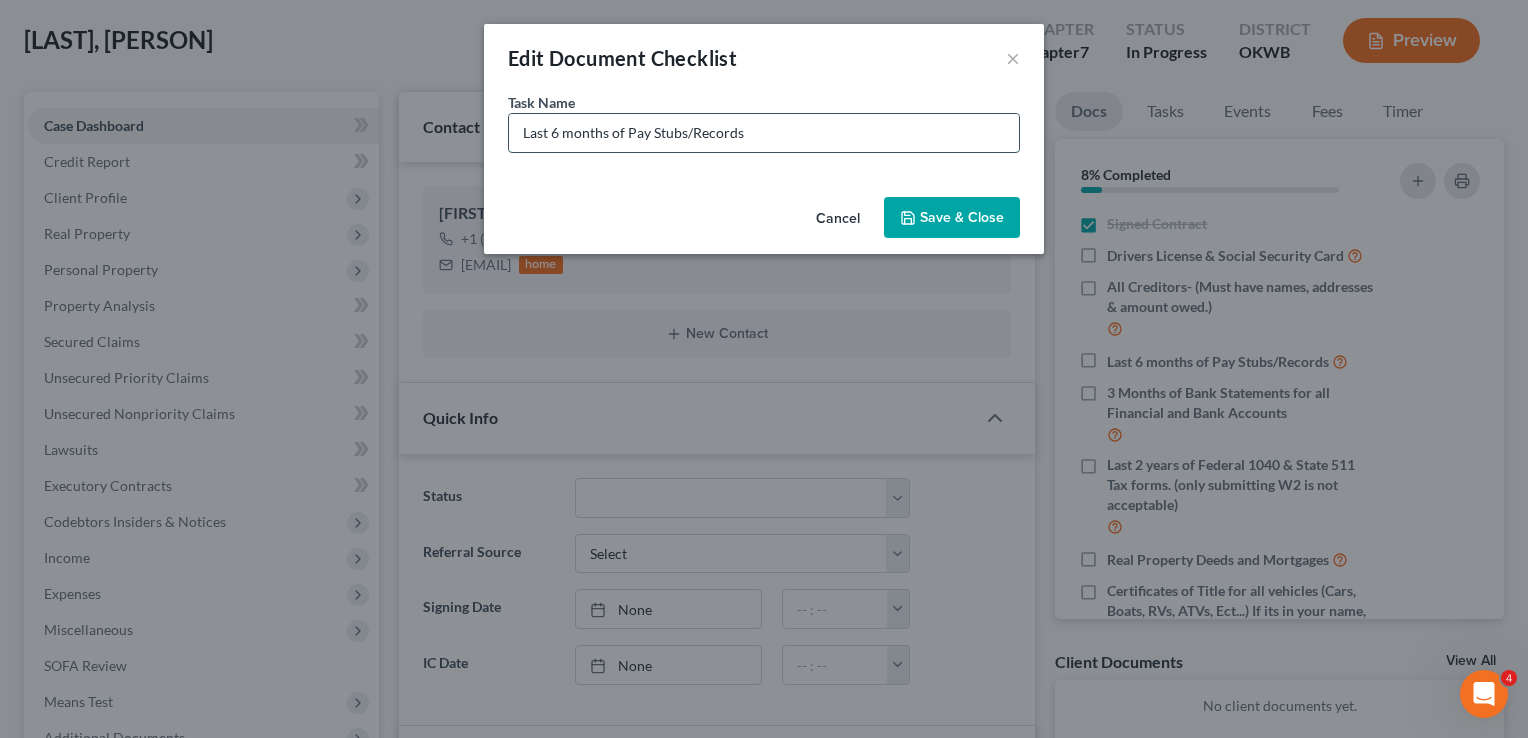 click on "Last 6 months of Pay Stubs/Records" at bounding box center (764, 133) 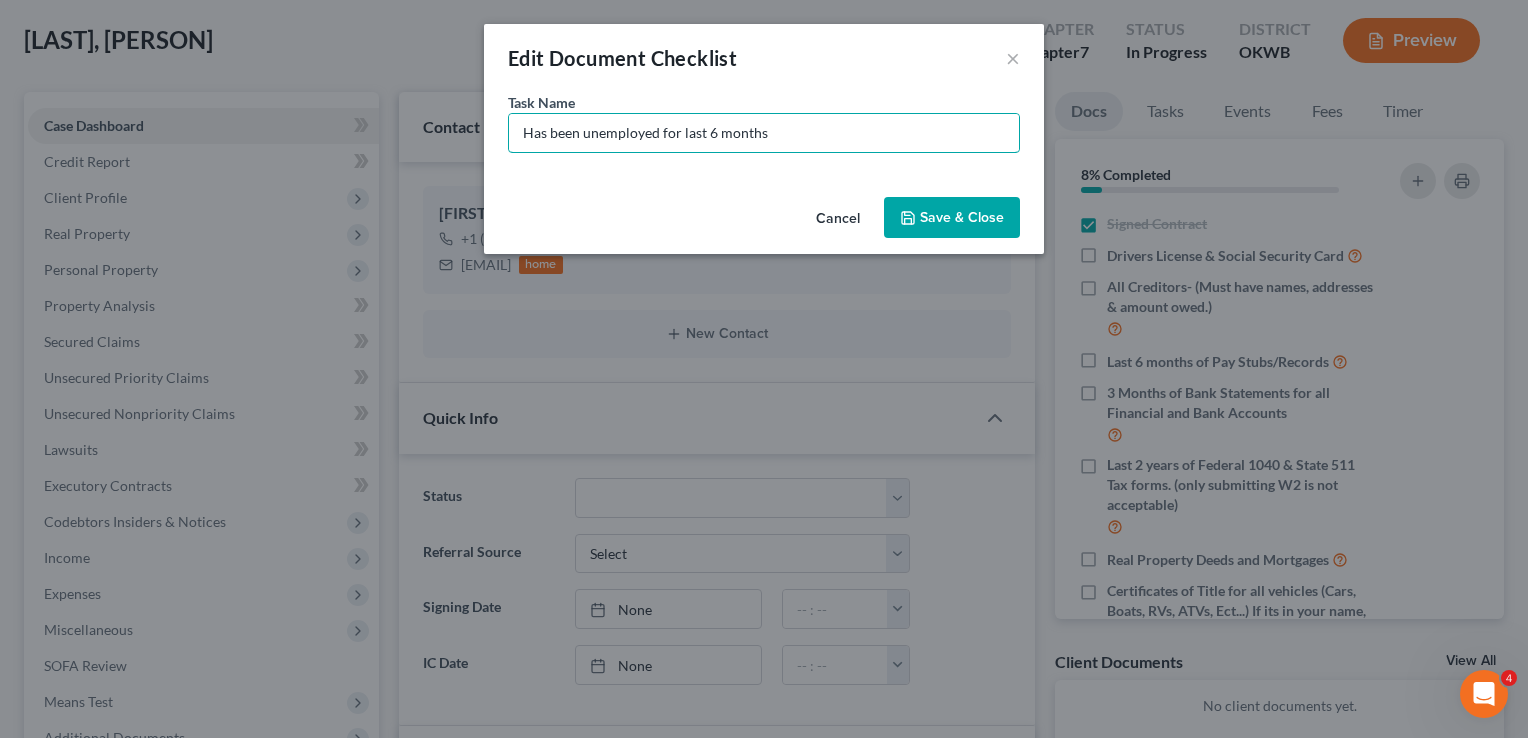 type on "Has been unemployed for last 6 months" 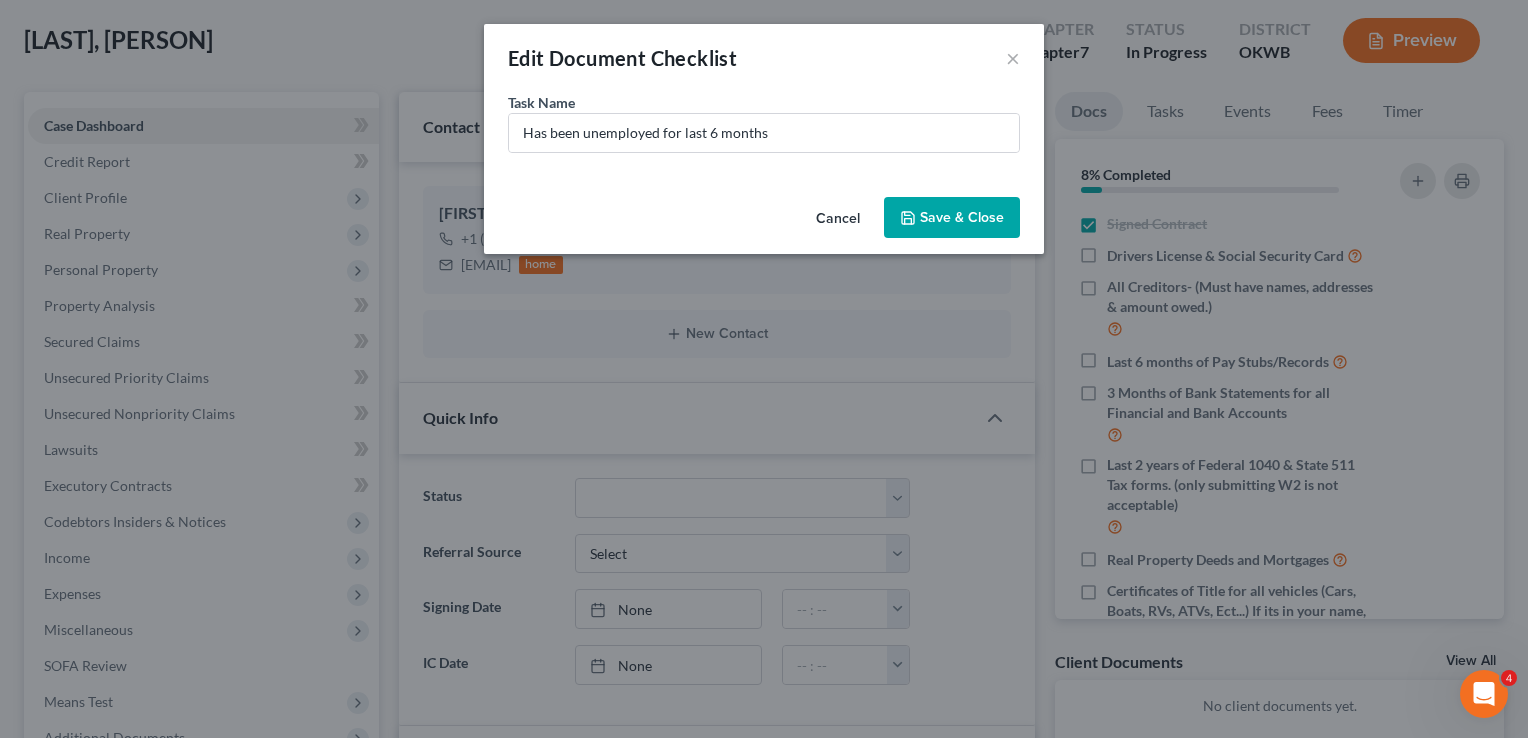 click on "Save & Close" at bounding box center (952, 218) 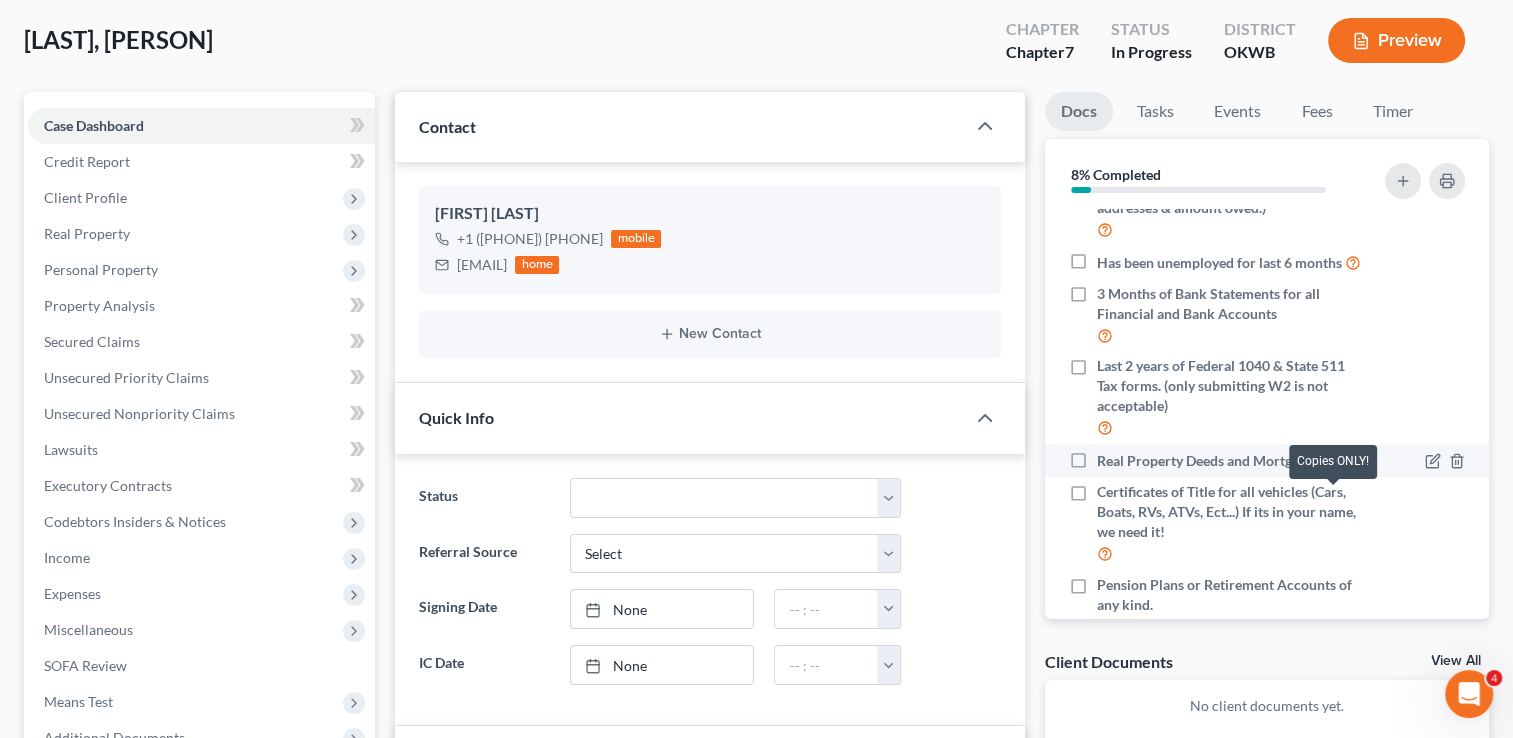 scroll, scrollTop: 100, scrollLeft: 0, axis: vertical 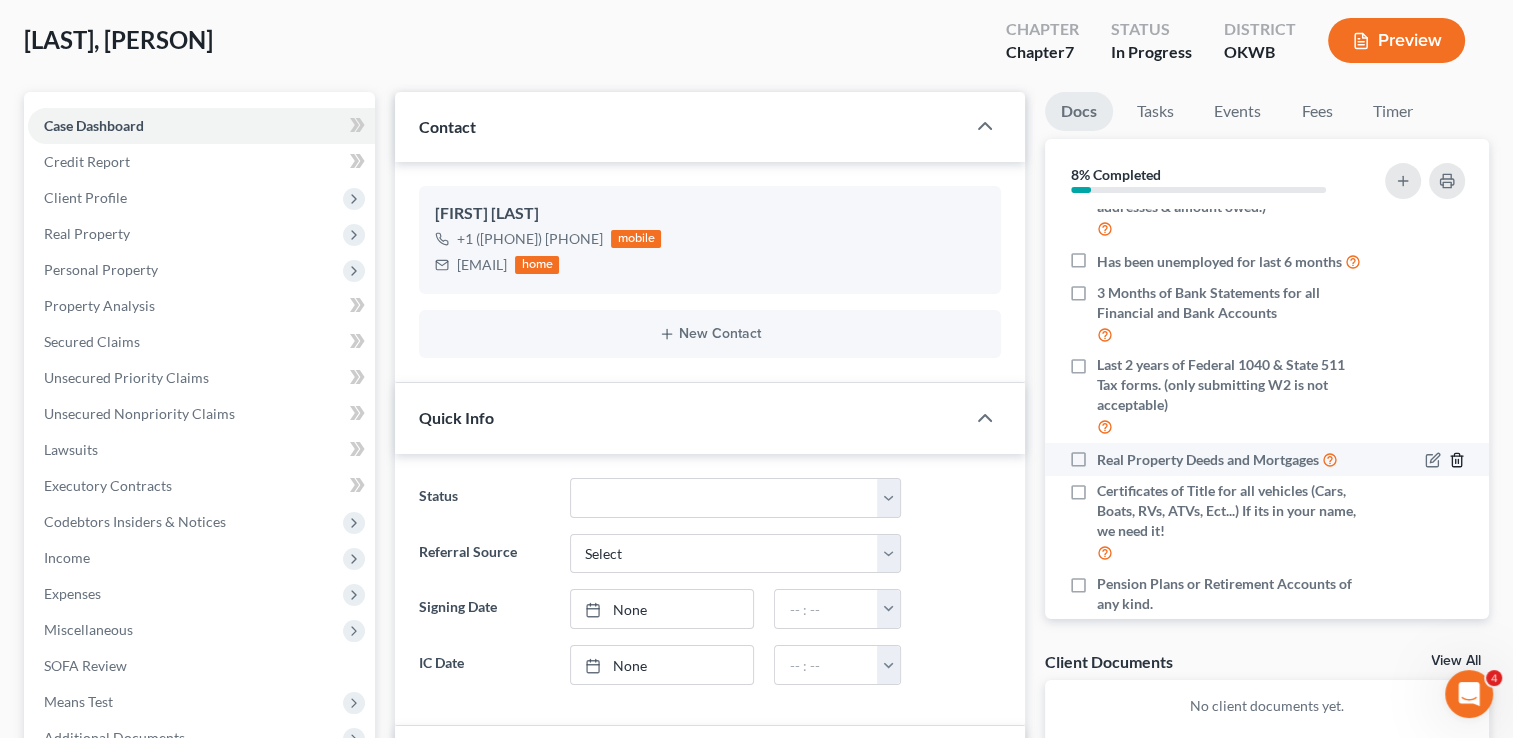 click 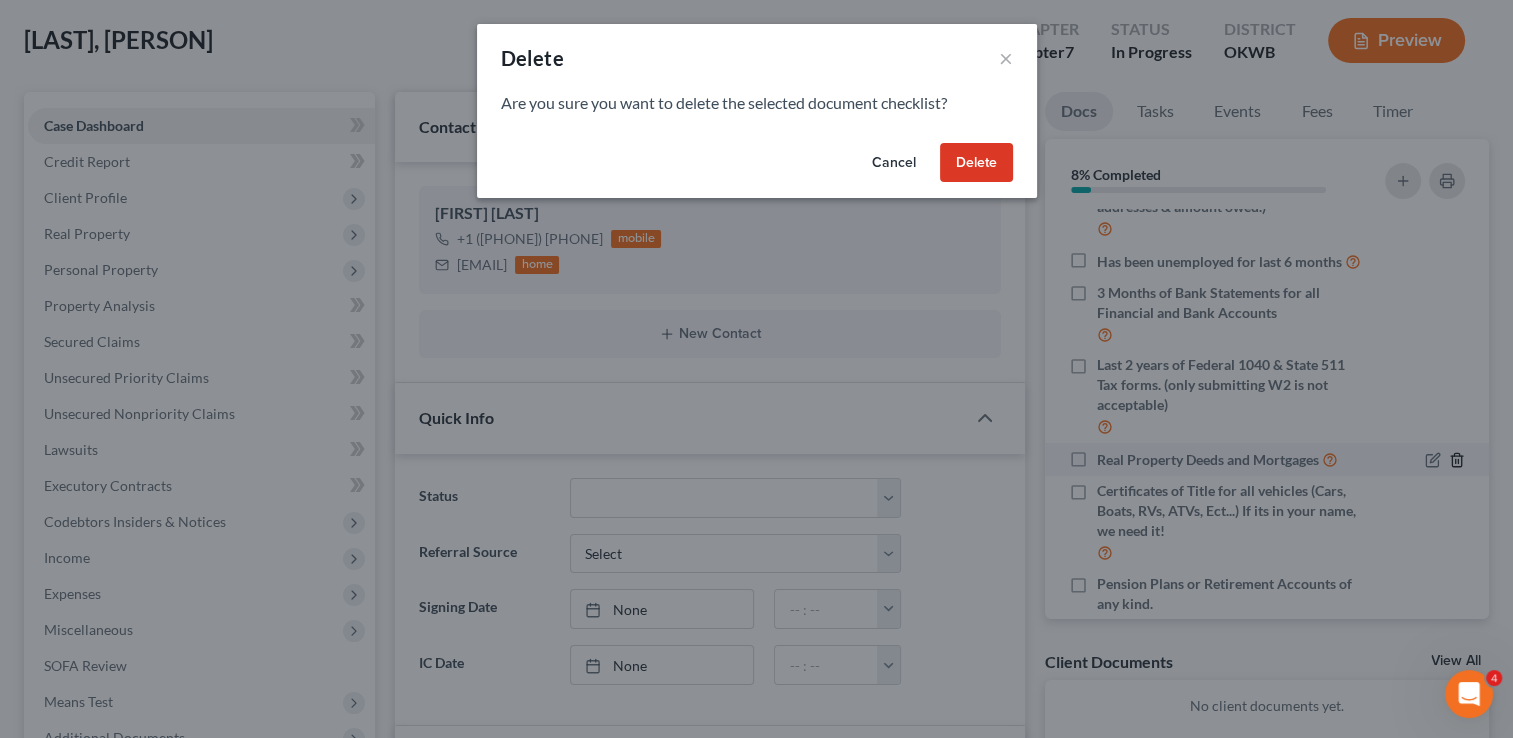 scroll, scrollTop: 80, scrollLeft: 0, axis: vertical 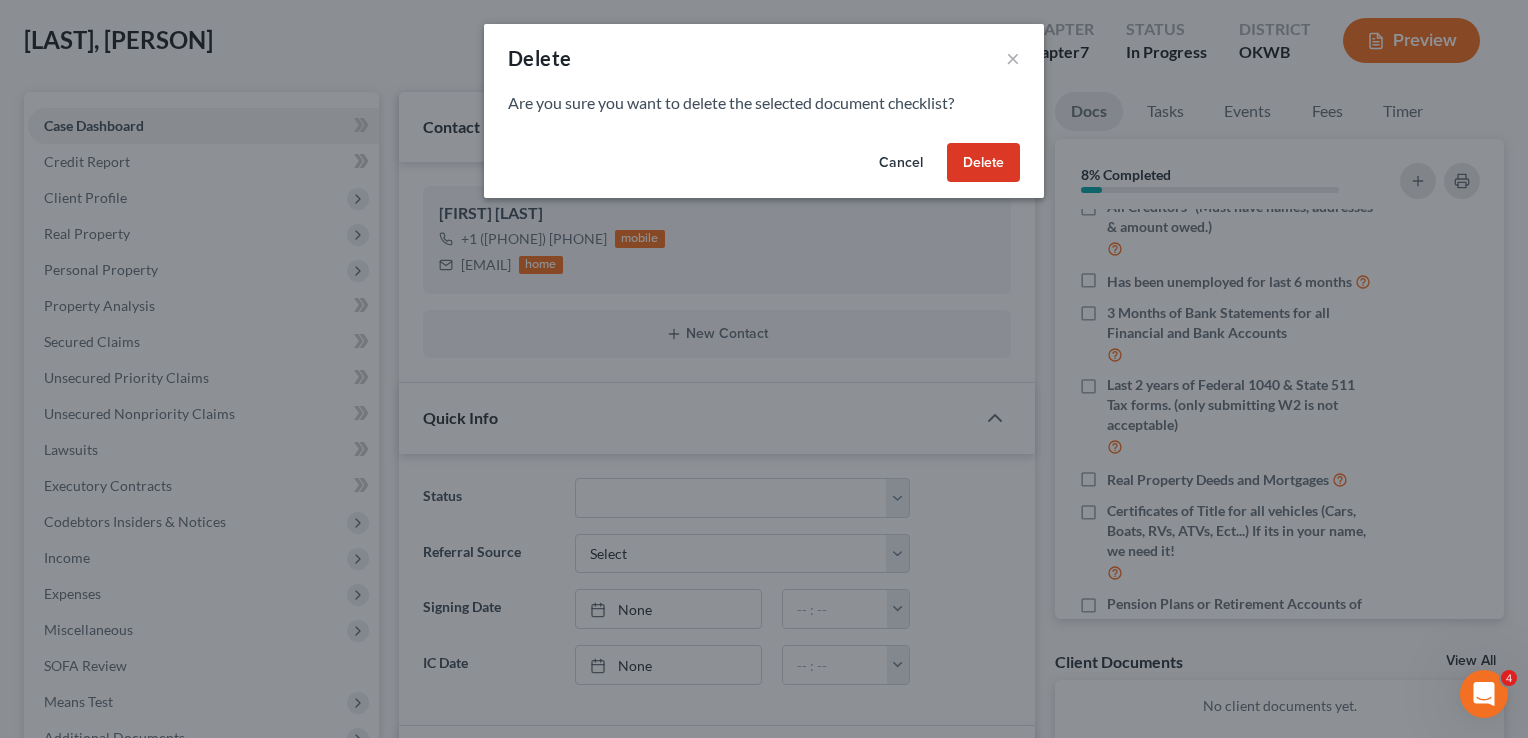 click on "Delete" at bounding box center (983, 163) 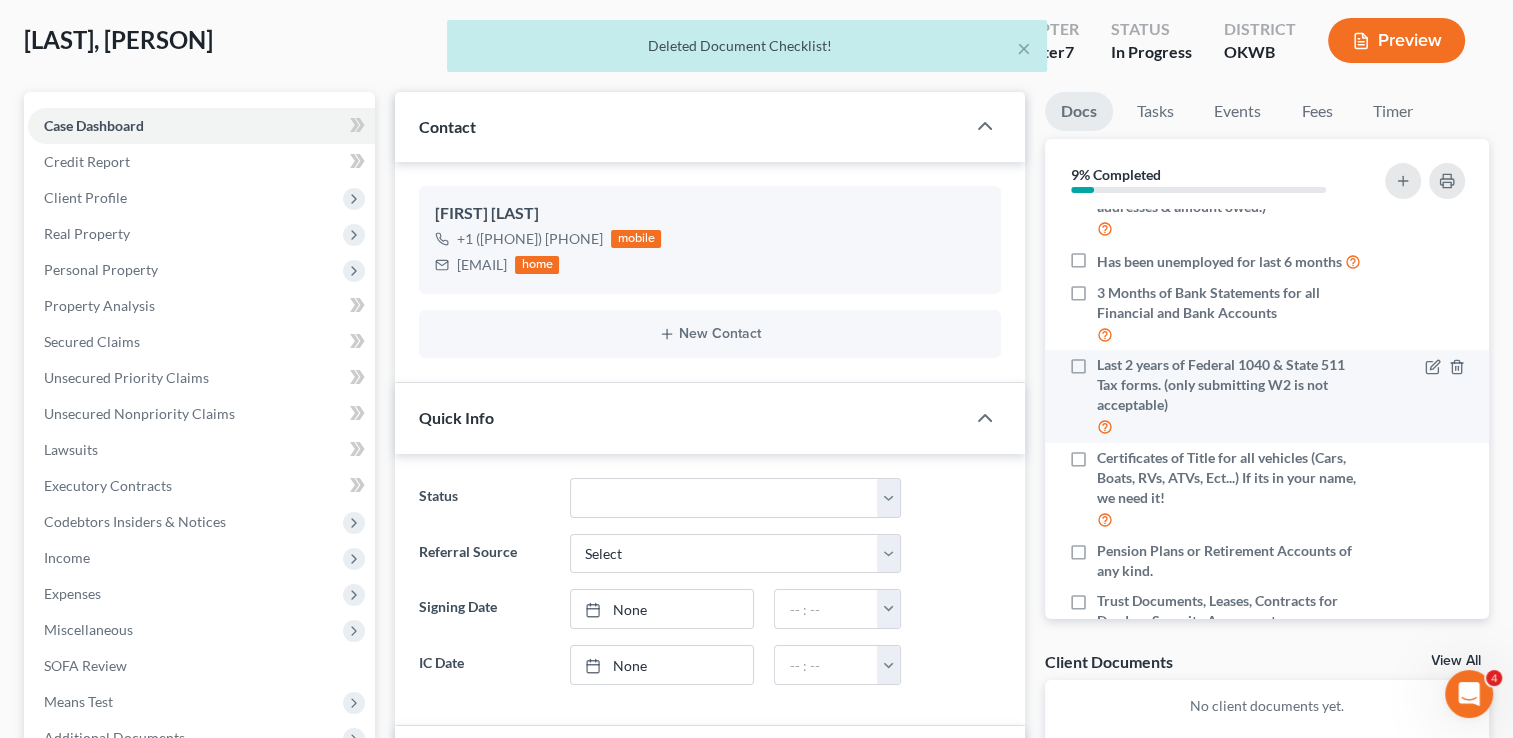scroll, scrollTop: 200, scrollLeft: 0, axis: vertical 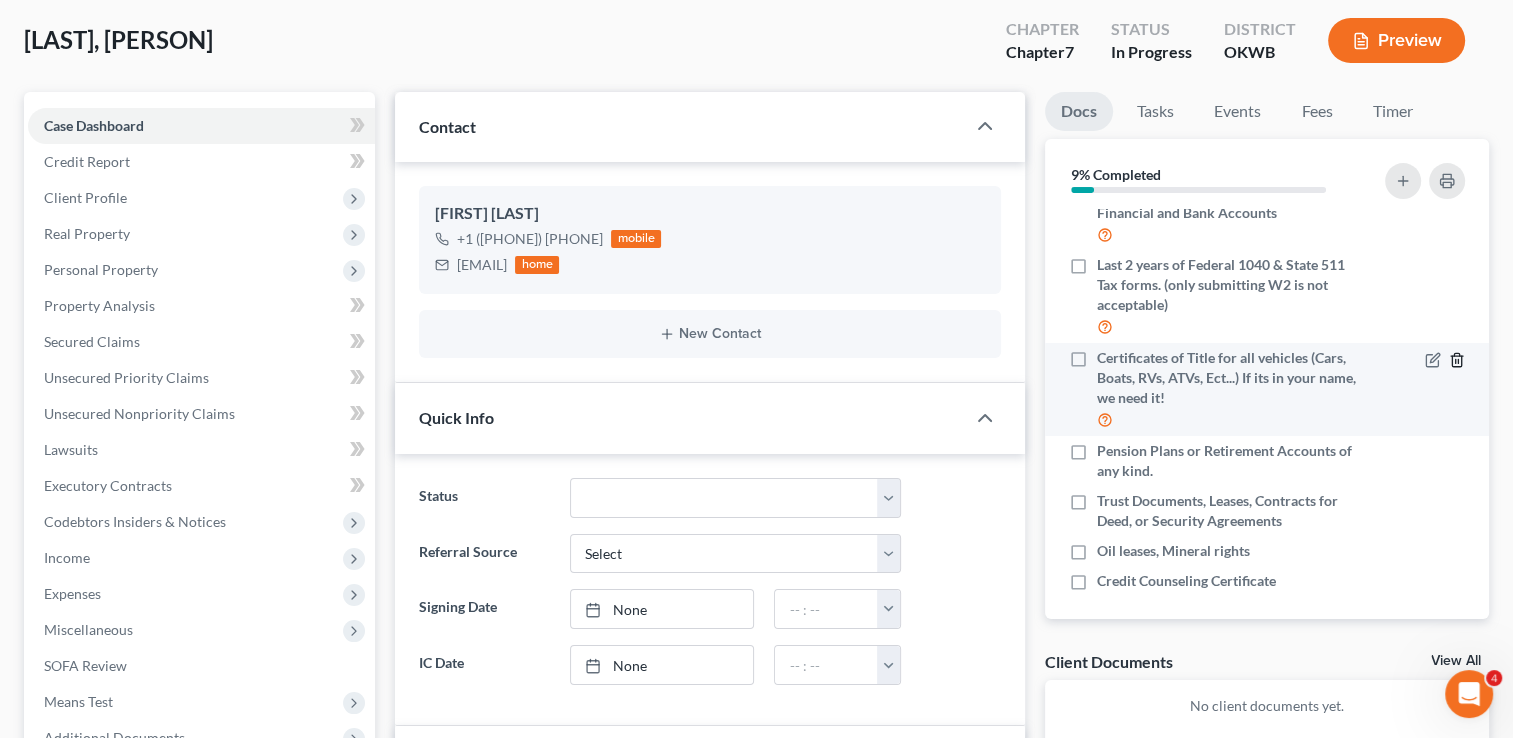 click 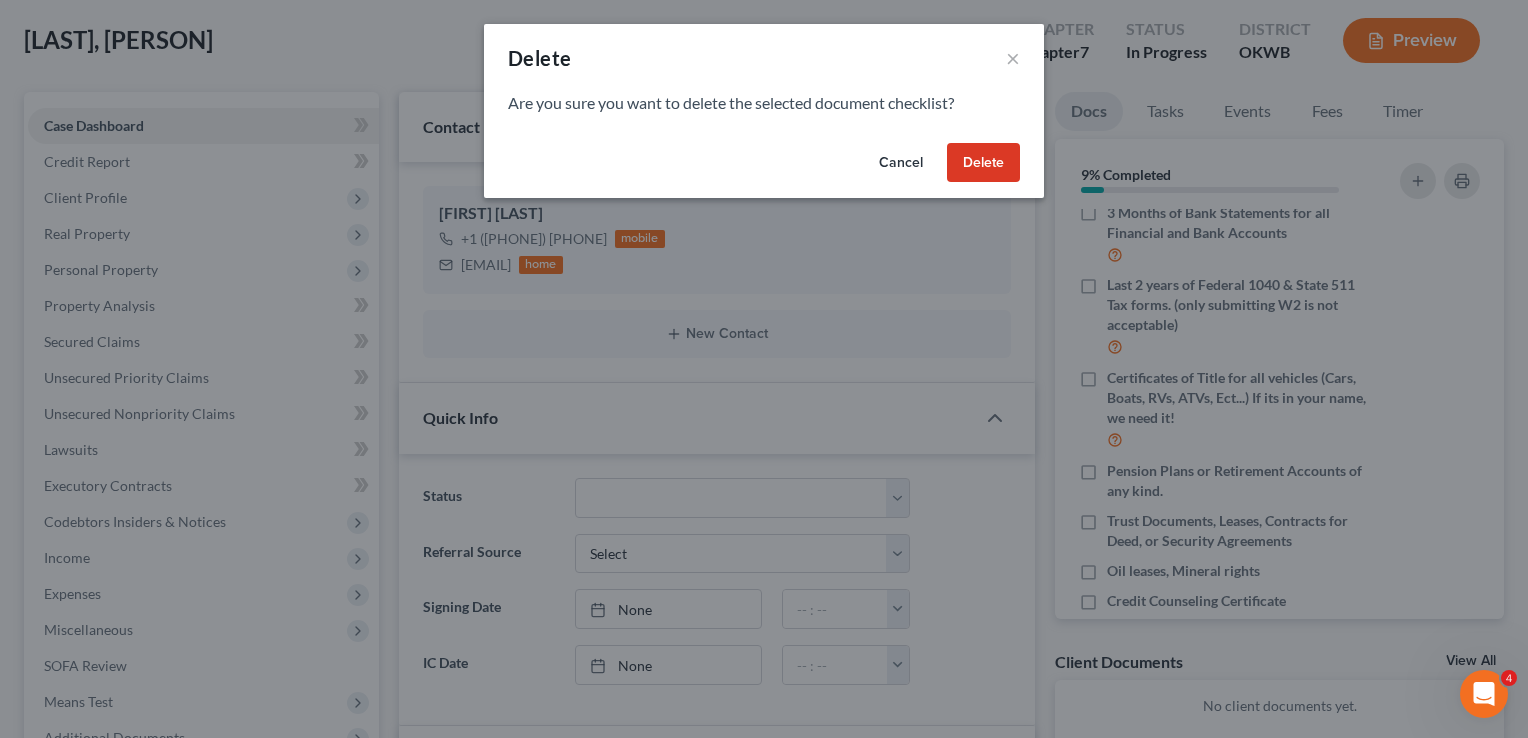 click on "Delete" at bounding box center [983, 163] 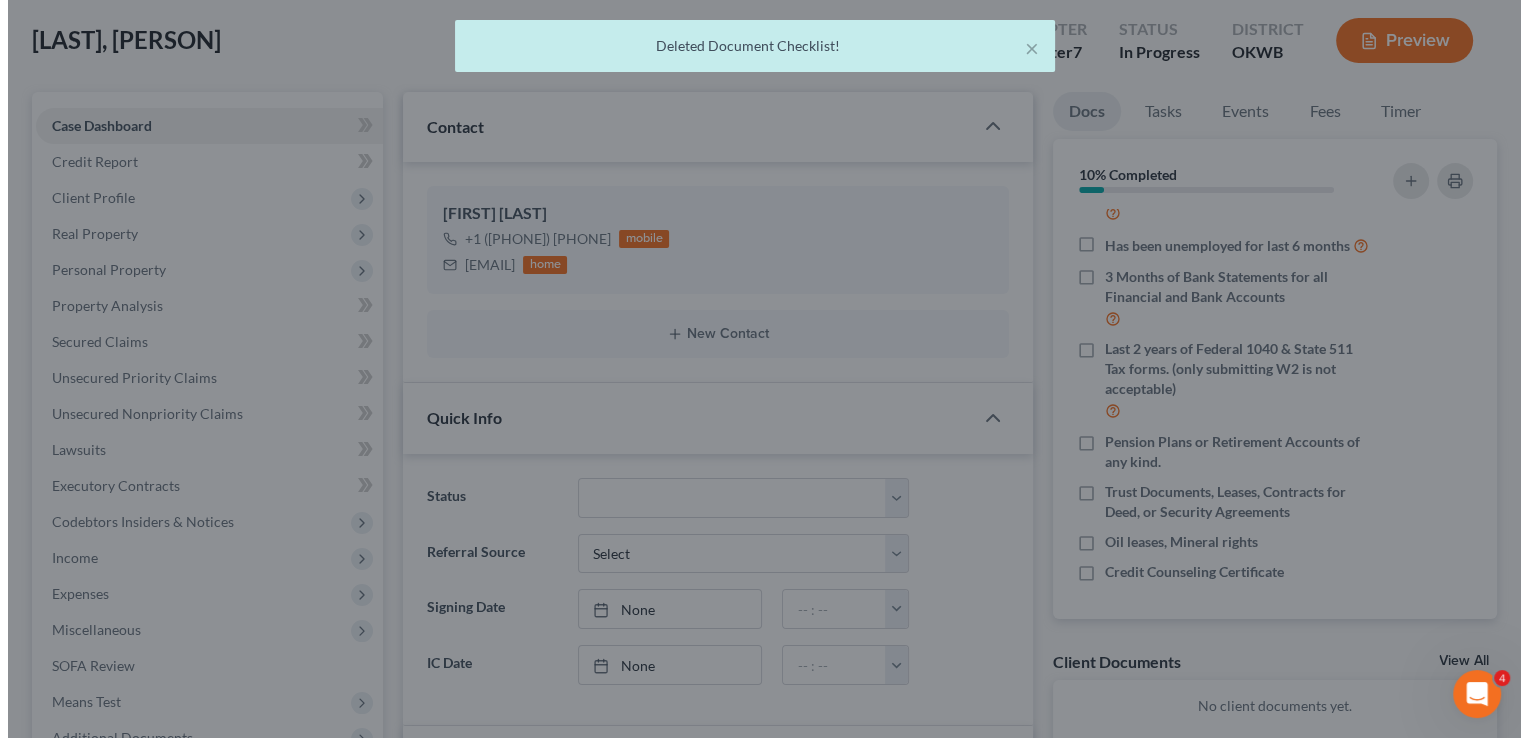 scroll, scrollTop: 156, scrollLeft: 0, axis: vertical 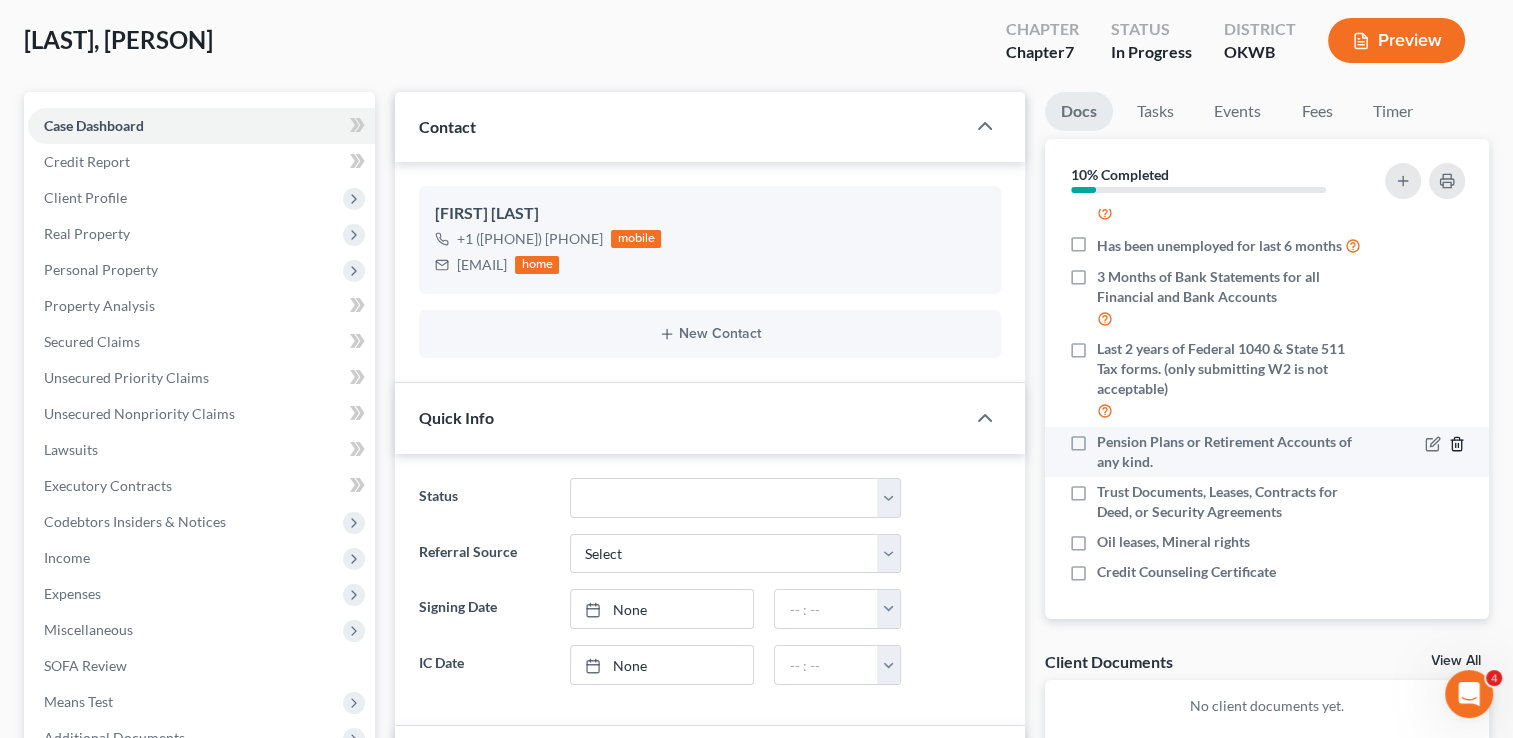 click 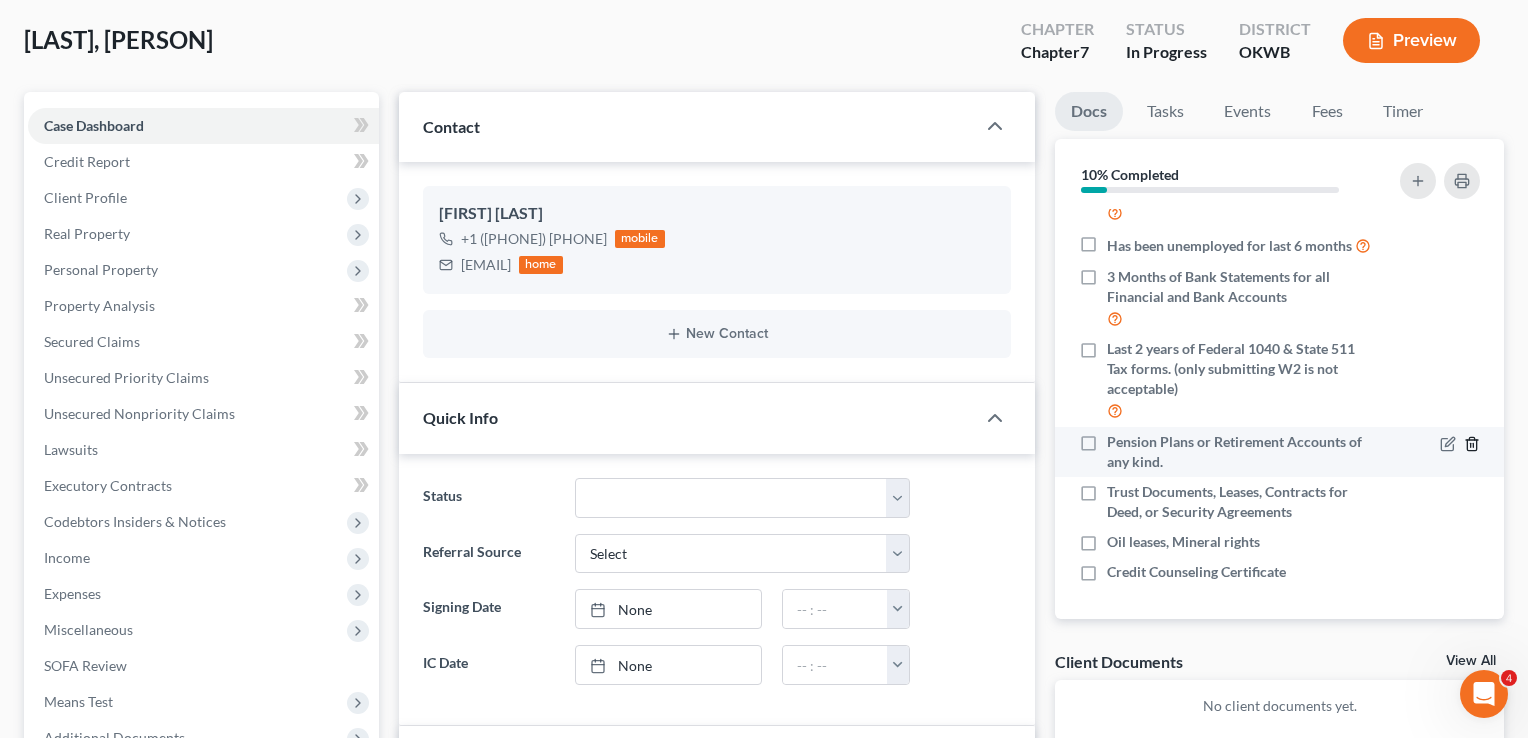 scroll, scrollTop: 136, scrollLeft: 0, axis: vertical 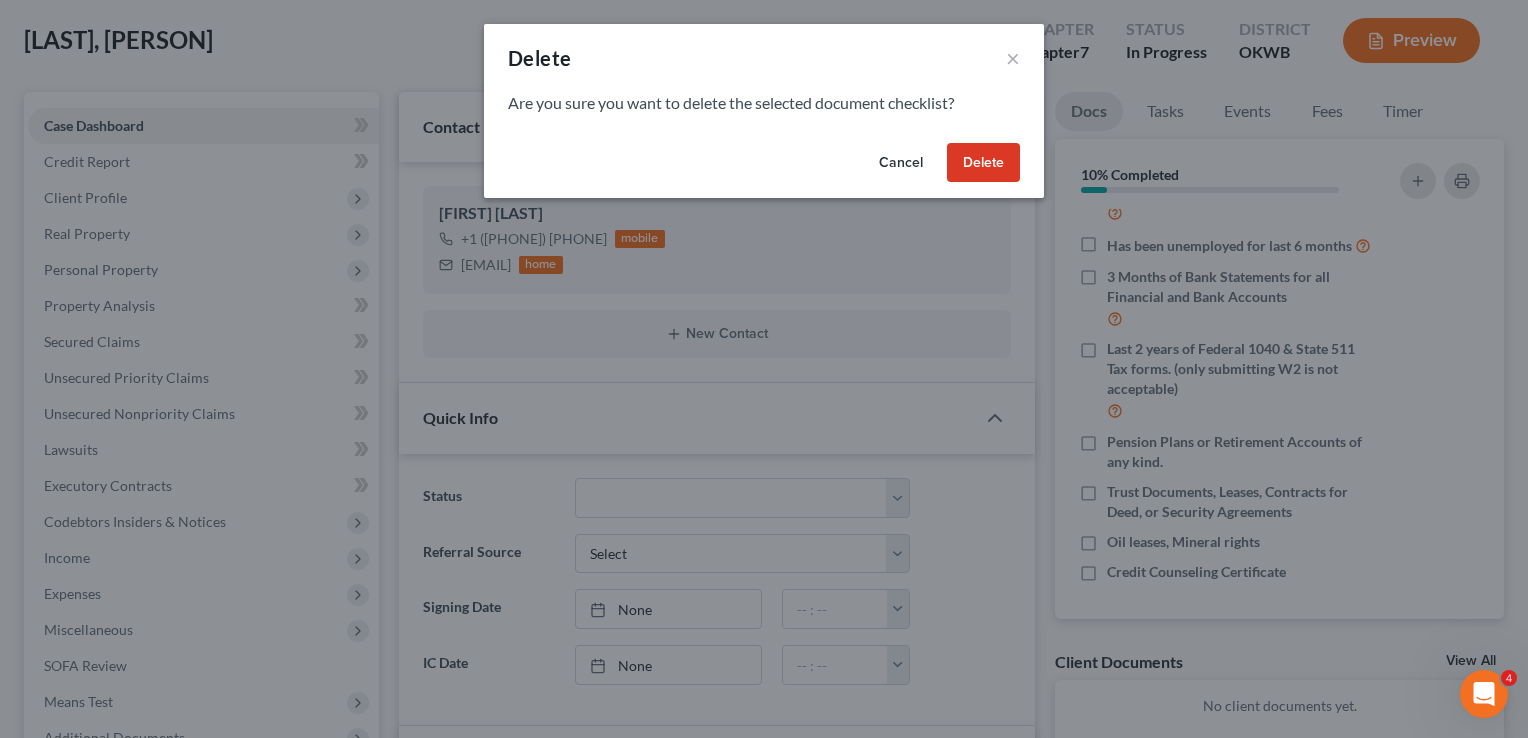 click on "Delete" at bounding box center [983, 163] 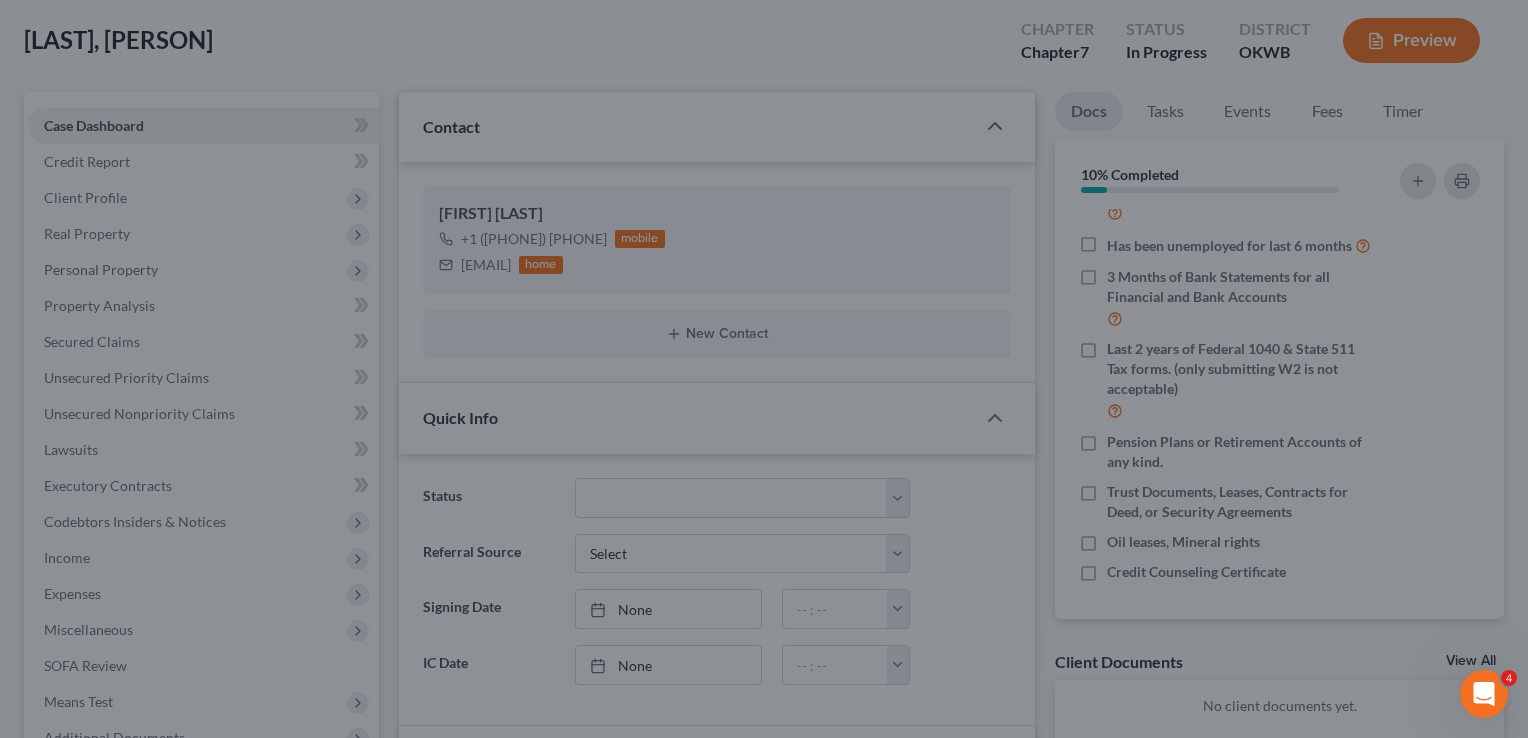 scroll, scrollTop: 106, scrollLeft: 0, axis: vertical 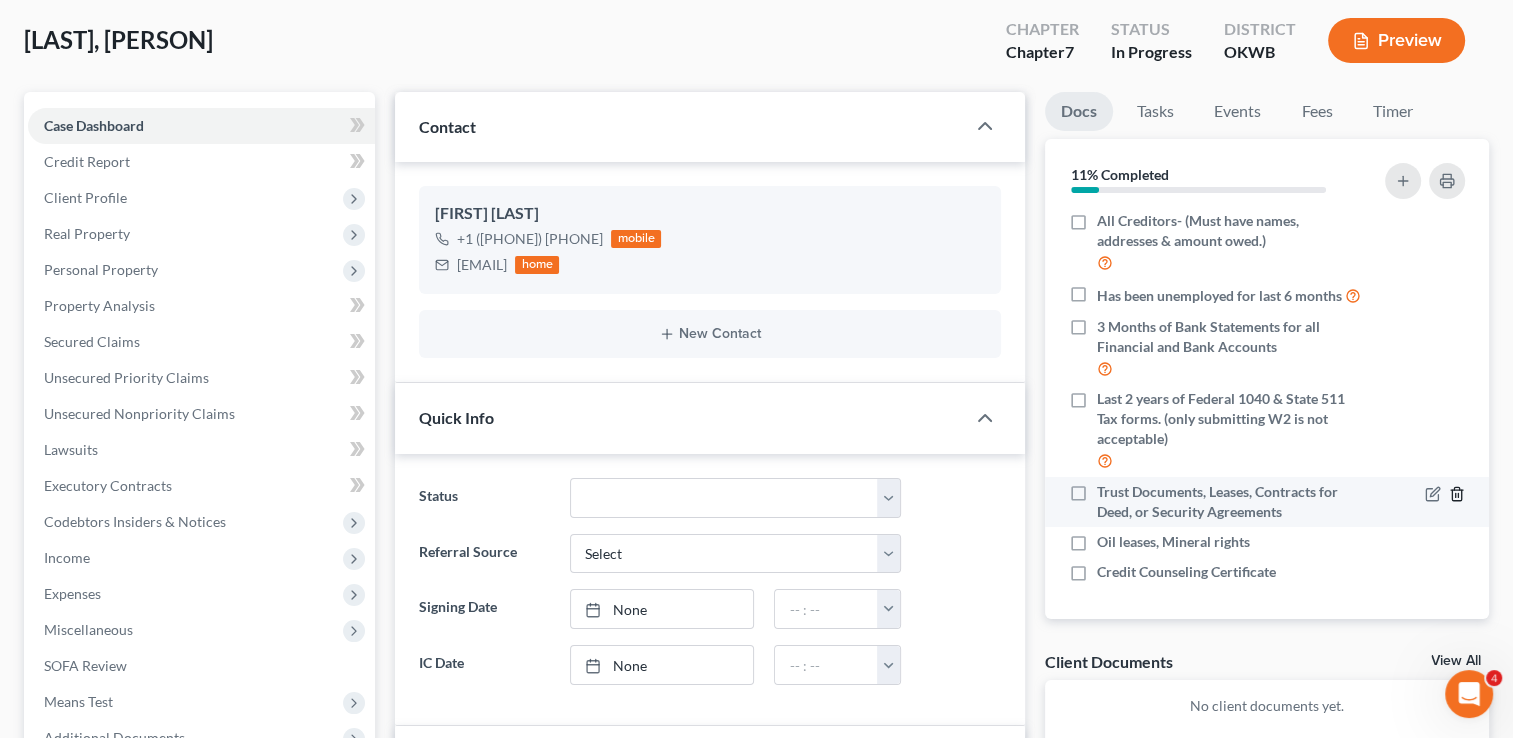 click 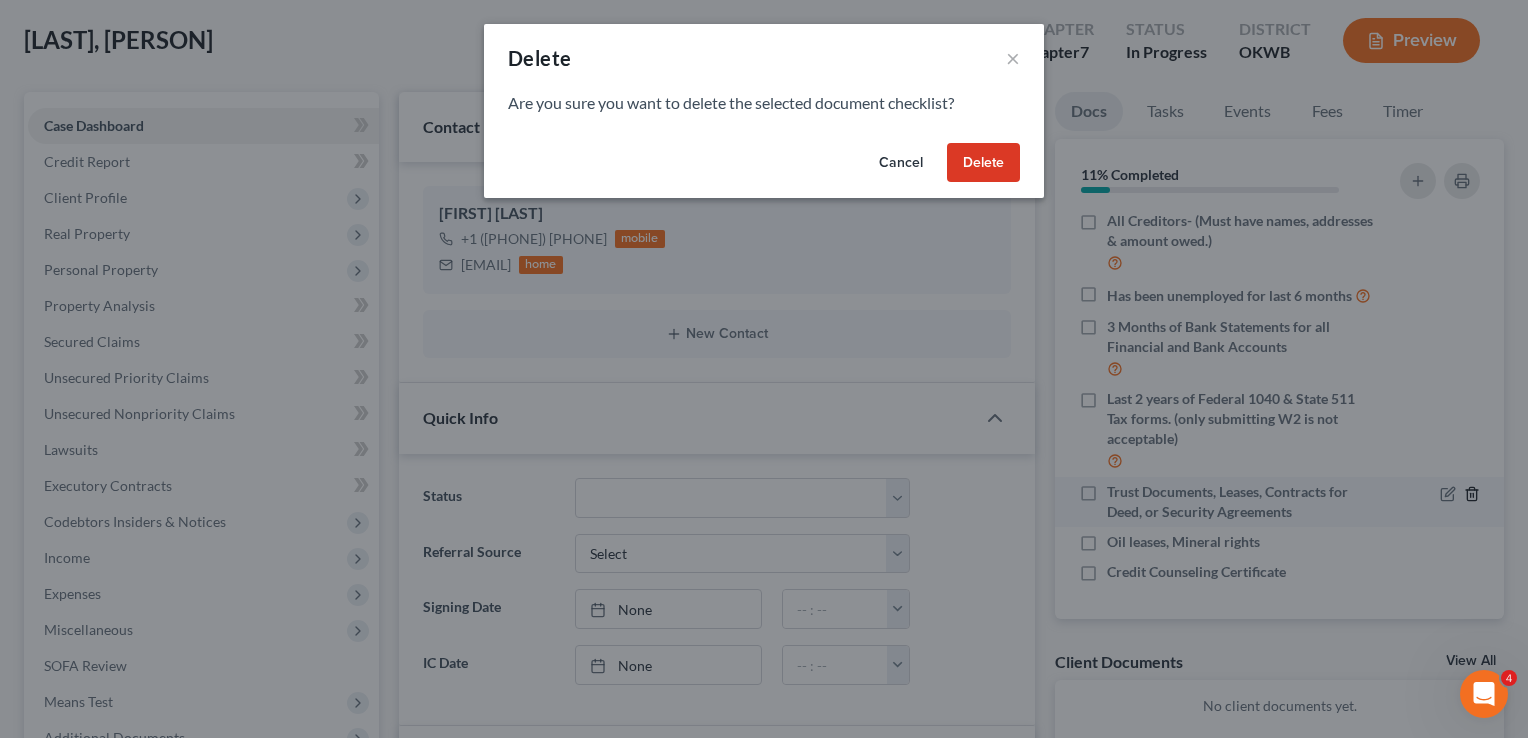 scroll, scrollTop: 86, scrollLeft: 0, axis: vertical 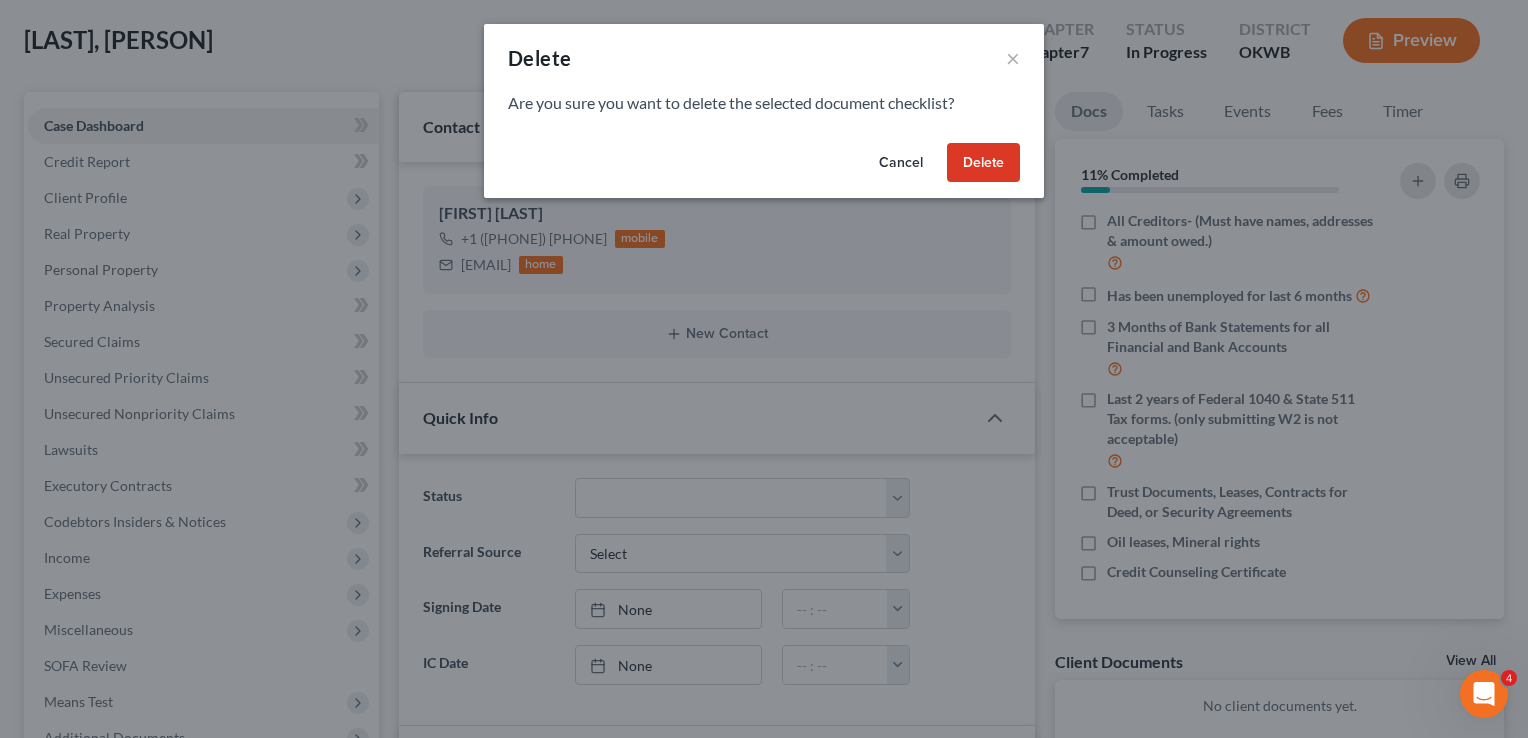click on "Delete" at bounding box center [983, 163] 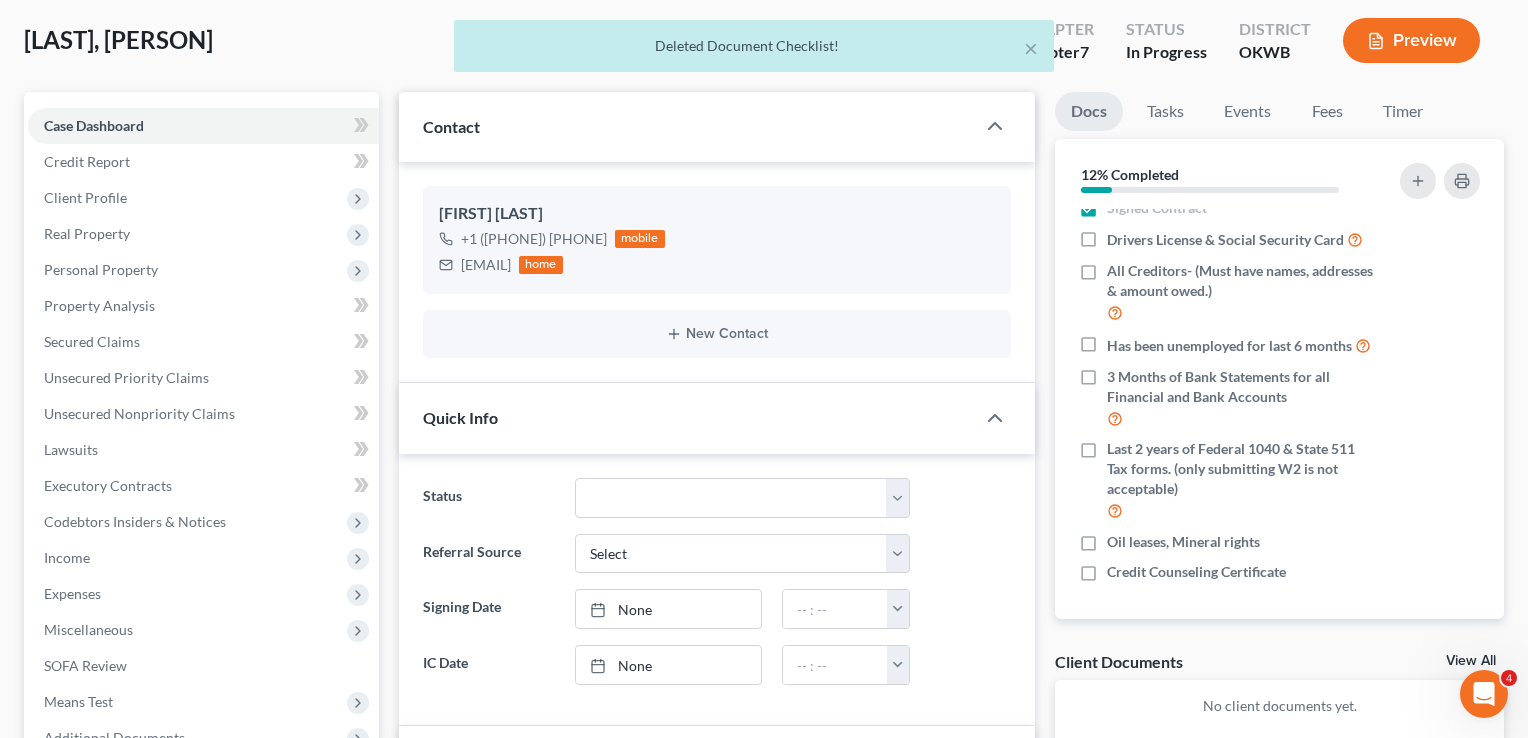 scroll, scrollTop: 56, scrollLeft: 0, axis: vertical 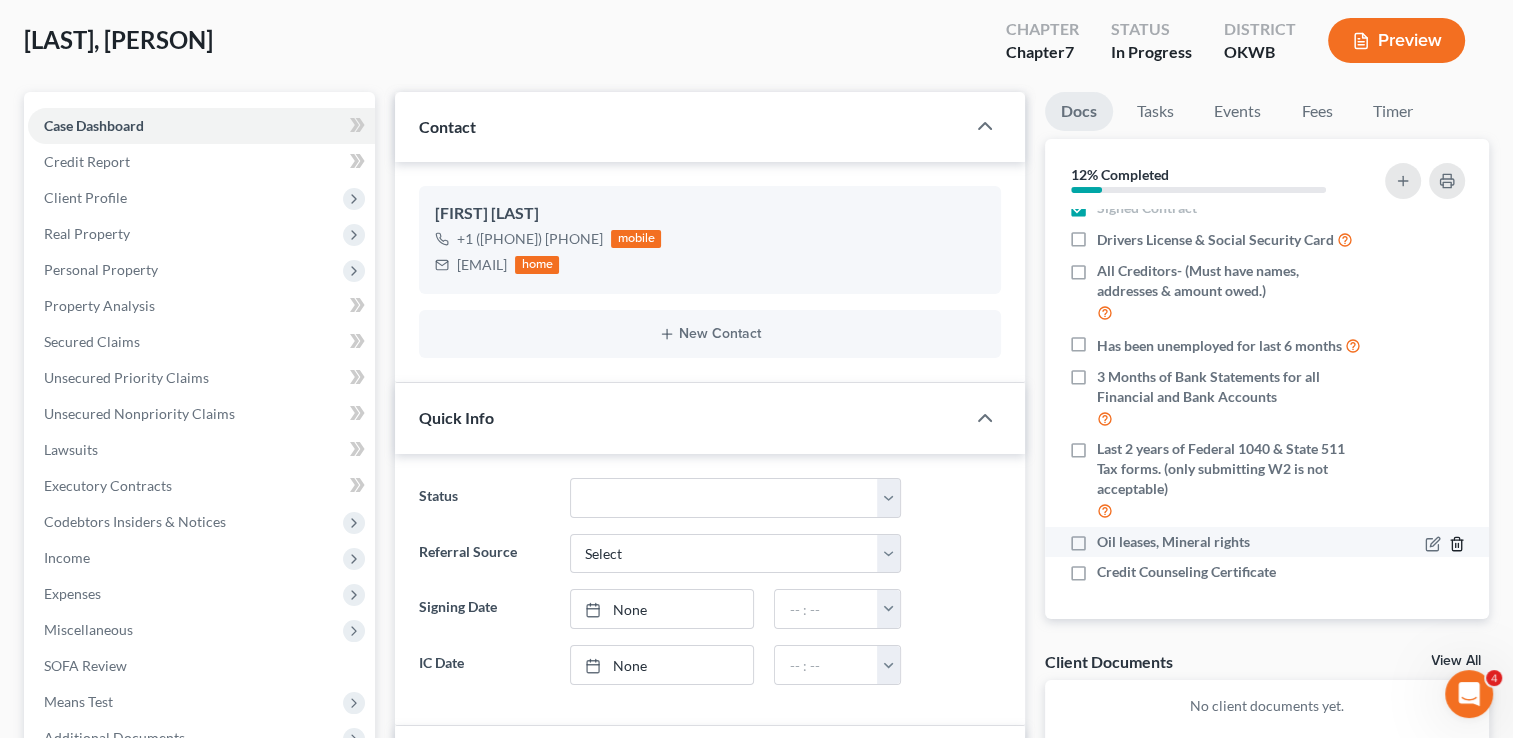 click 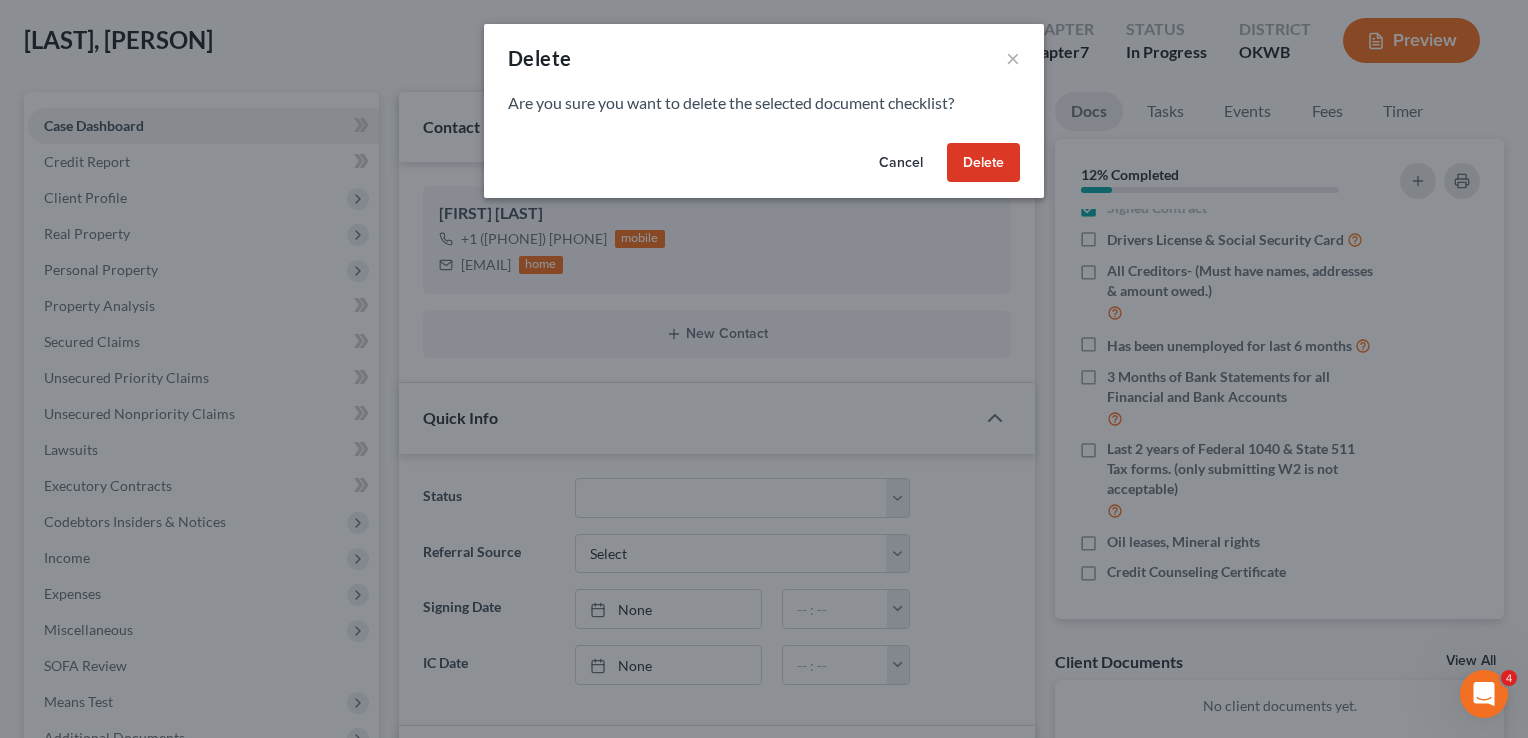 scroll, scrollTop: 36, scrollLeft: 0, axis: vertical 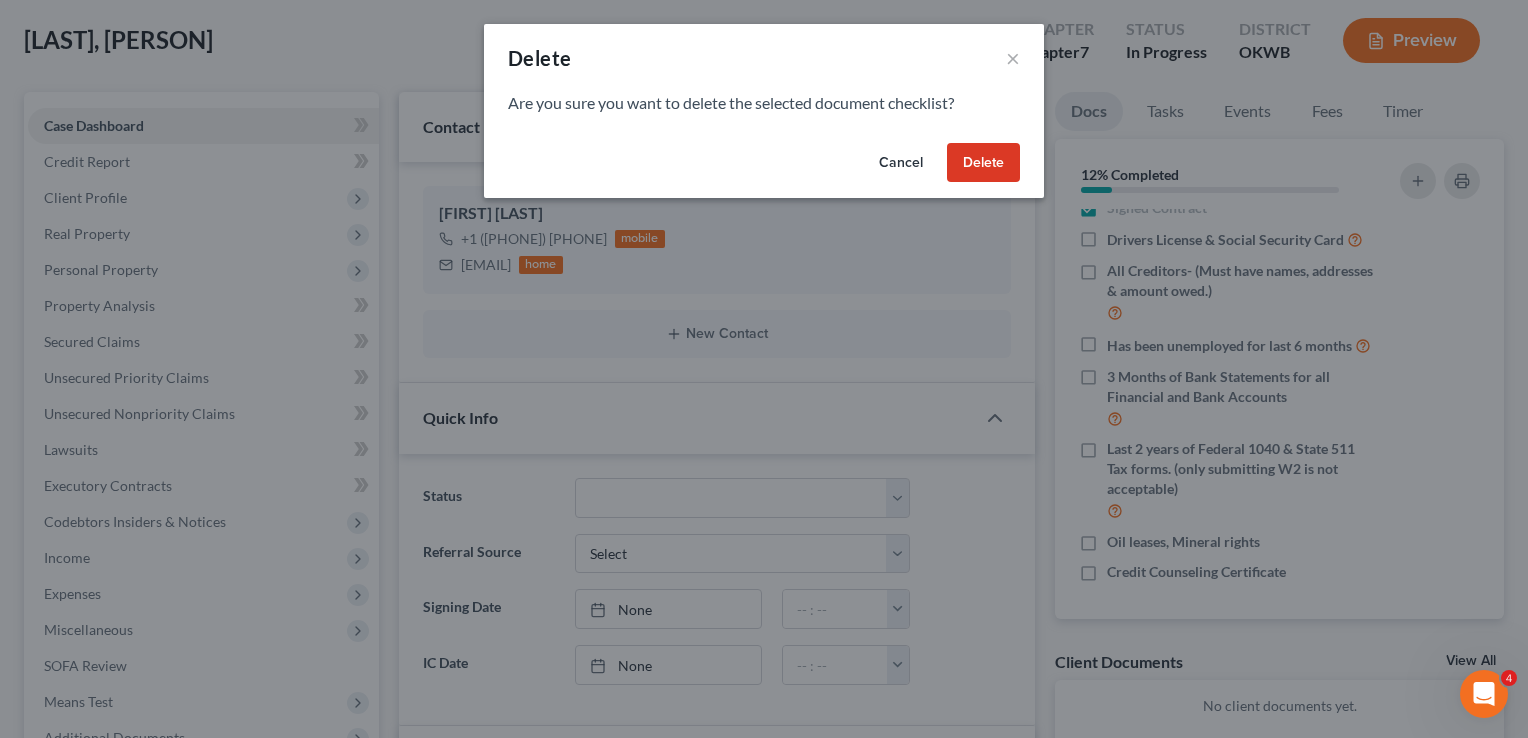 click on "Delete" at bounding box center [983, 163] 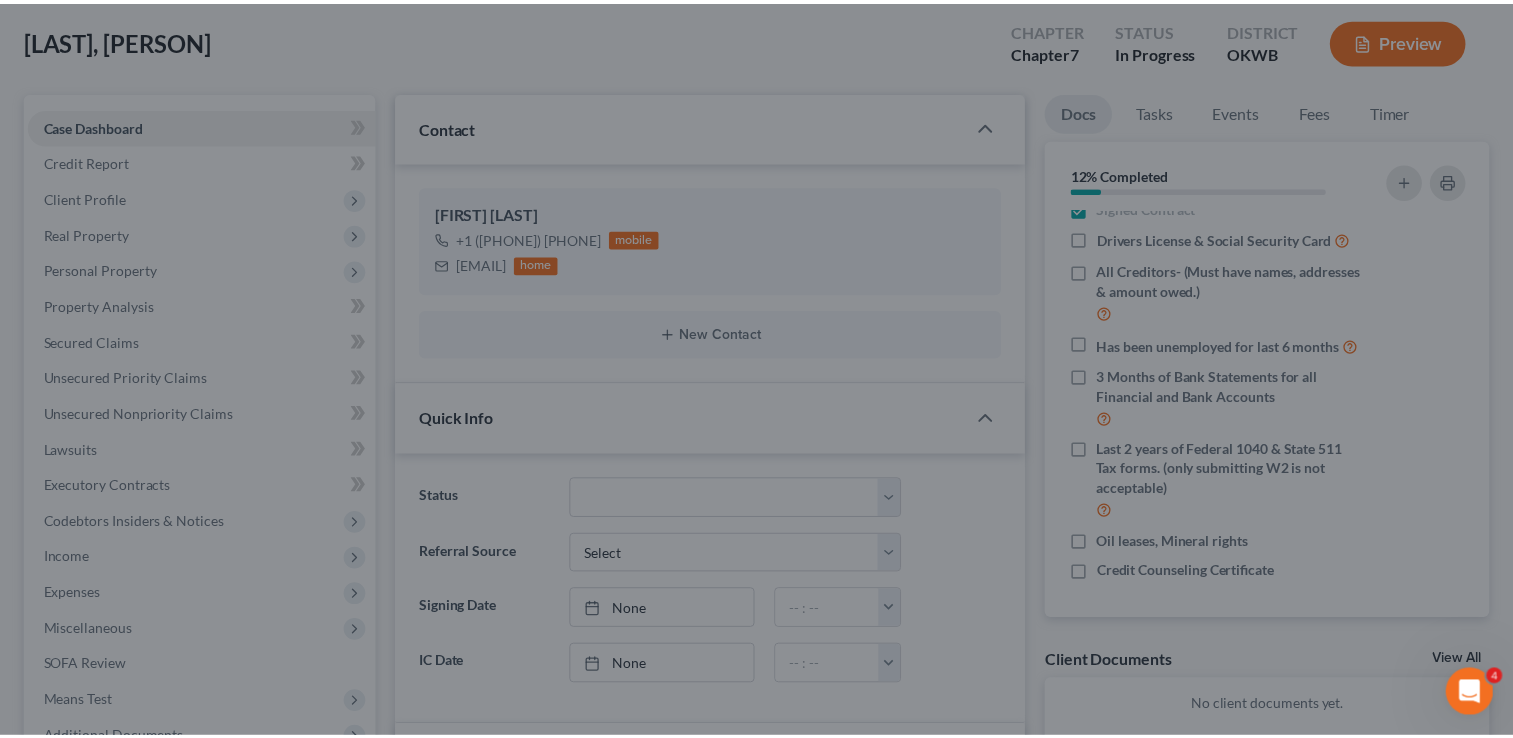 scroll, scrollTop: 0, scrollLeft: 0, axis: both 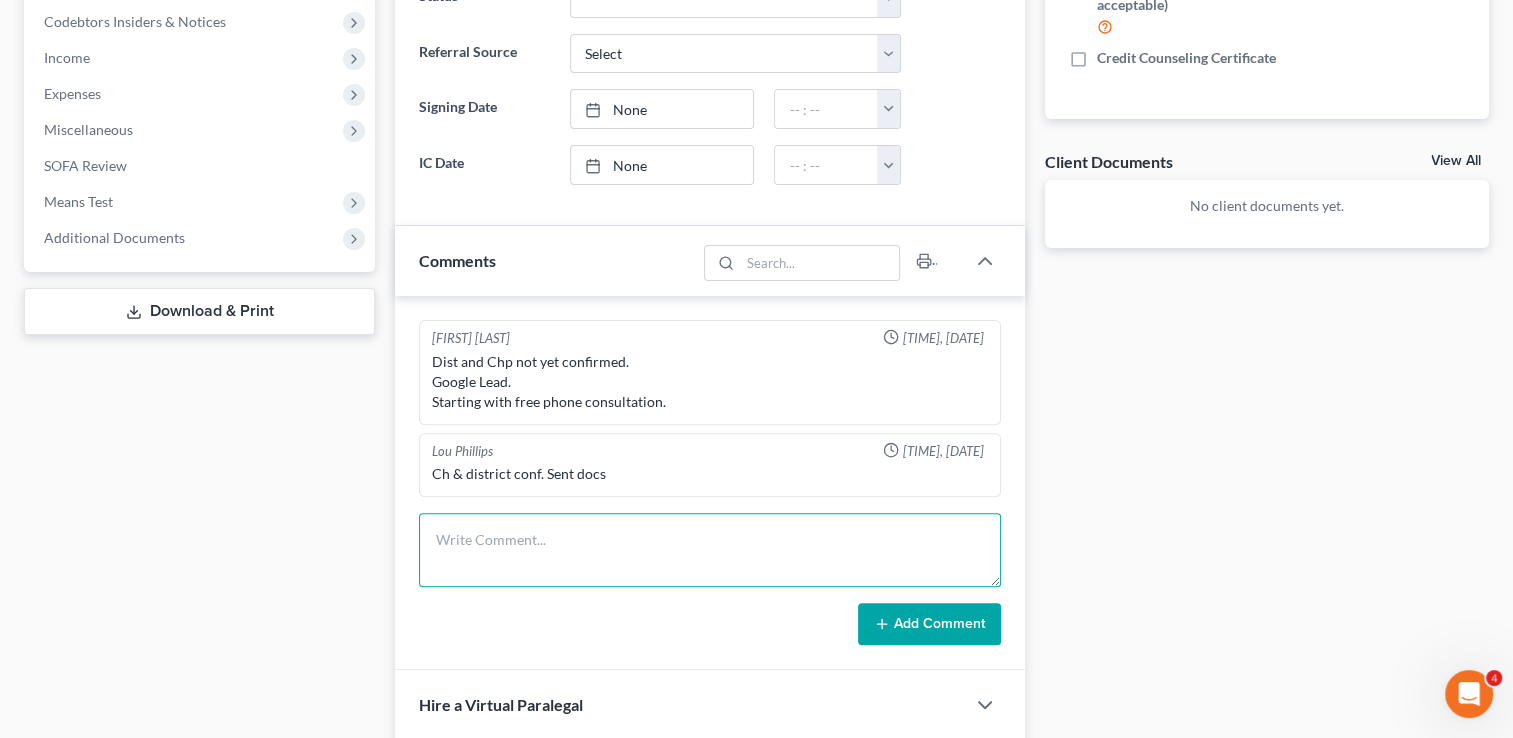 click at bounding box center (710, 550) 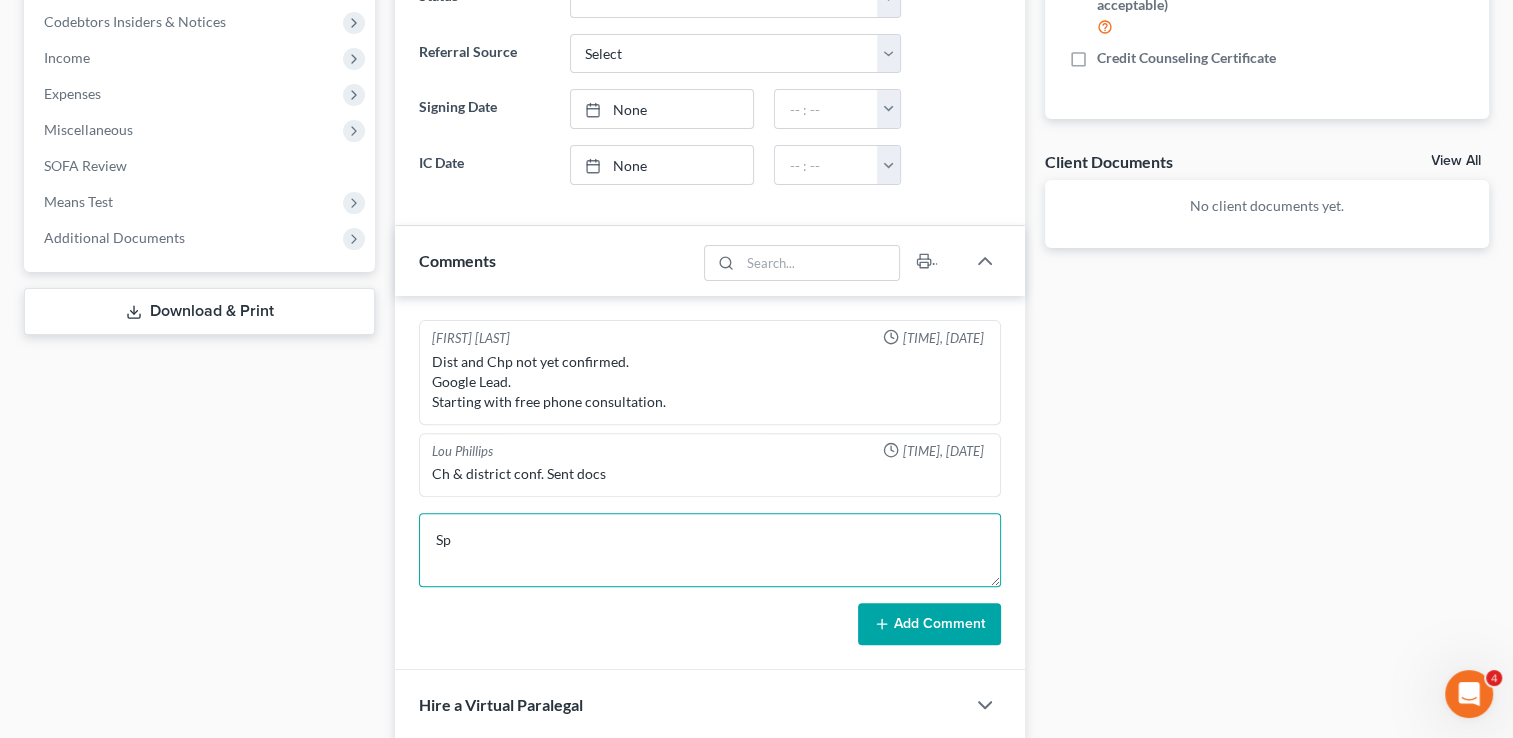 type on "S" 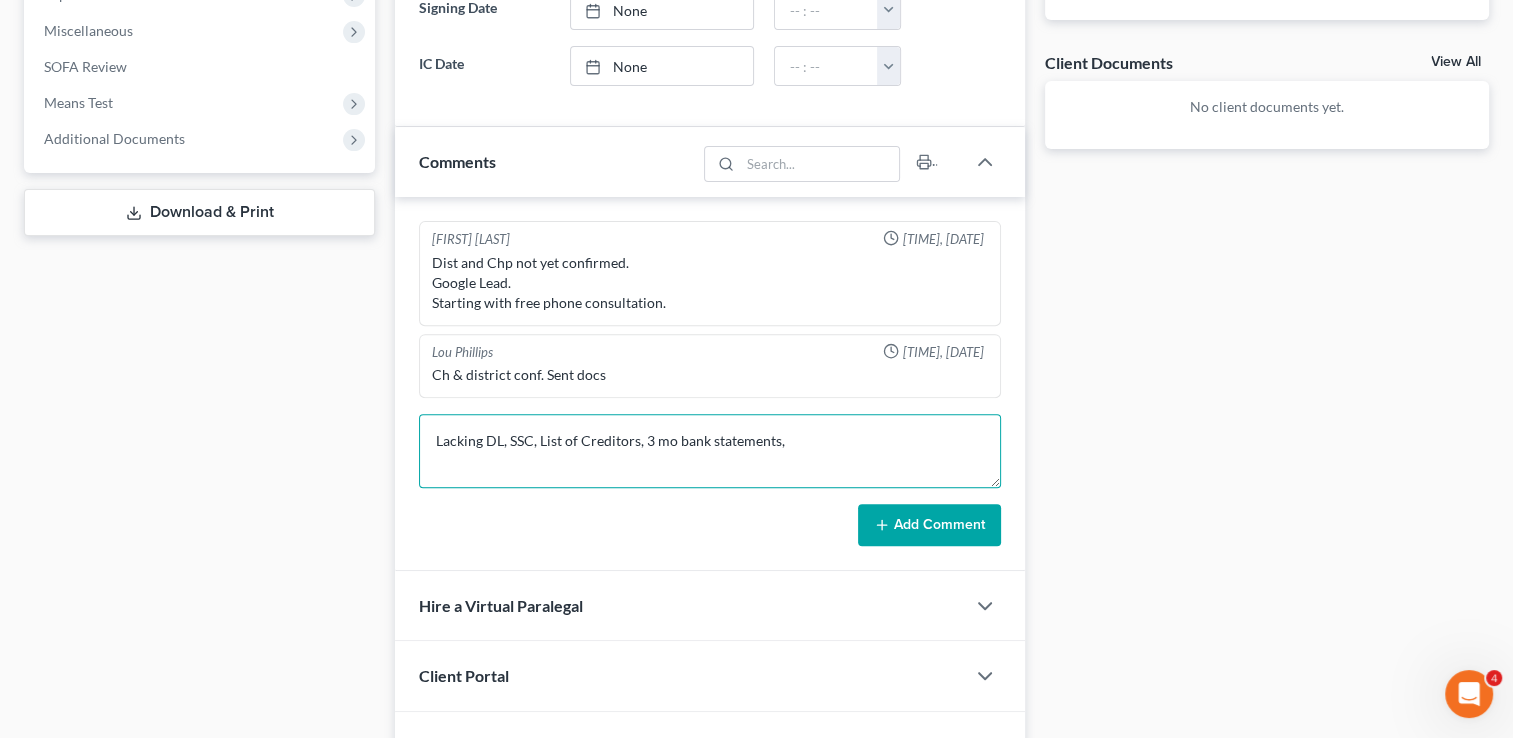 scroll, scrollTop: 700, scrollLeft: 0, axis: vertical 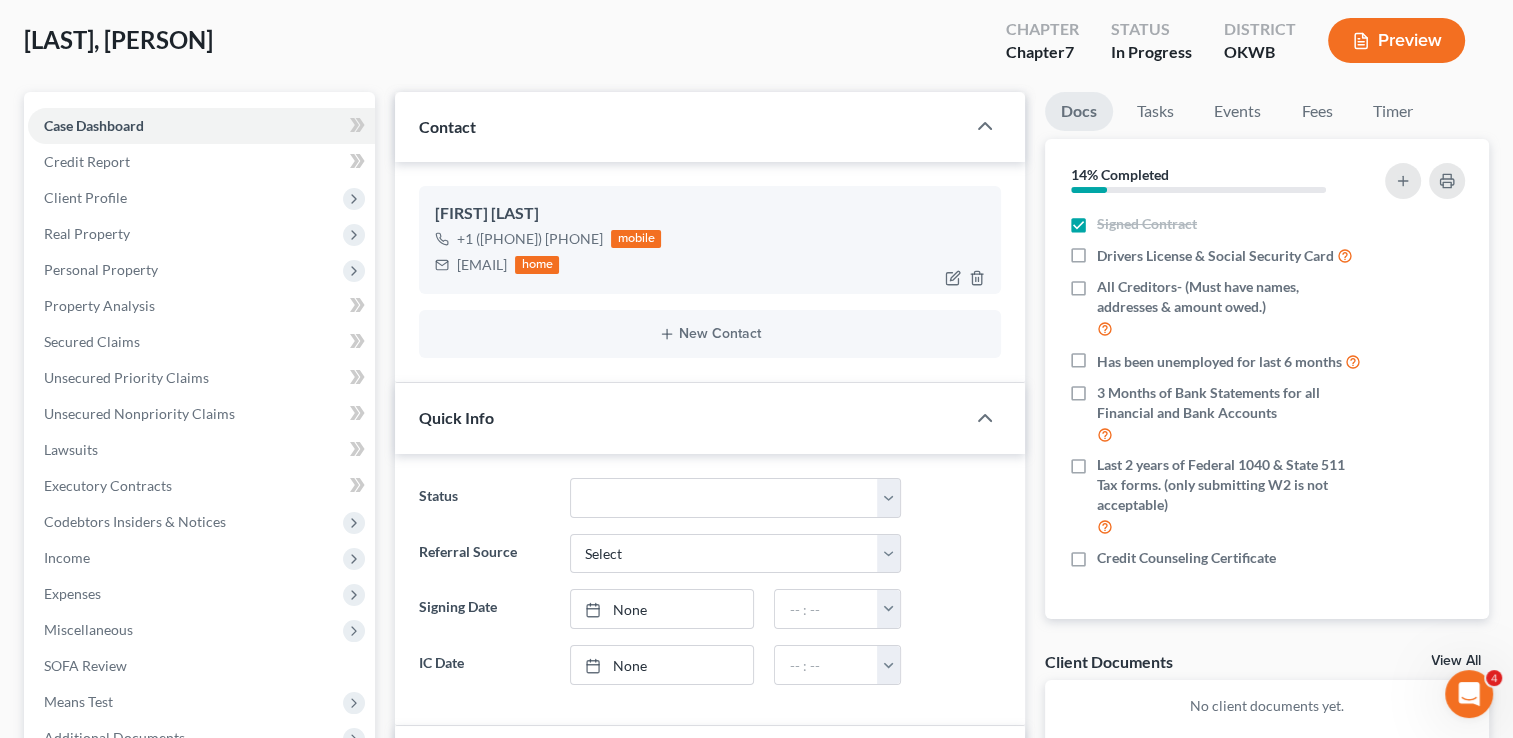drag, startPoint x: 458, startPoint y: 265, endPoint x: 609, endPoint y: 266, distance: 151.00331 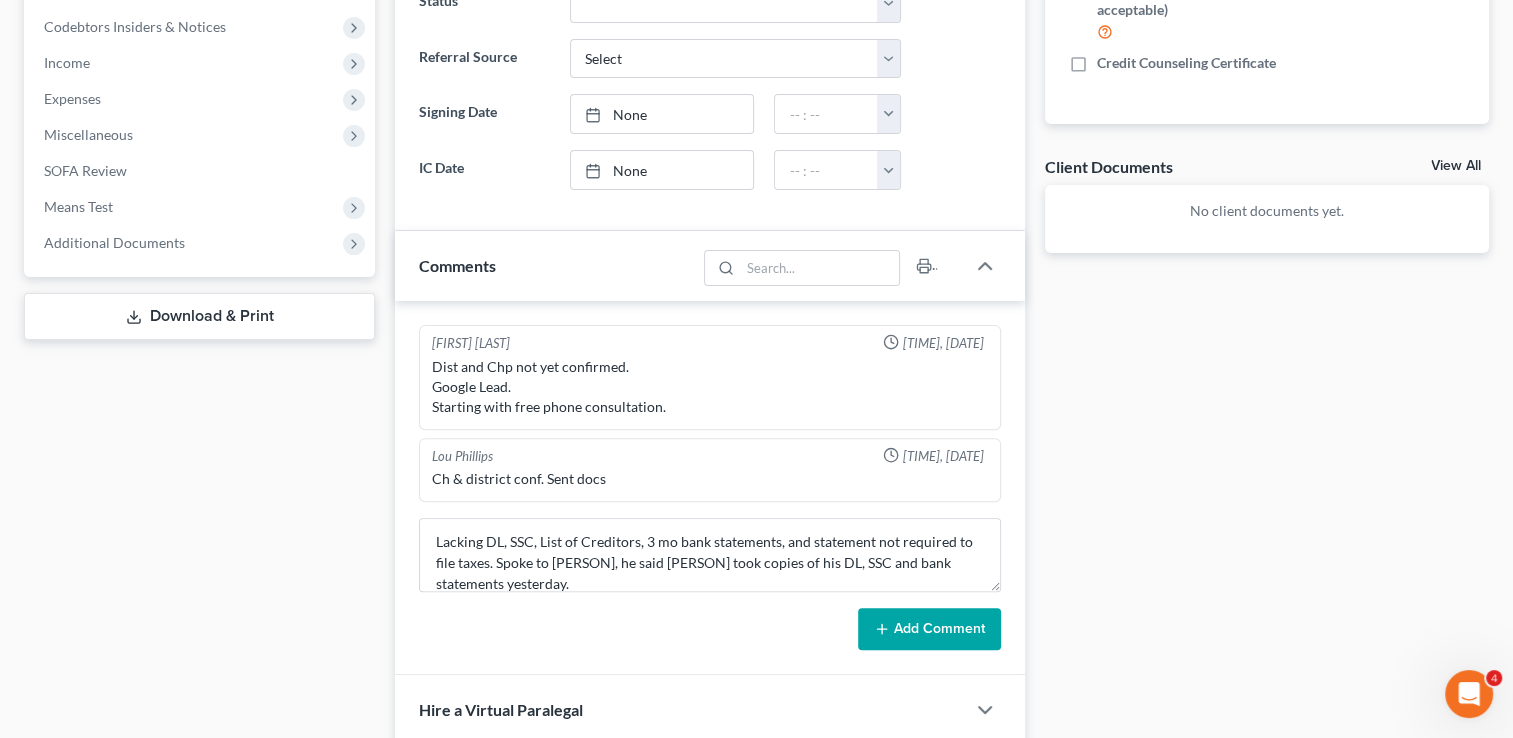 scroll, scrollTop: 800, scrollLeft: 0, axis: vertical 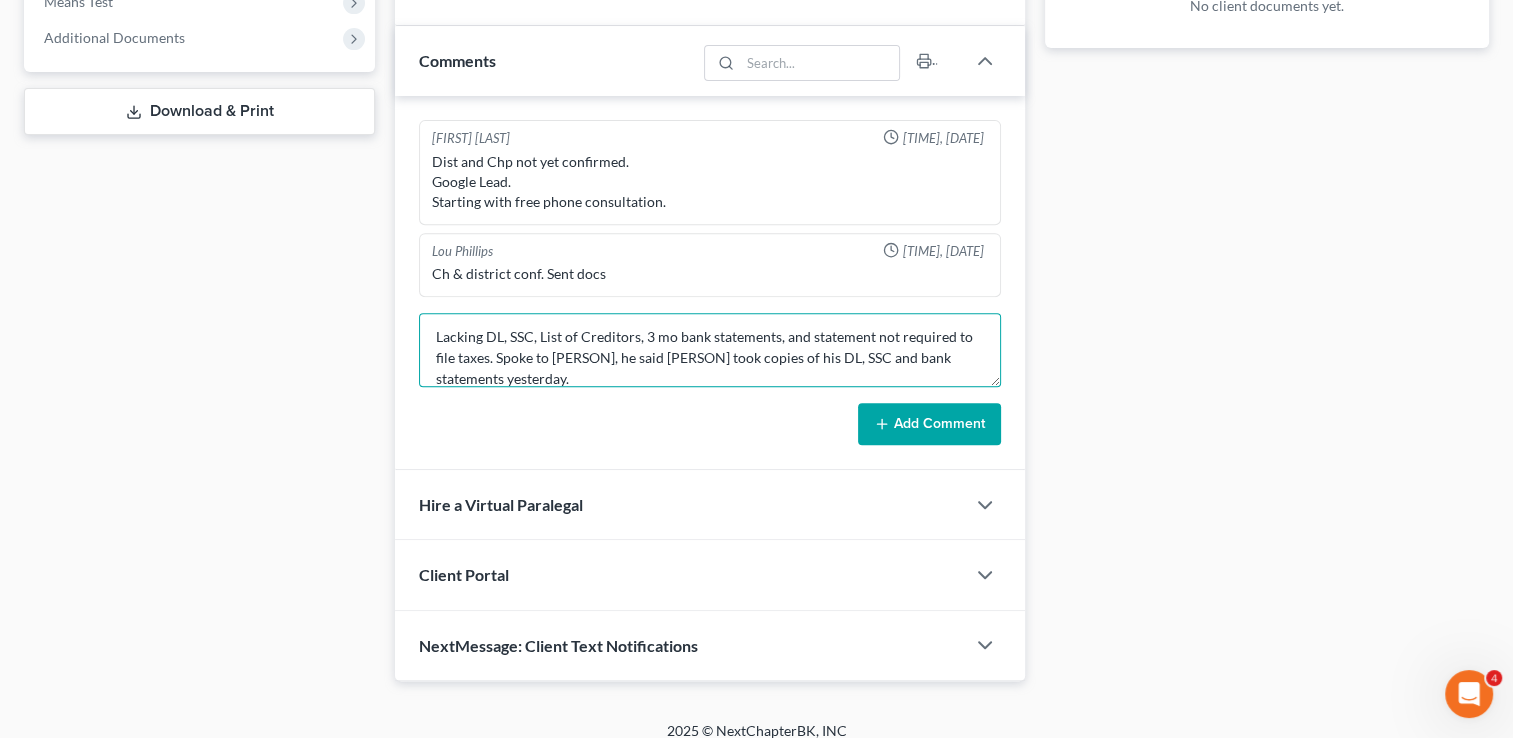 click on "Lacking DL, SSC, List of Creditors, 3 mo bank statements, and statement not required to file taxes. Spoke to [PERSON], he said [PERSON] took copies of his DL, SSC and bank statements yesterday." at bounding box center [710, 350] 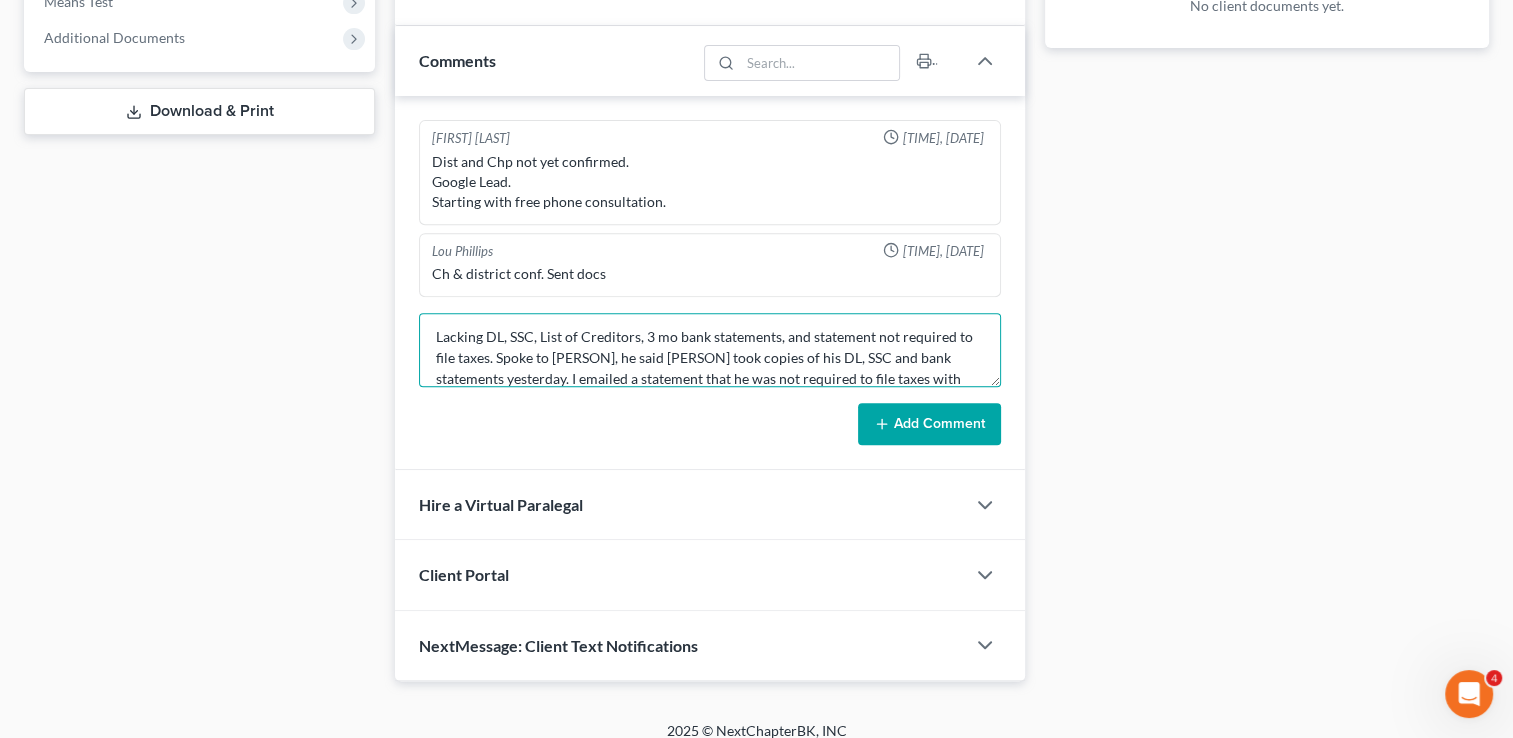 scroll, scrollTop: 24, scrollLeft: 0, axis: vertical 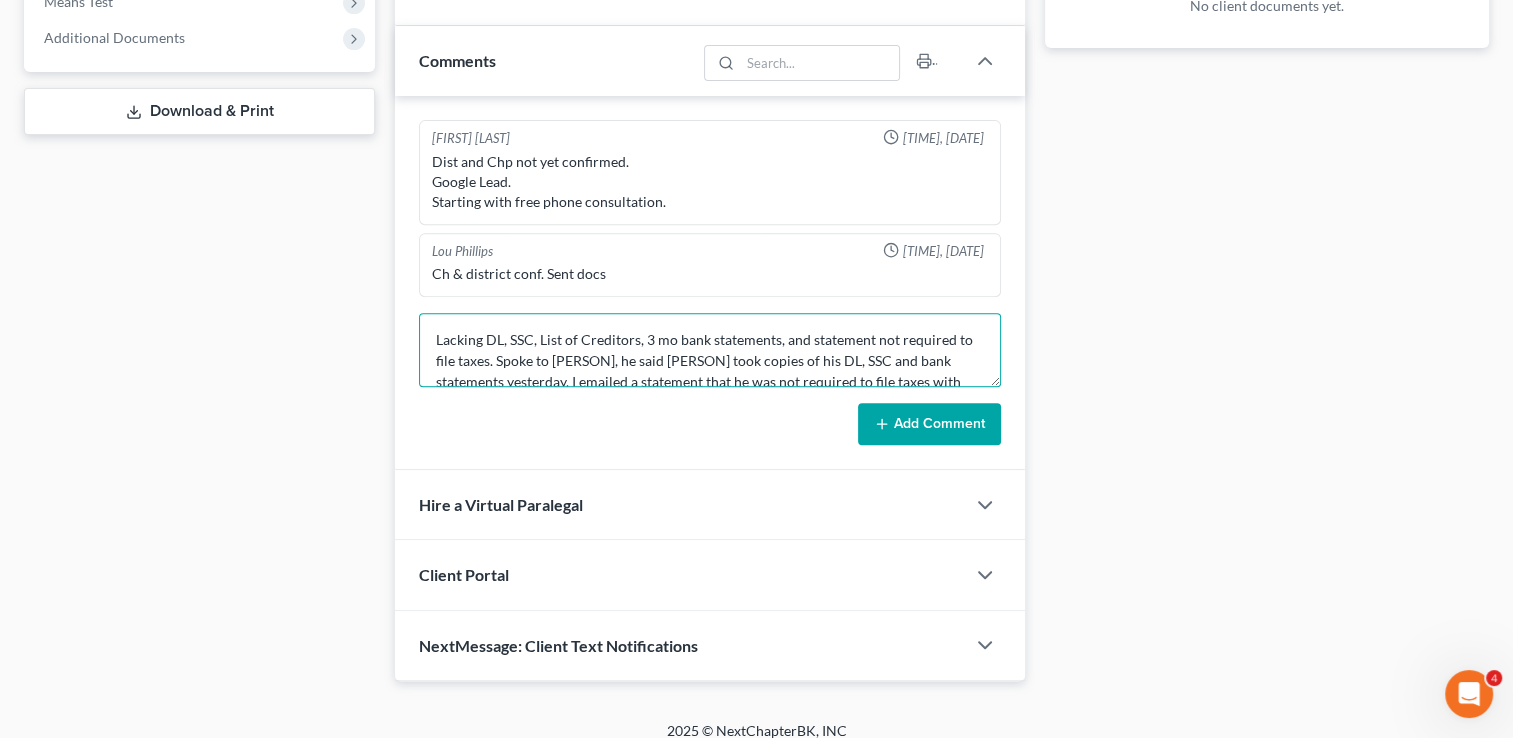 drag, startPoint x: 589, startPoint y: 368, endPoint x: 436, endPoint y: 323, distance: 159.48041 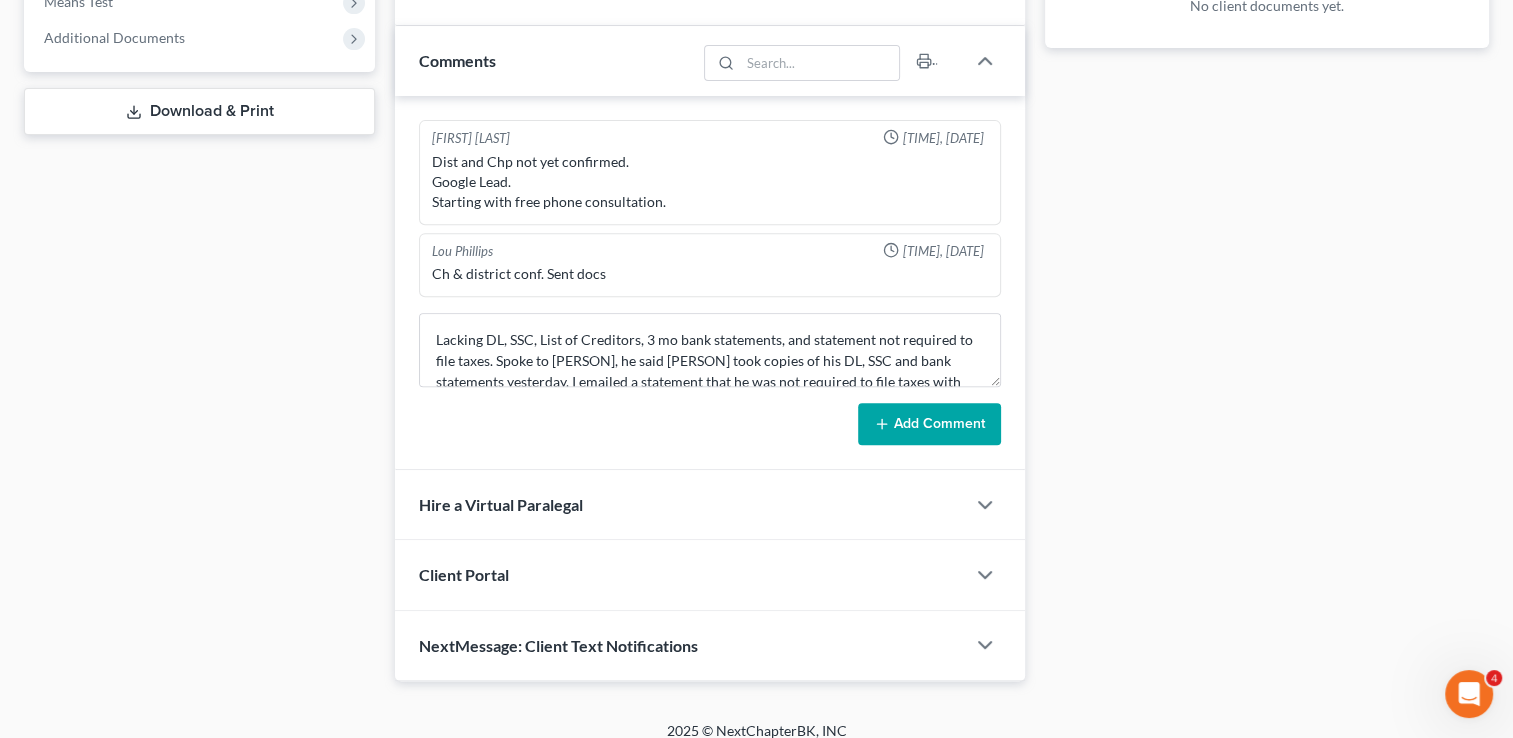 click on "Add Comment" at bounding box center (929, 424) 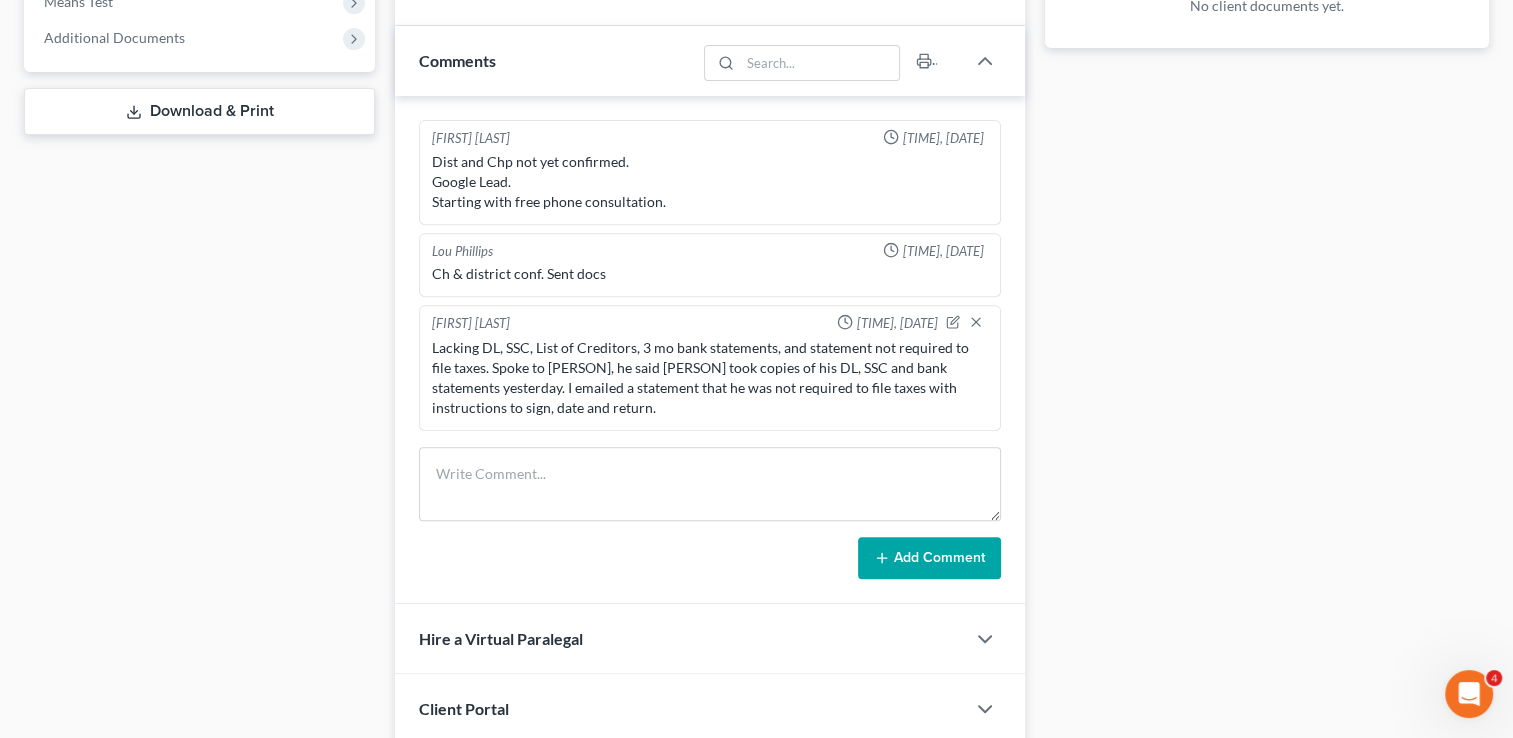 scroll, scrollTop: 0, scrollLeft: 0, axis: both 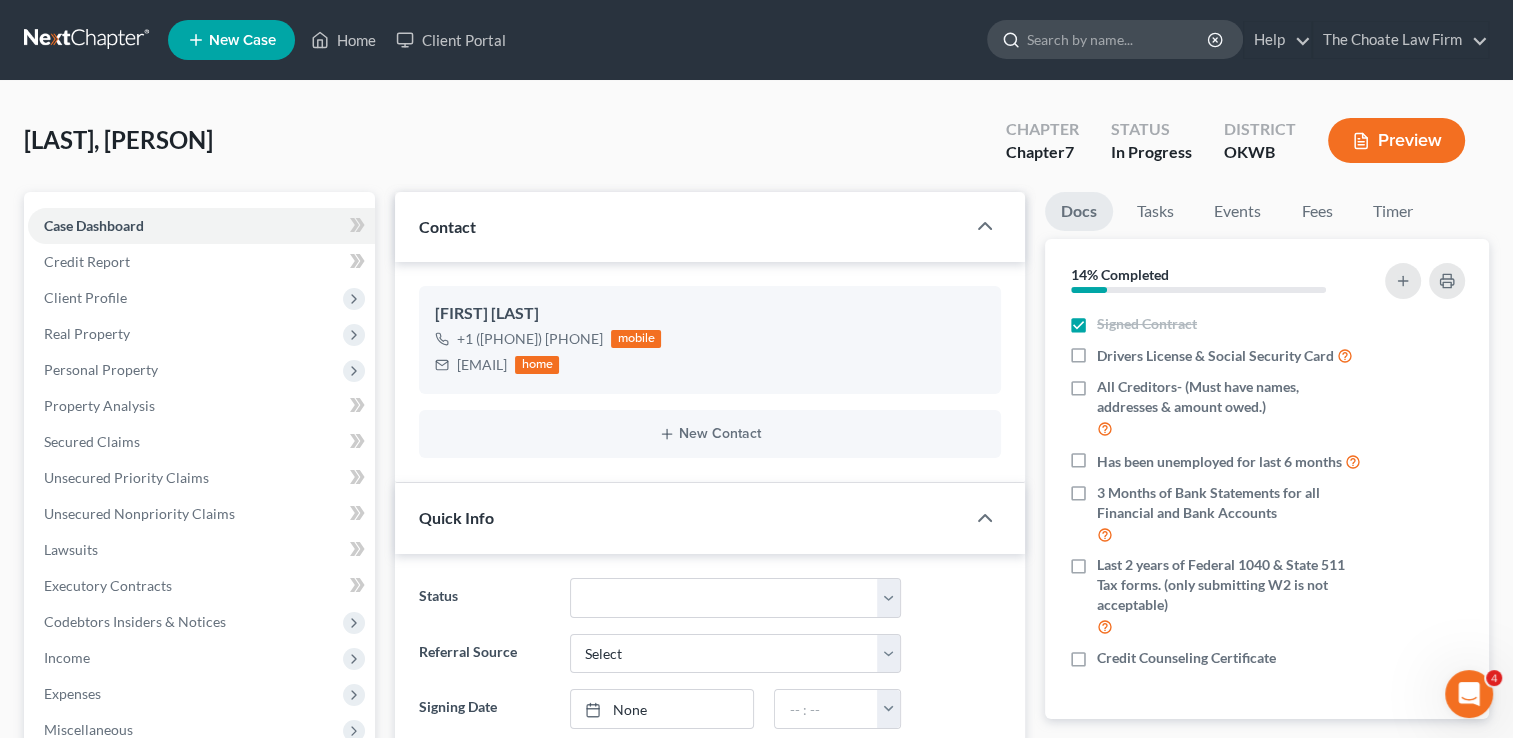 click at bounding box center [1118, 39] 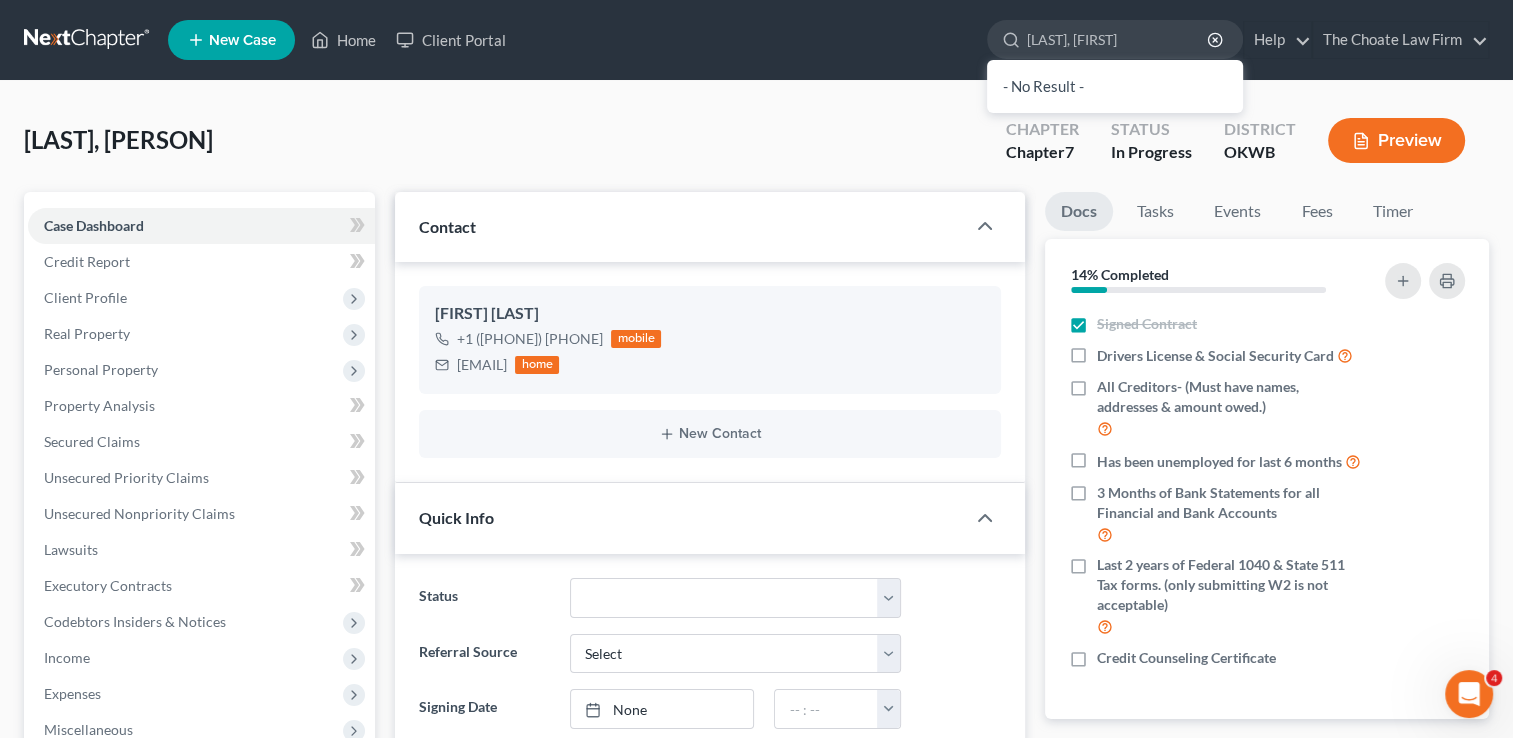 type on "[LAST], [FIRST]" 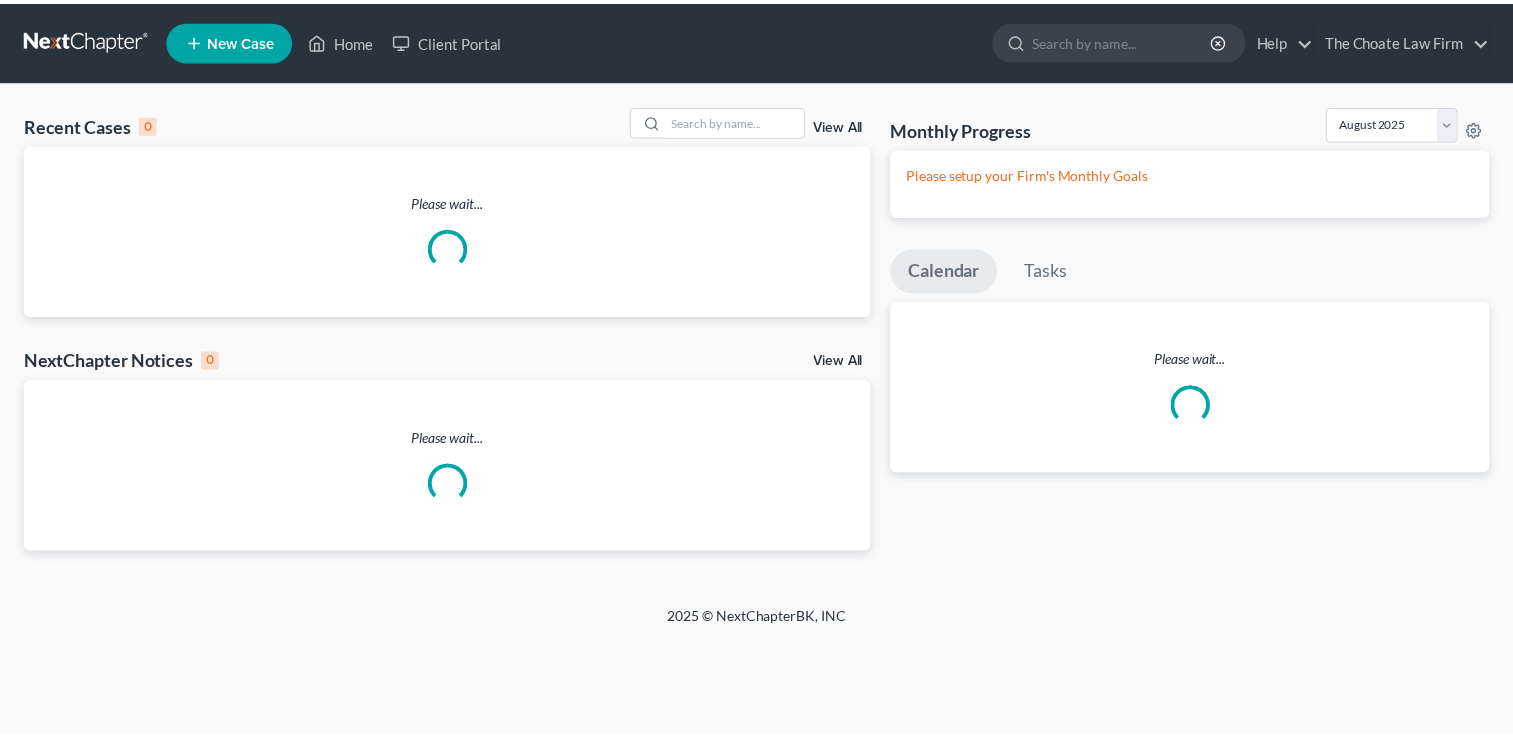 scroll, scrollTop: 0, scrollLeft: 0, axis: both 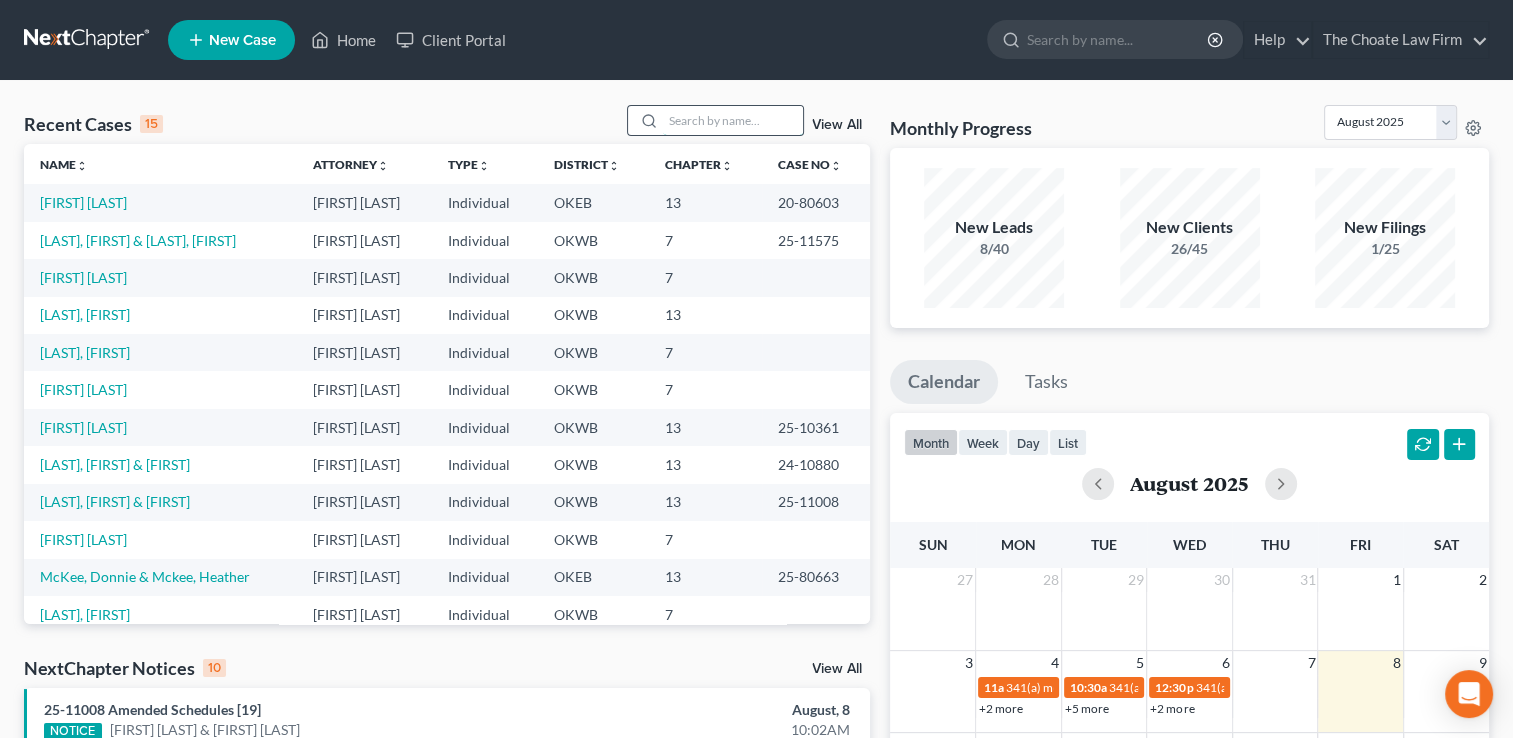 click at bounding box center (733, 120) 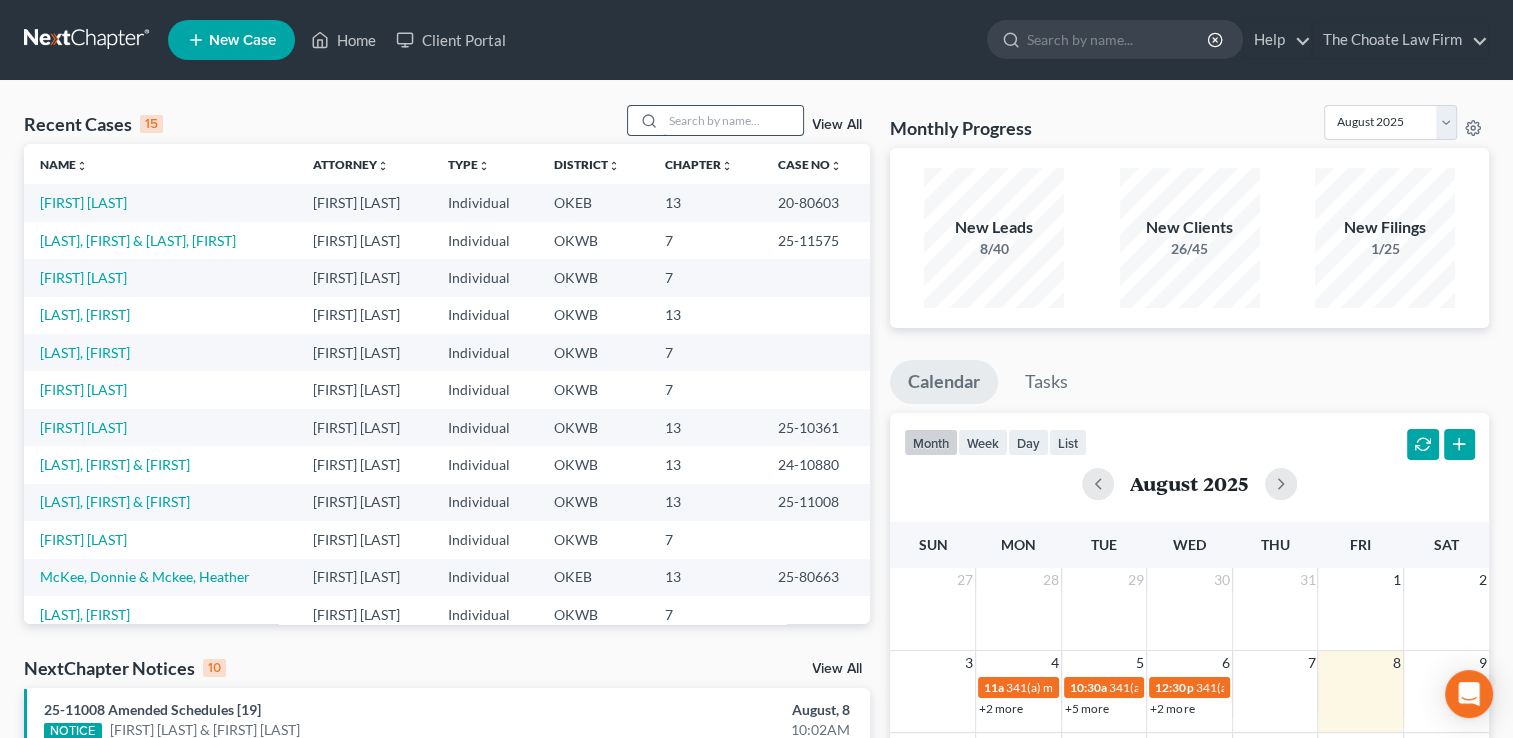 scroll, scrollTop: 0, scrollLeft: 0, axis: both 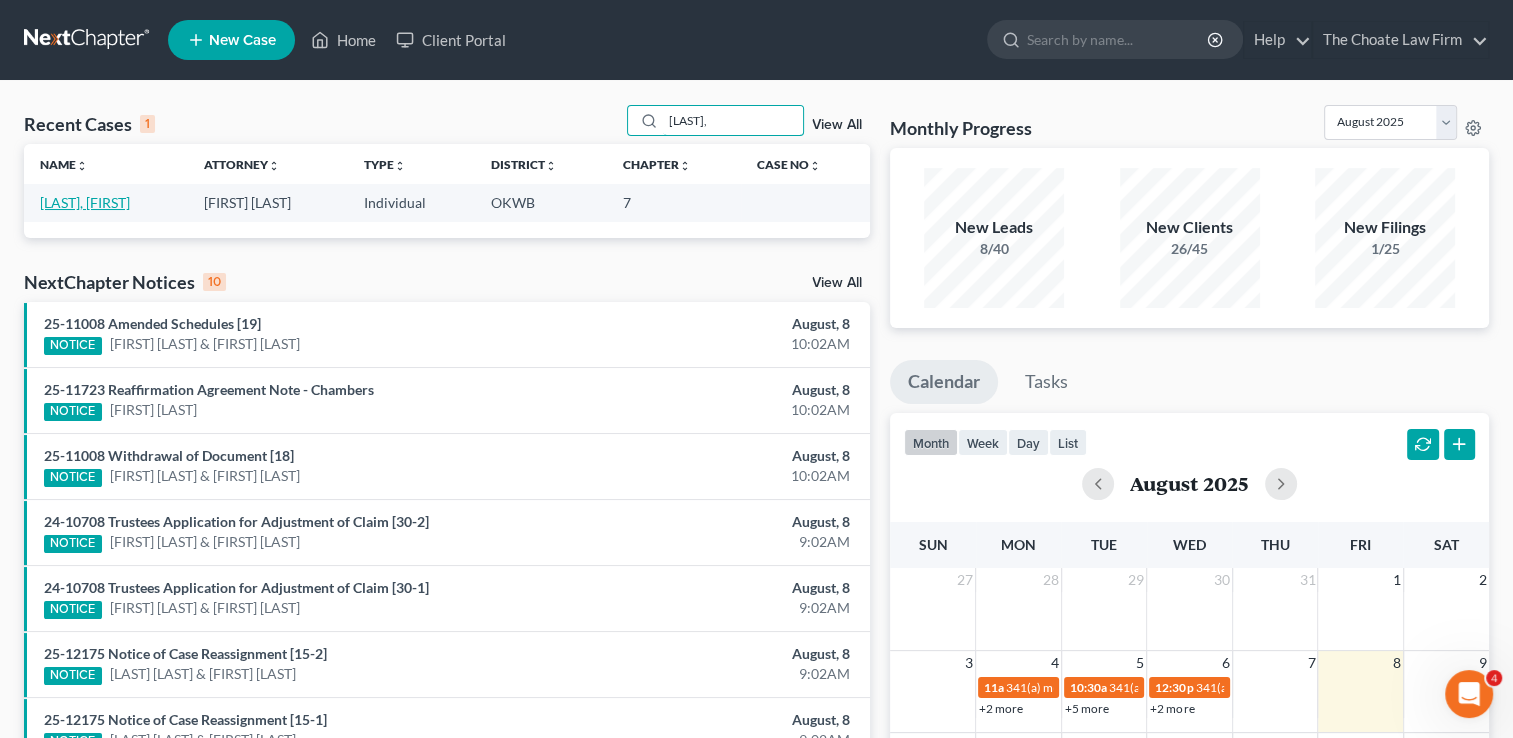 type on "[LAST]," 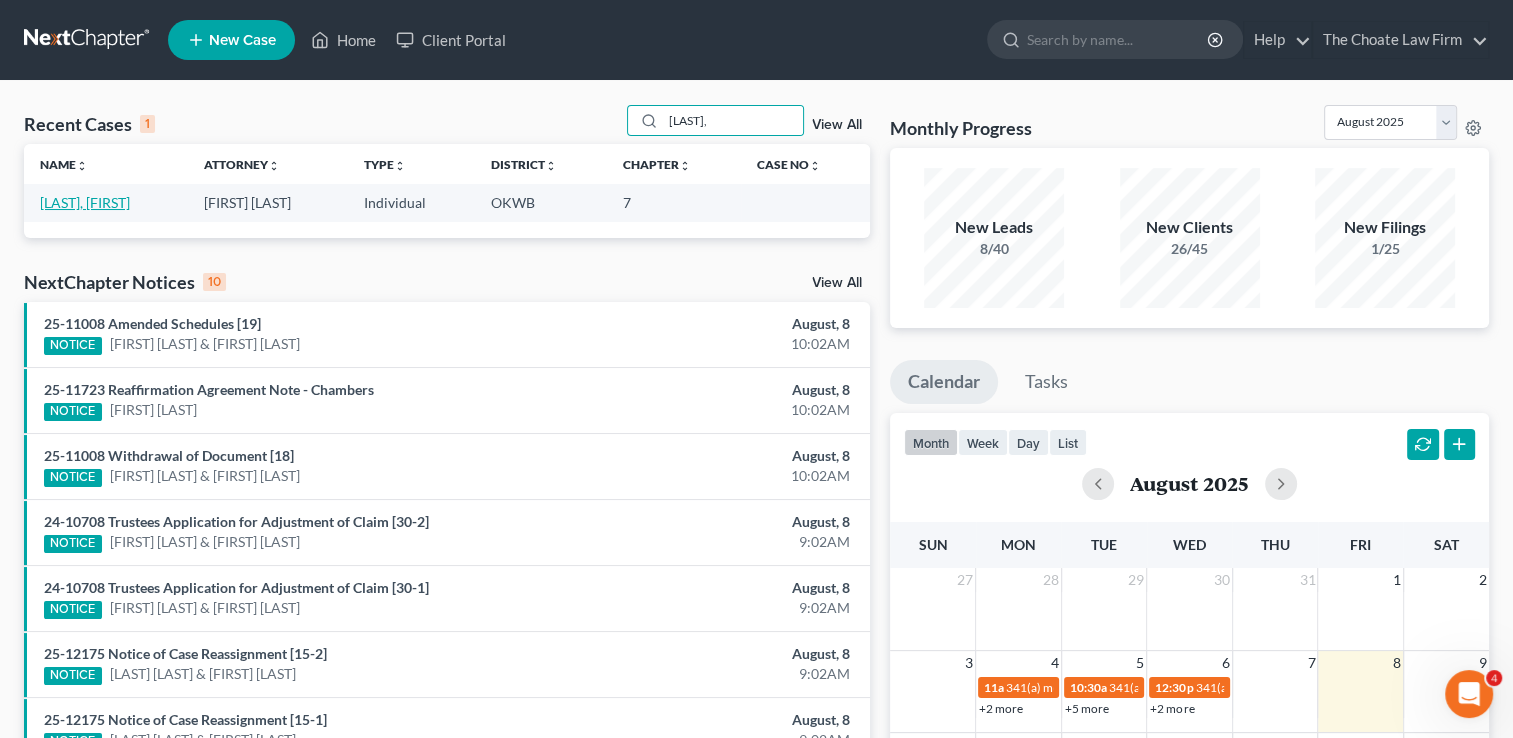 click on "[LAST], [FIRST]" at bounding box center (85, 202) 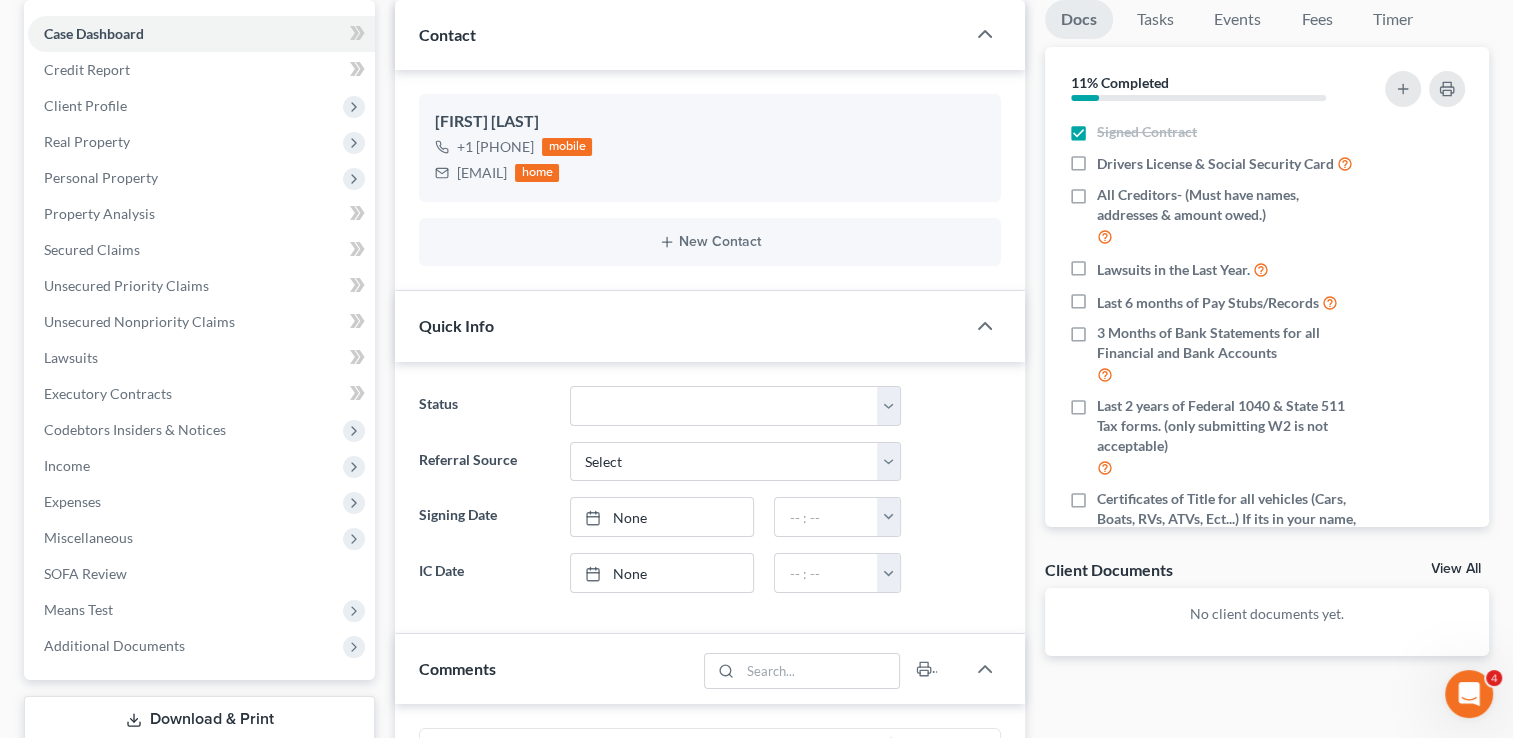 scroll, scrollTop: 148, scrollLeft: 0, axis: vertical 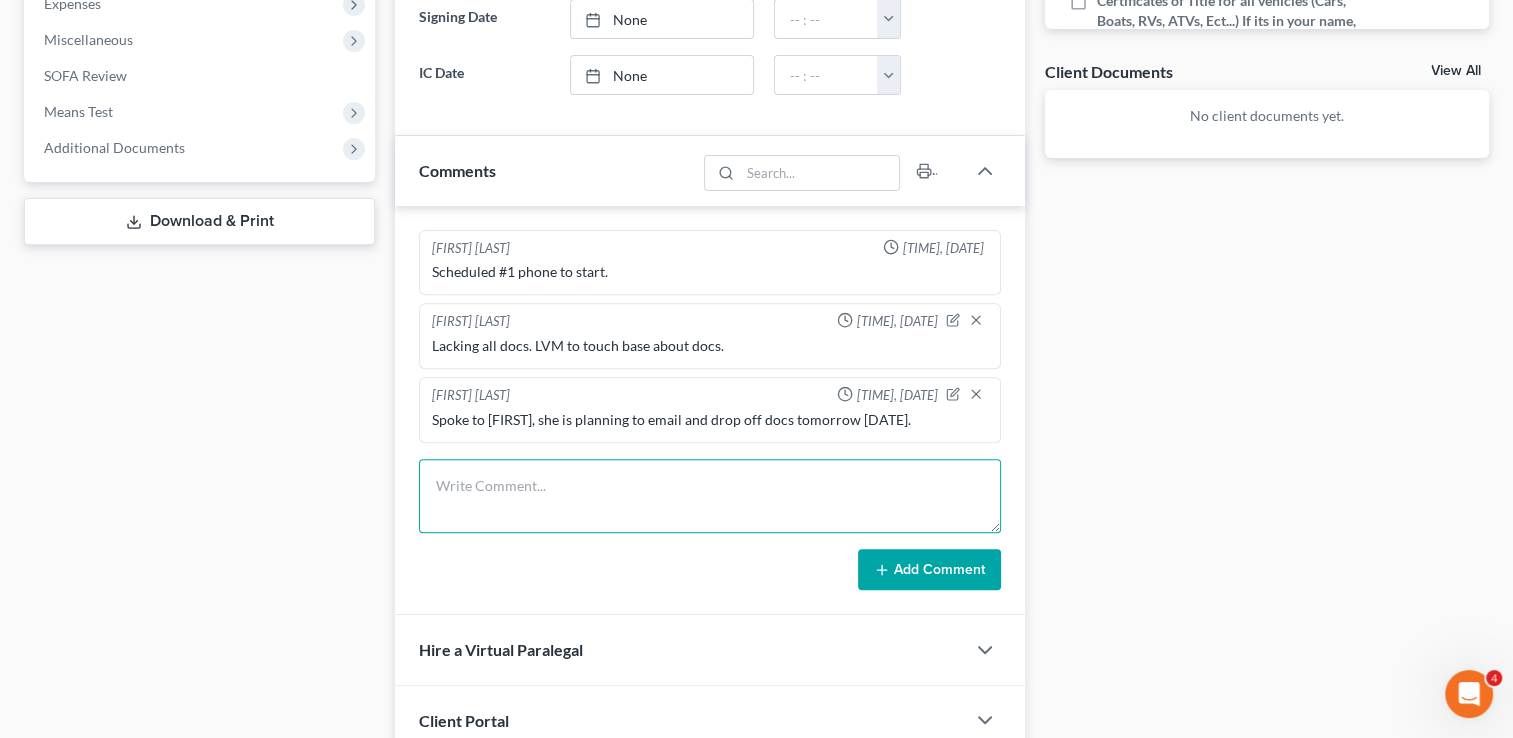 click at bounding box center [710, 496] 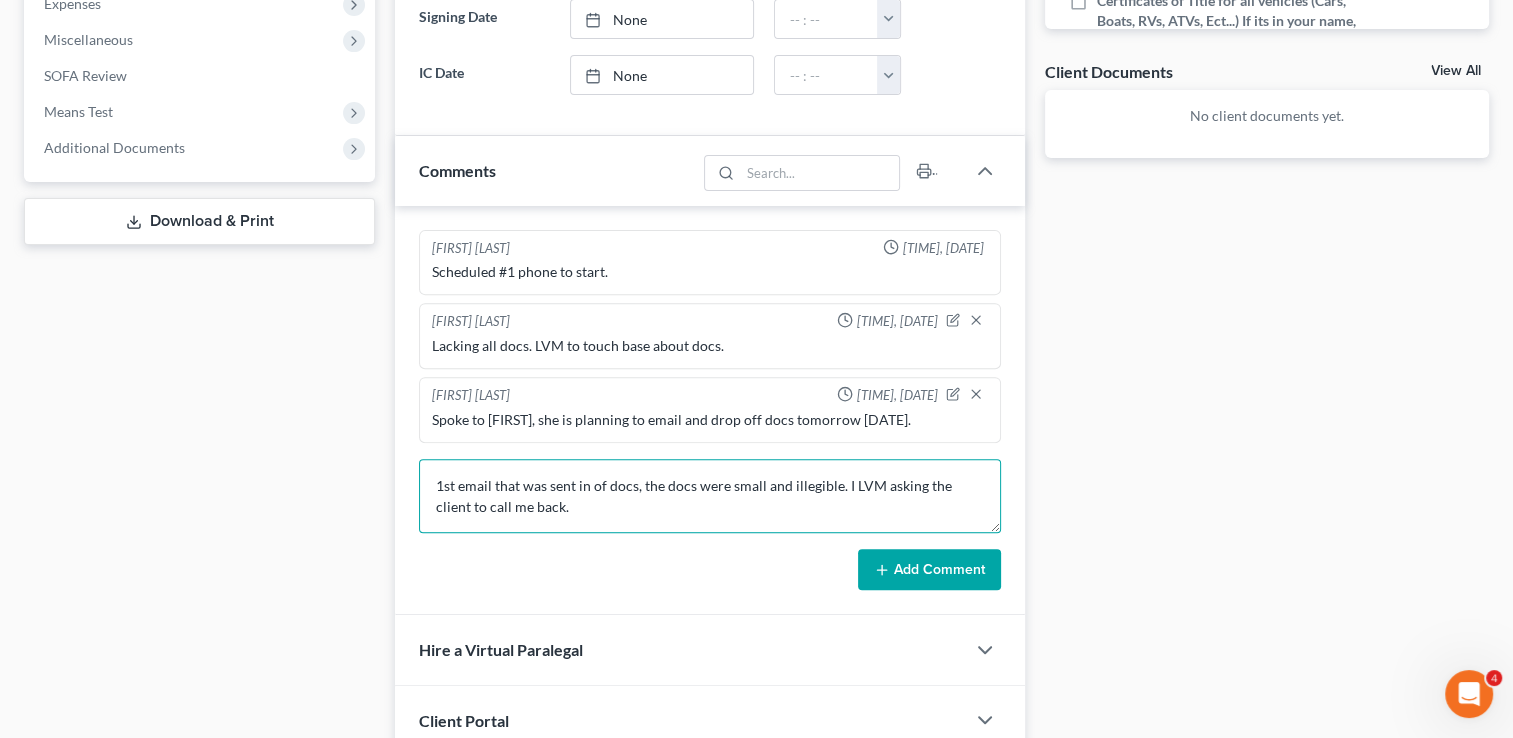 type on "1st email that was sent in of docs, the docs were small and illegible. I LVM asking the client to call me back." 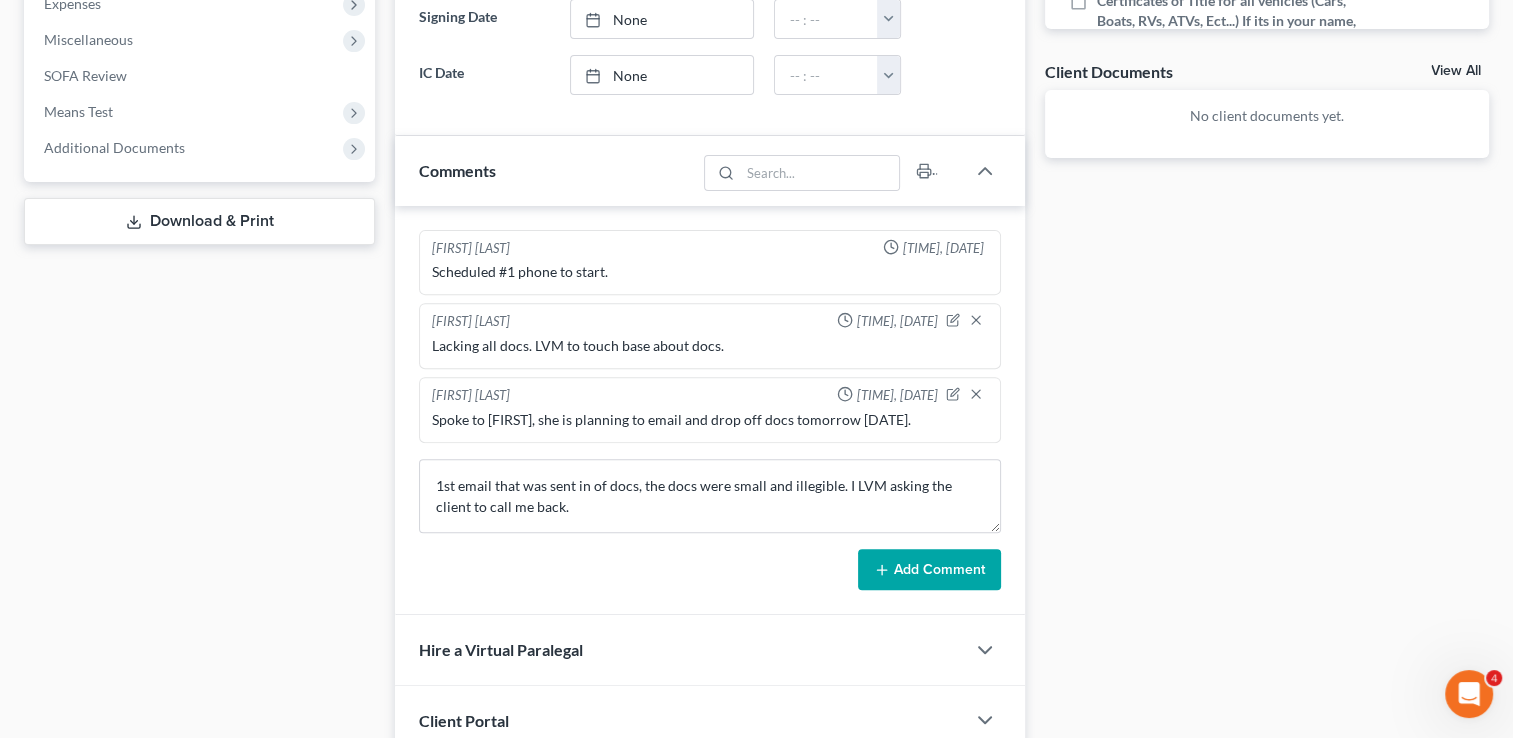 click on "Add Comment" at bounding box center [929, 570] 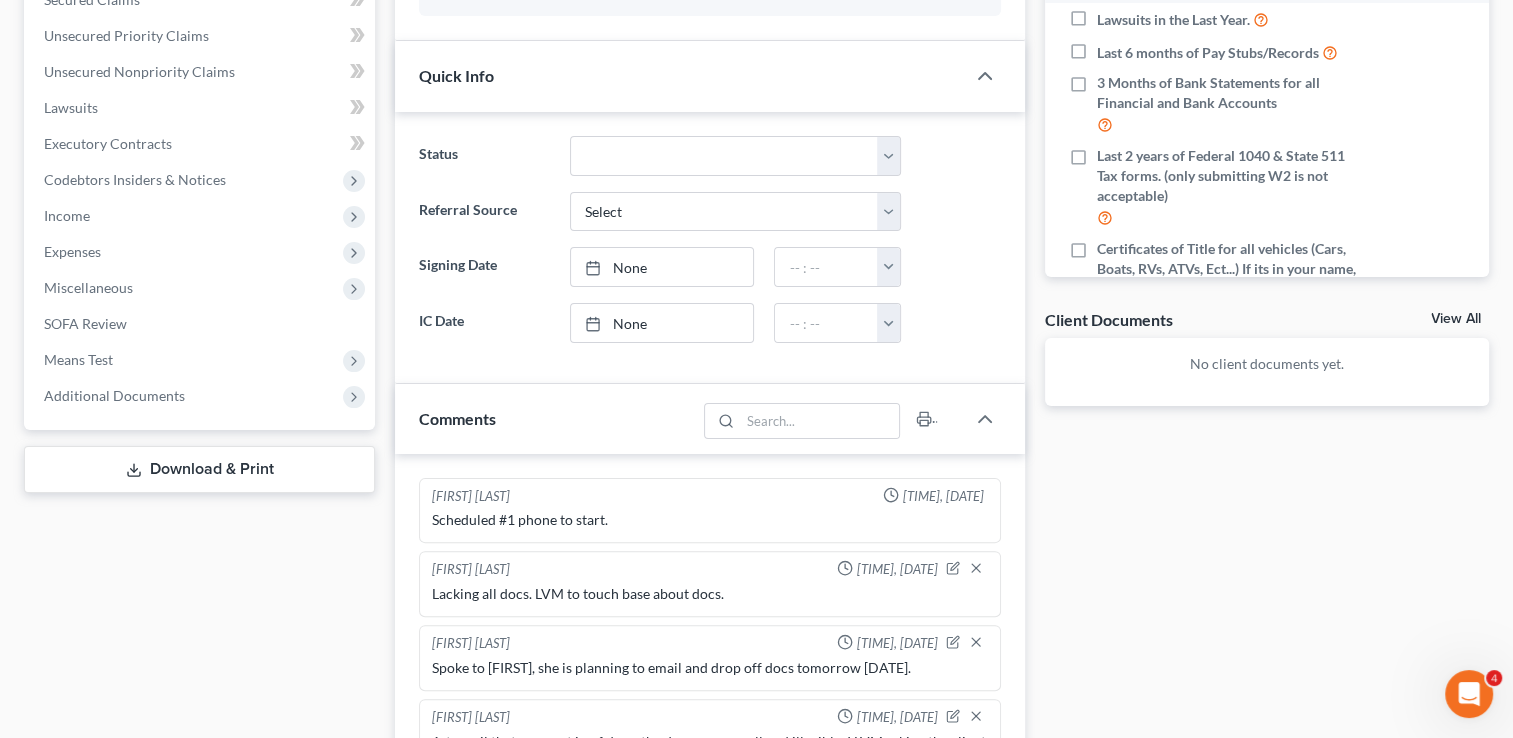 scroll, scrollTop: 0, scrollLeft: 0, axis: both 